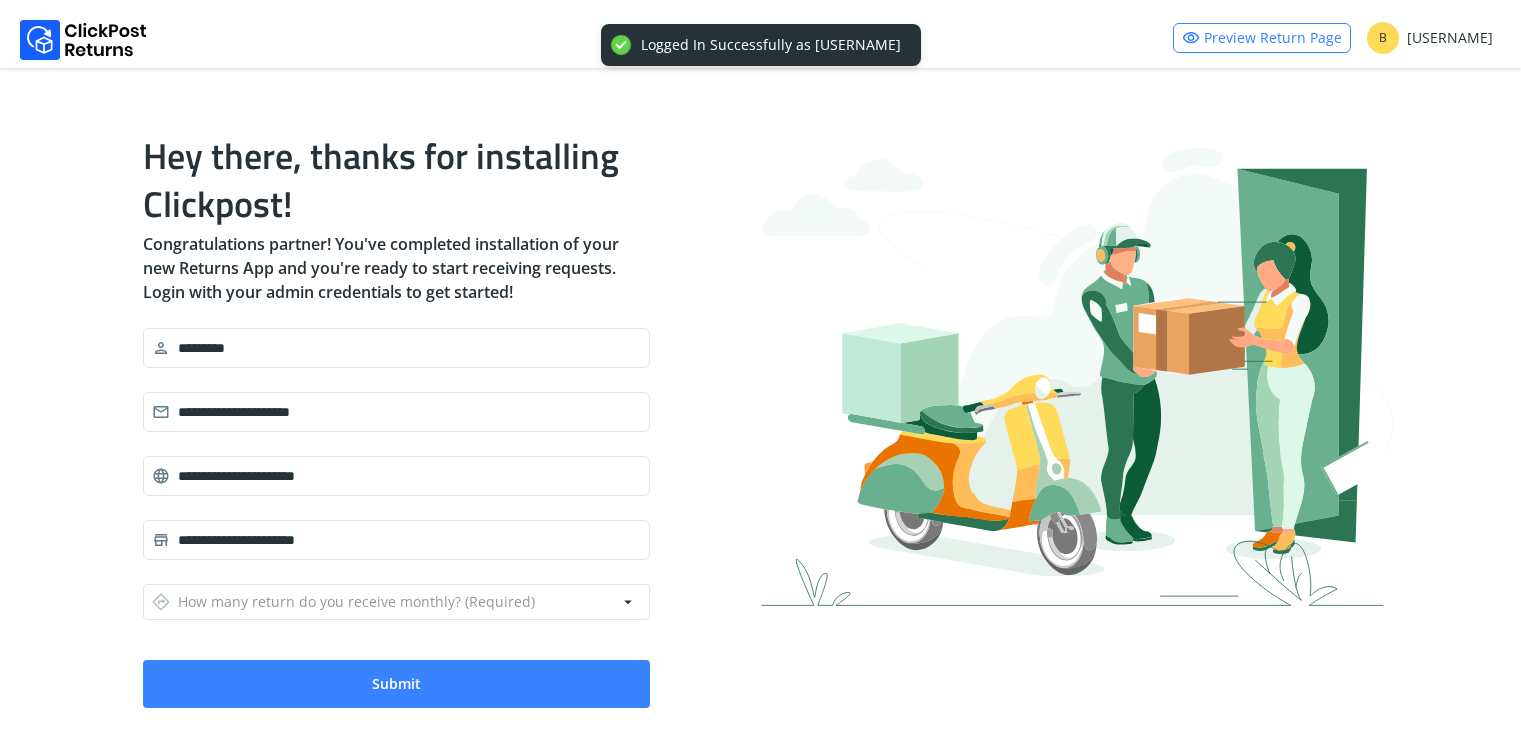 scroll, scrollTop: 0, scrollLeft: 0, axis: both 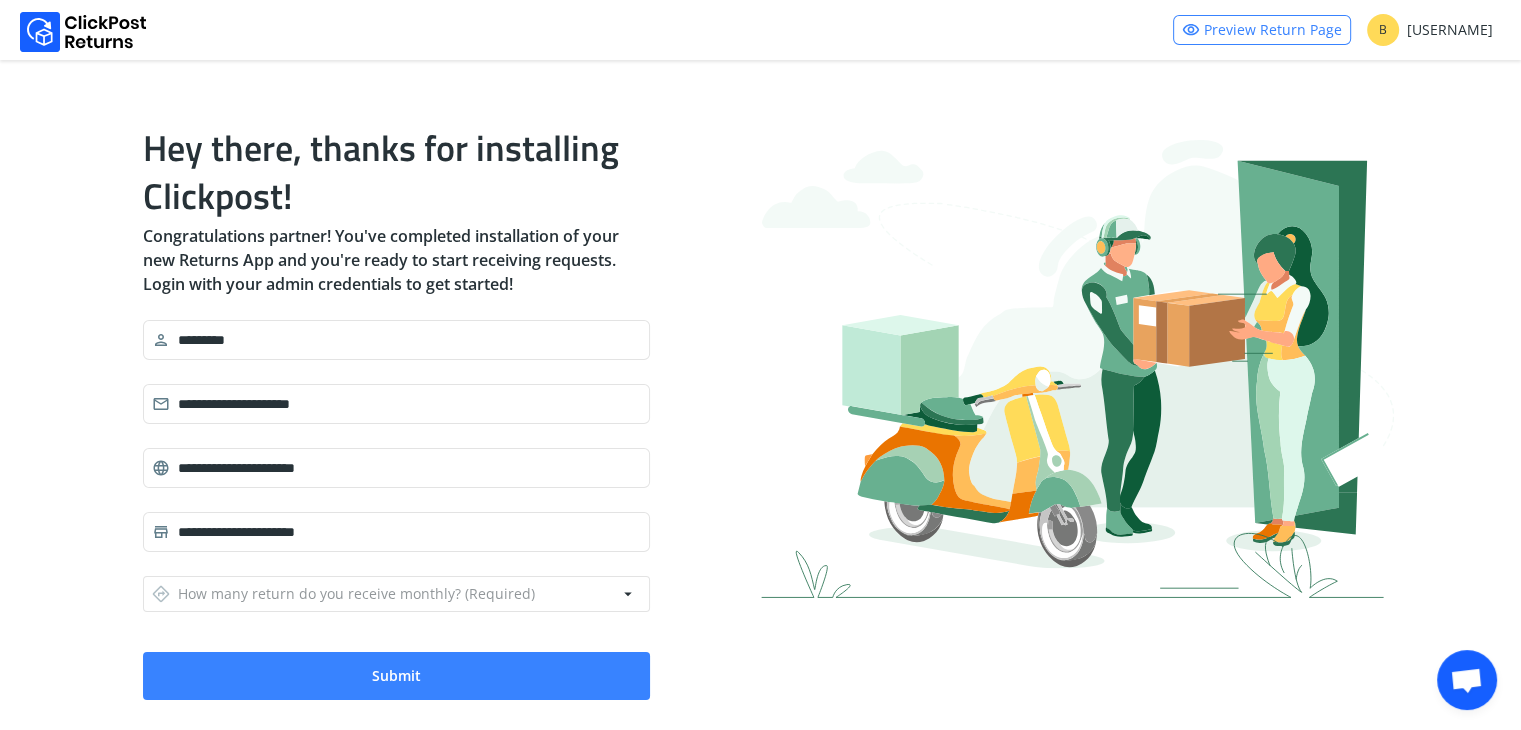 drag, startPoint x: 497, startPoint y: 404, endPoint x: 116, endPoint y: 410, distance: 381.04724 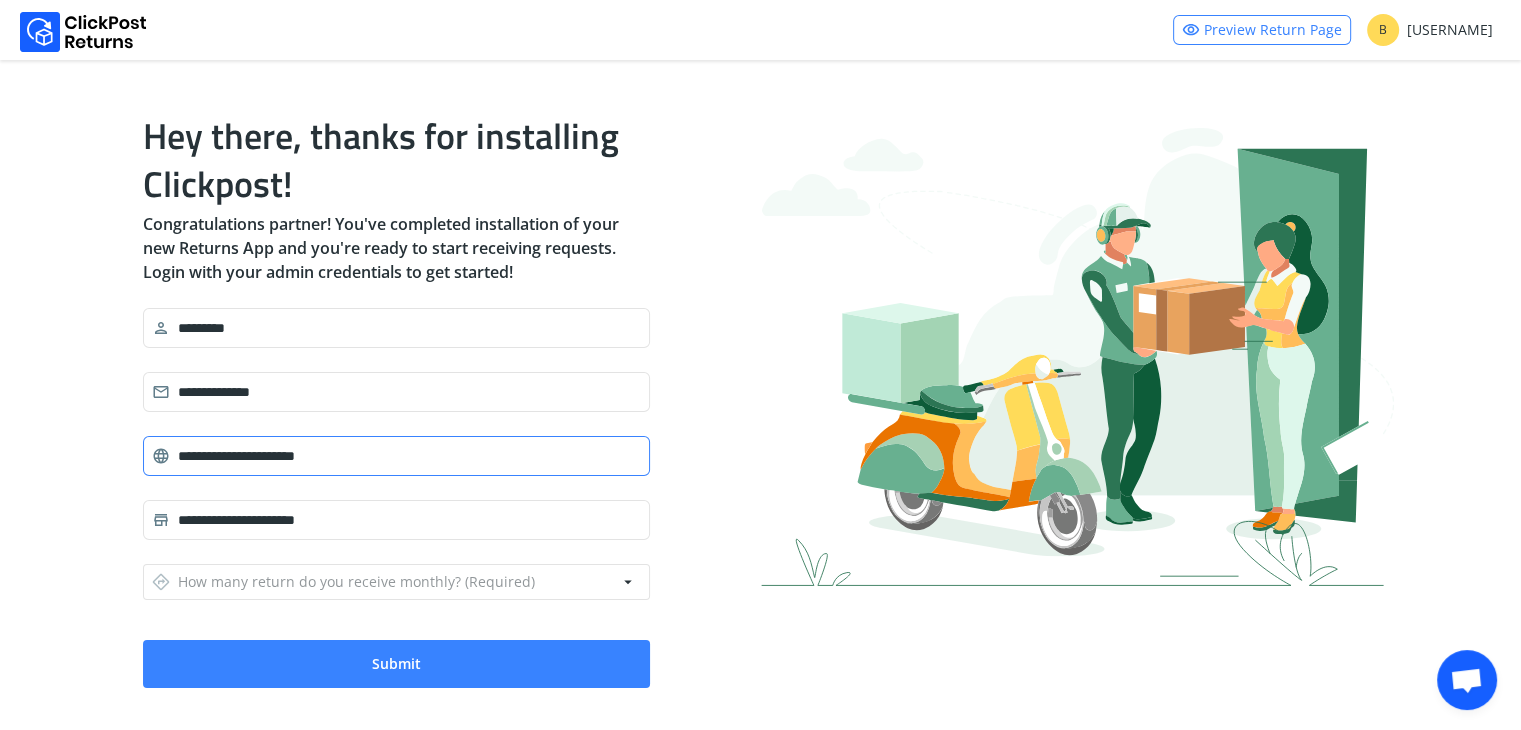 scroll, scrollTop: 34, scrollLeft: 0, axis: vertical 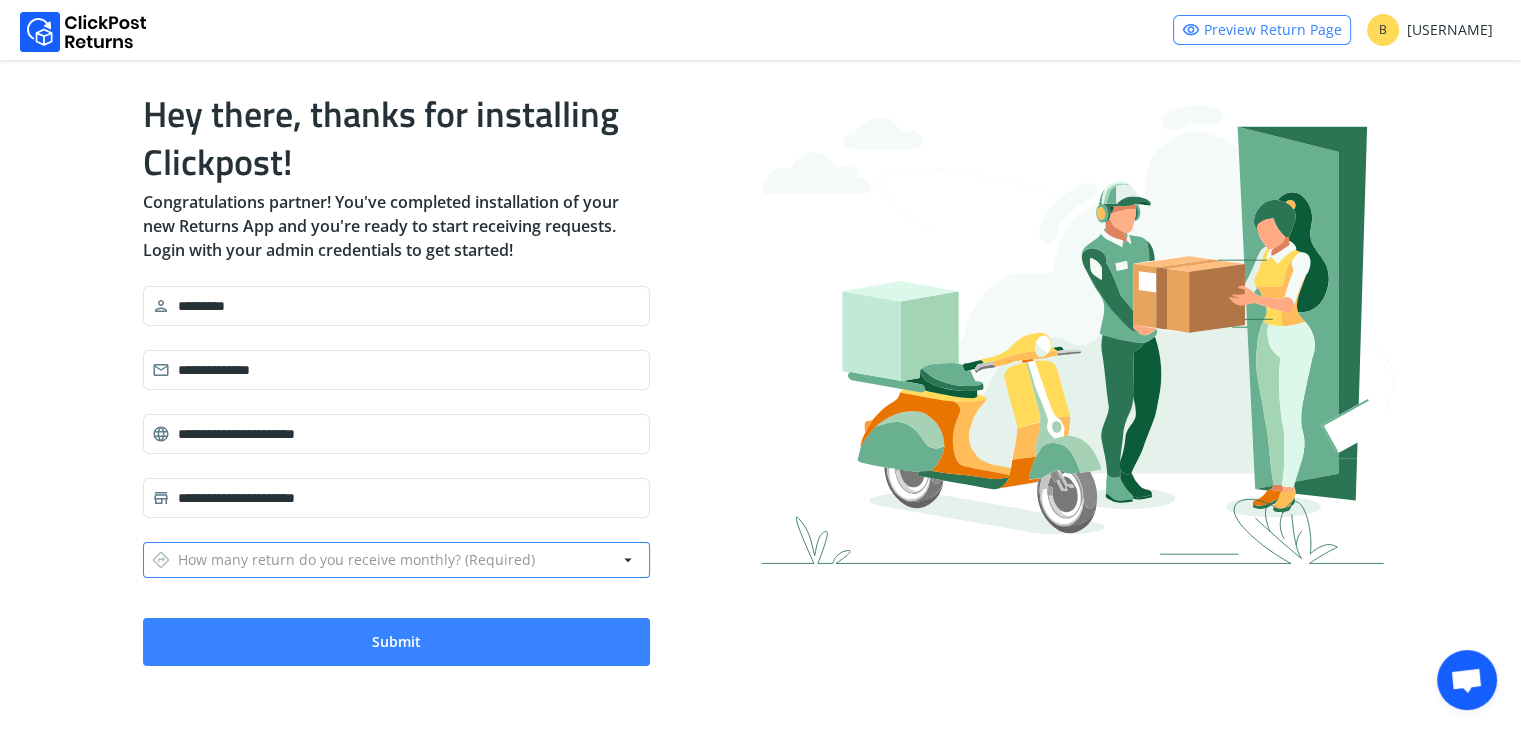 type on "**********" 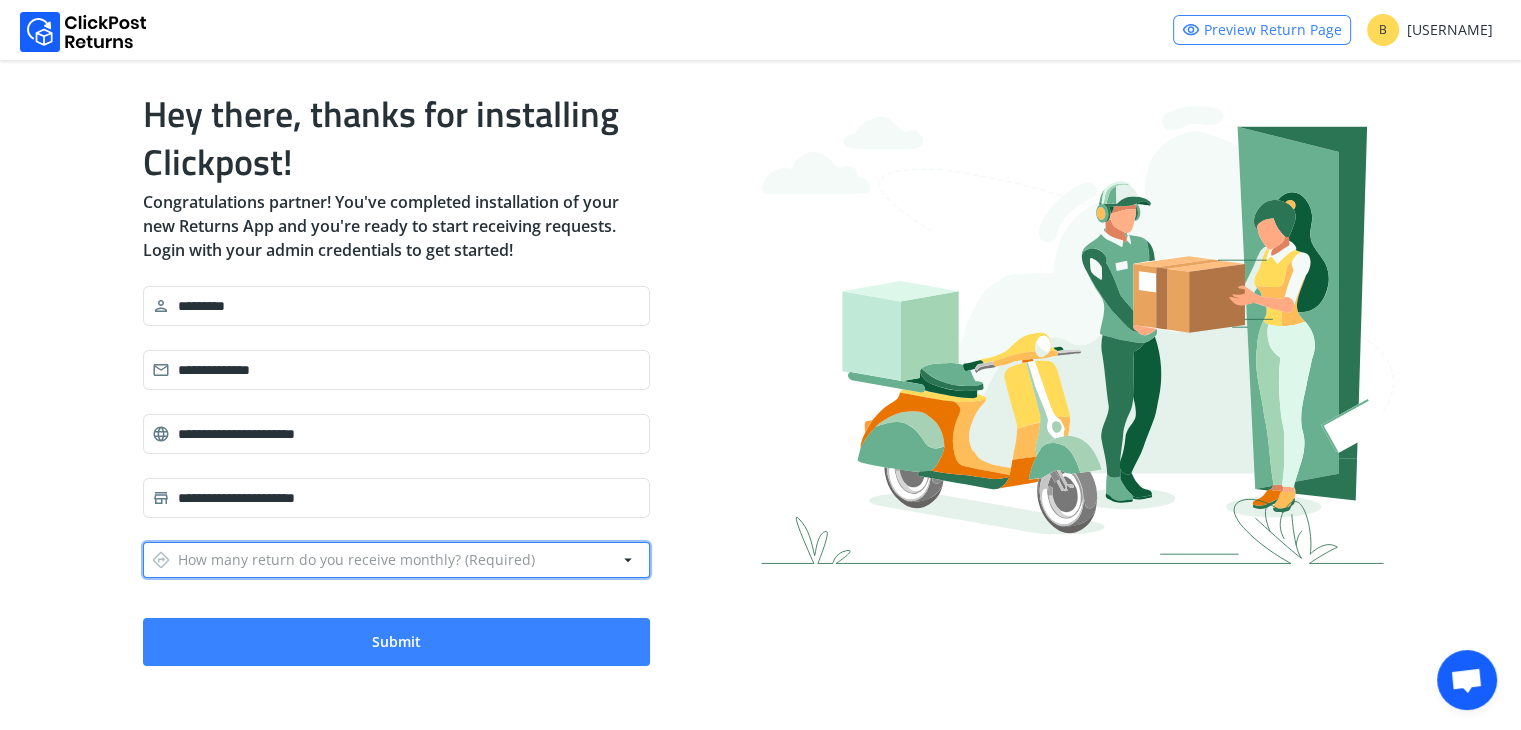 click on "directions How many return do you receive monthly? (Required)" at bounding box center (343, 560) 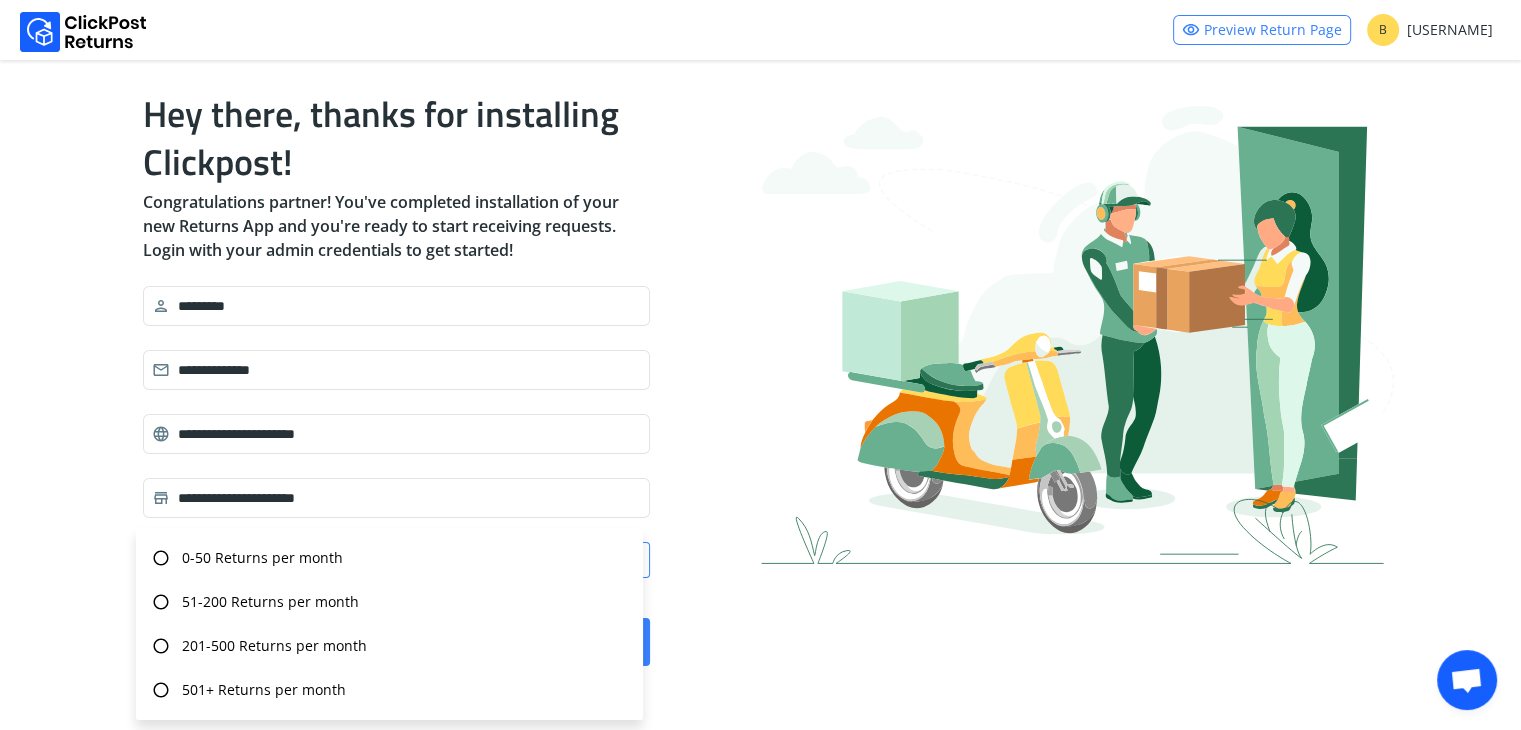 click on "0-50 Returns per month" at bounding box center (262, 558) 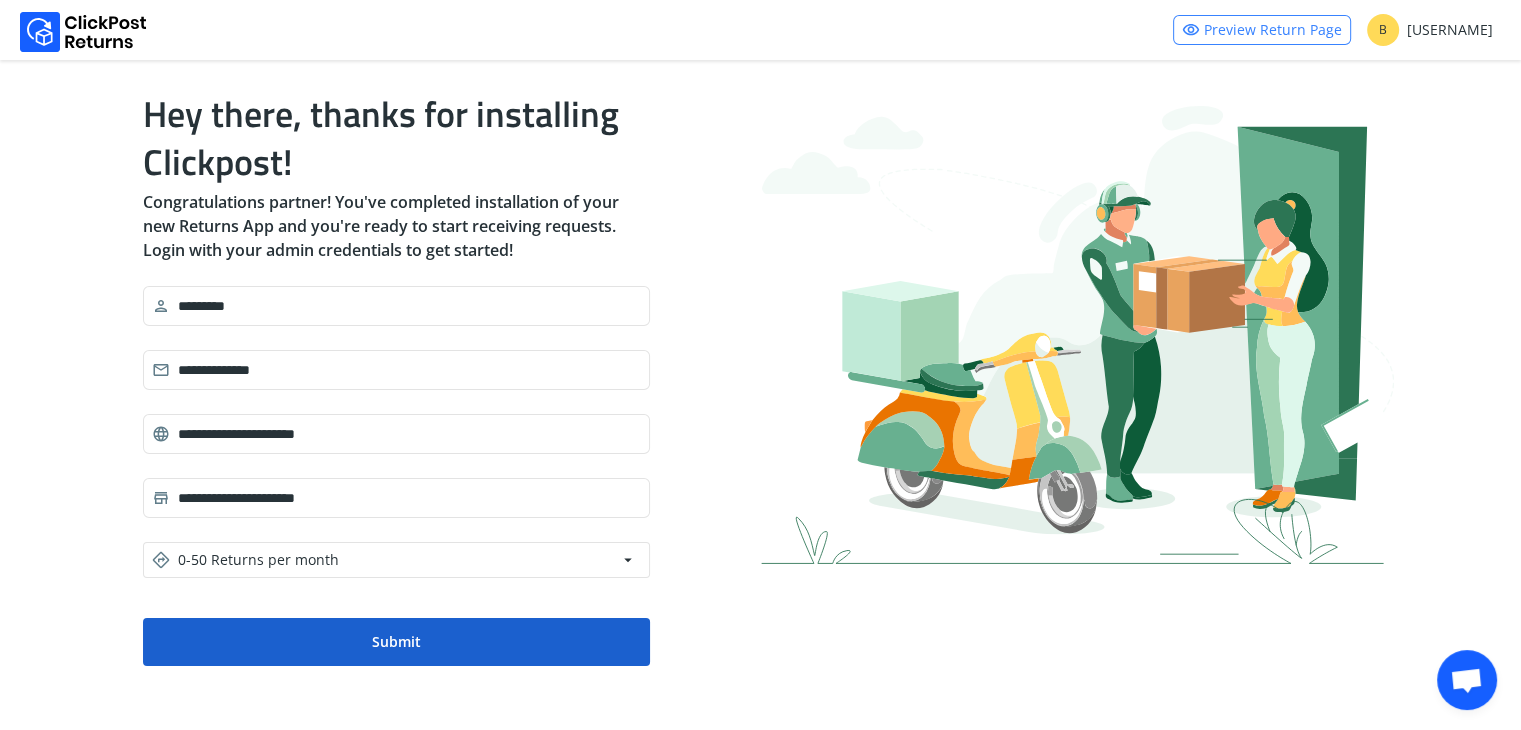 click on "Submit" at bounding box center [396, 642] 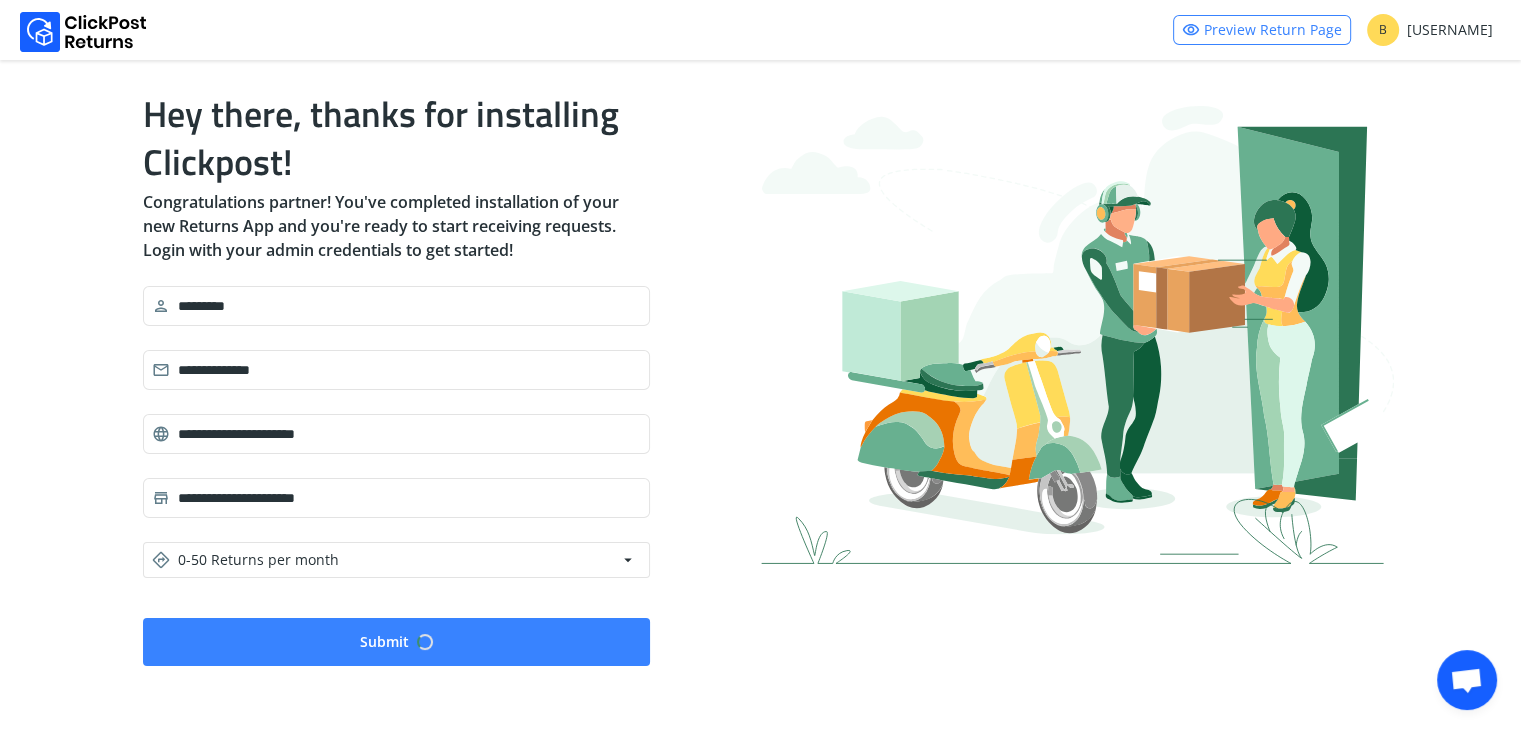 scroll, scrollTop: 0, scrollLeft: 0, axis: both 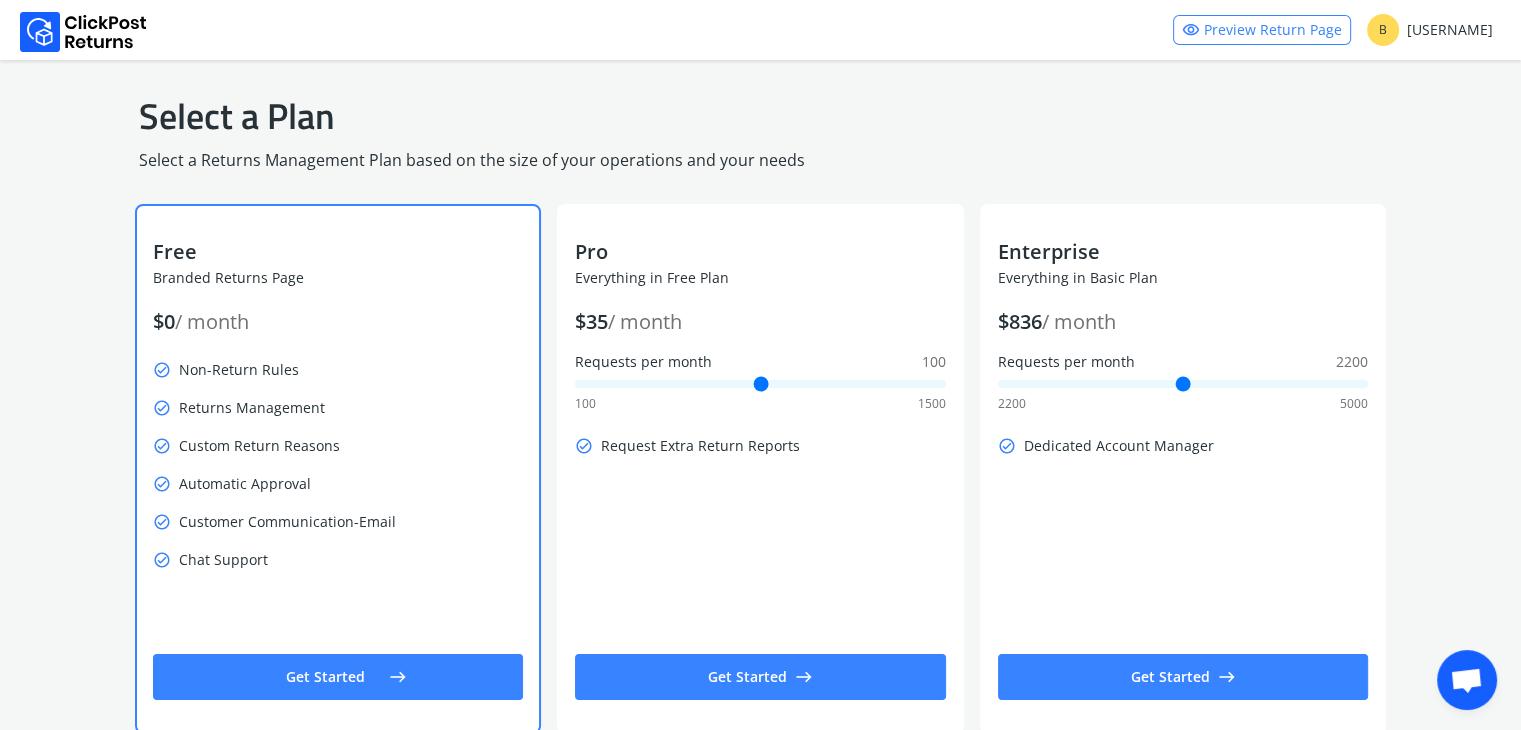 click on "Get Started east" at bounding box center [338, 677] 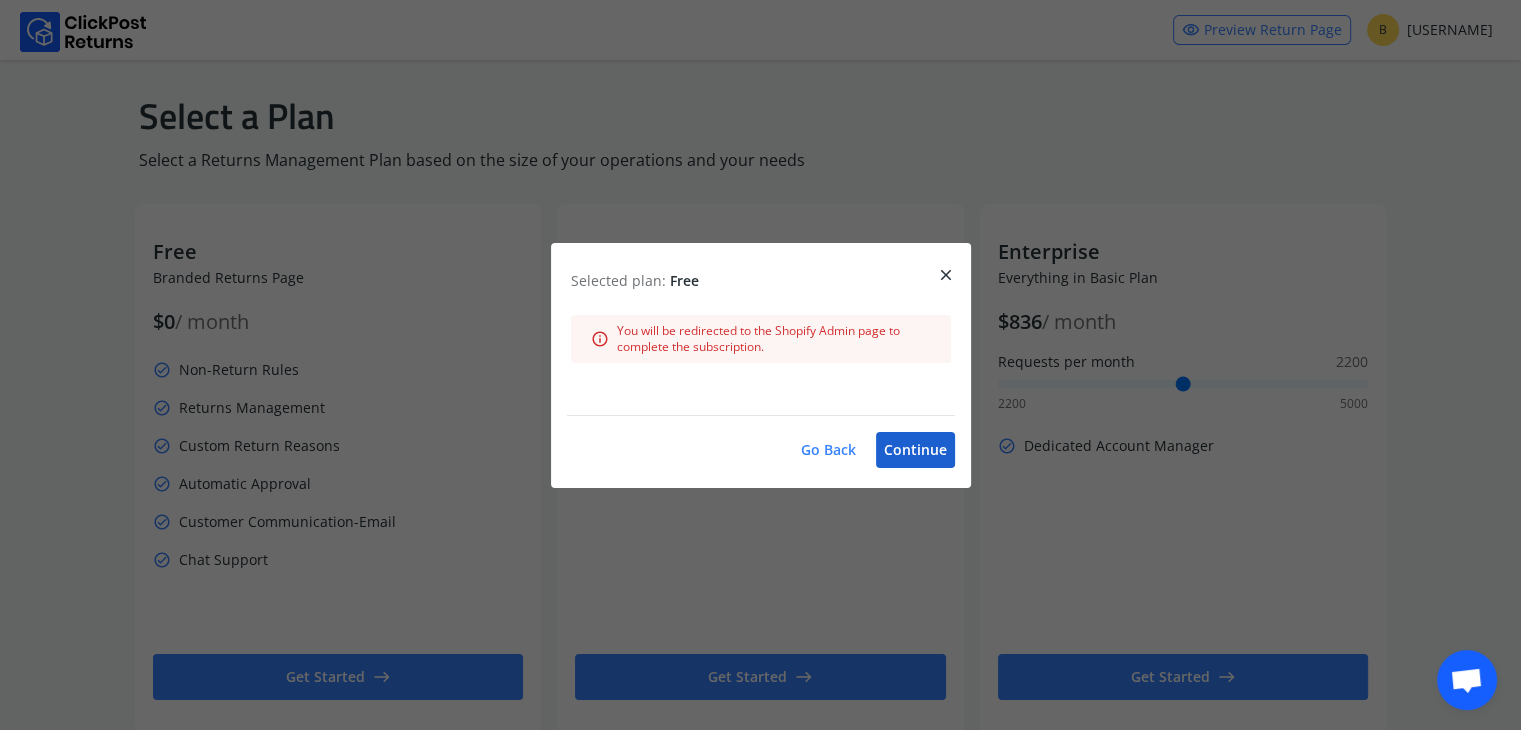 click on "Continue" at bounding box center [915, 450] 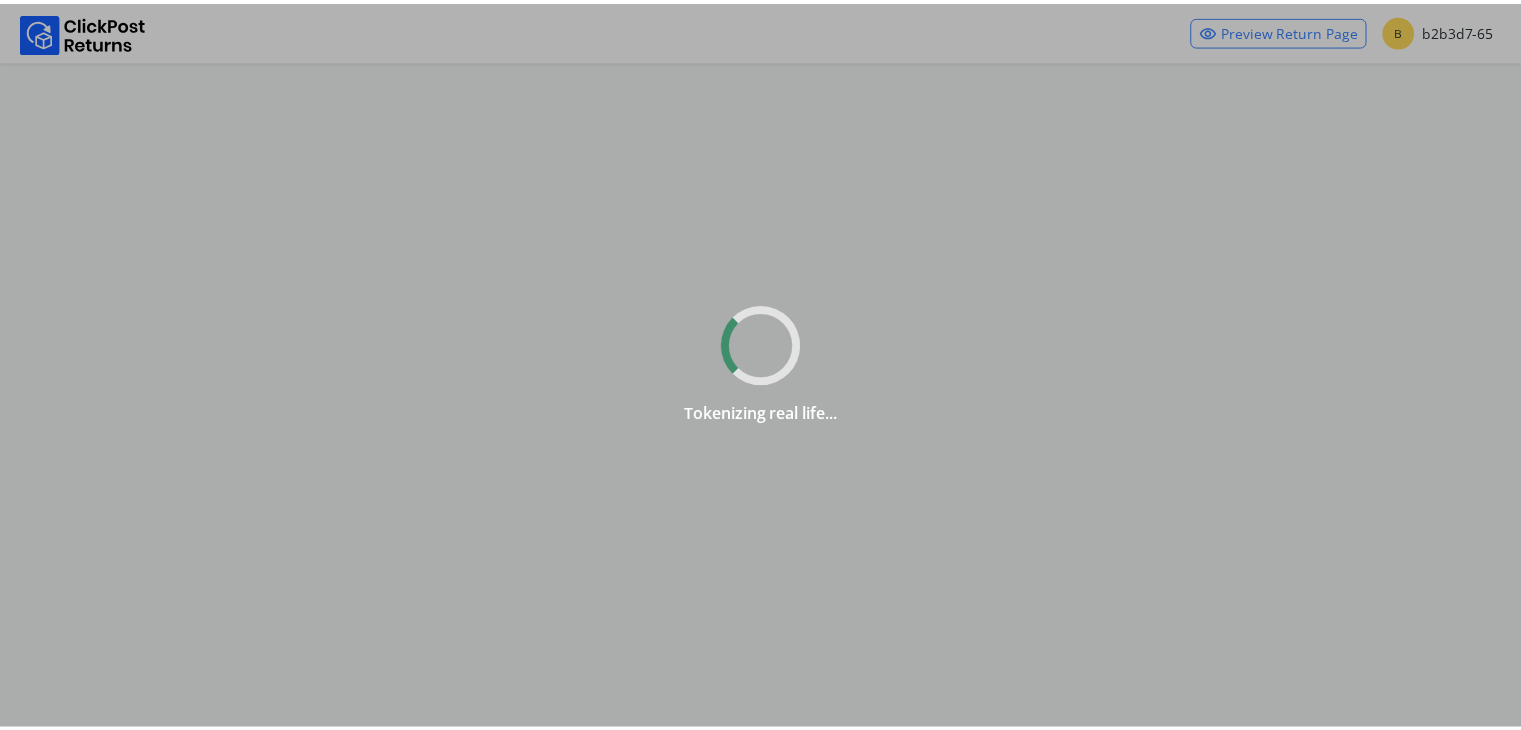 scroll, scrollTop: 0, scrollLeft: 0, axis: both 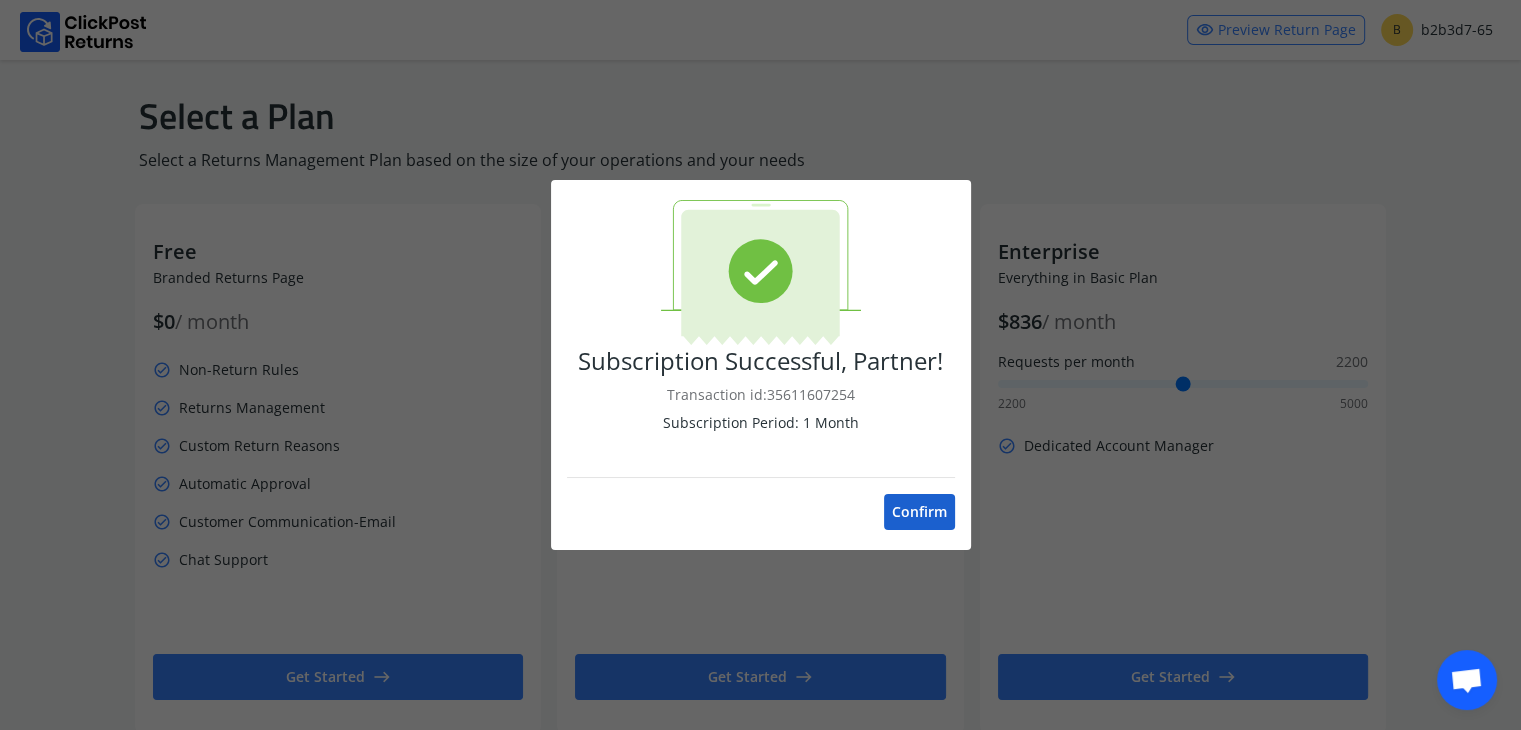 click on "Confirm" at bounding box center [919, 512] 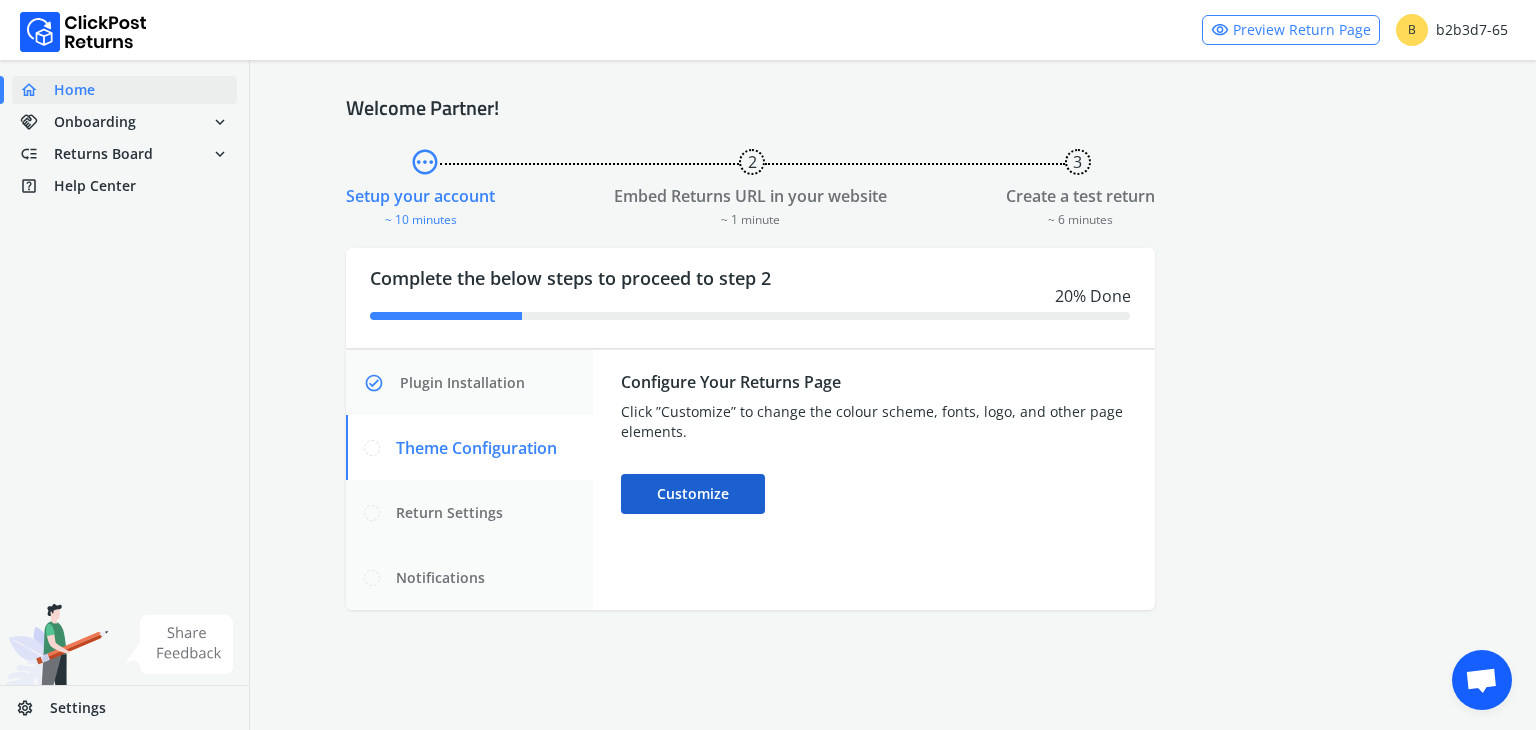 click on "Customize" at bounding box center [693, 494] 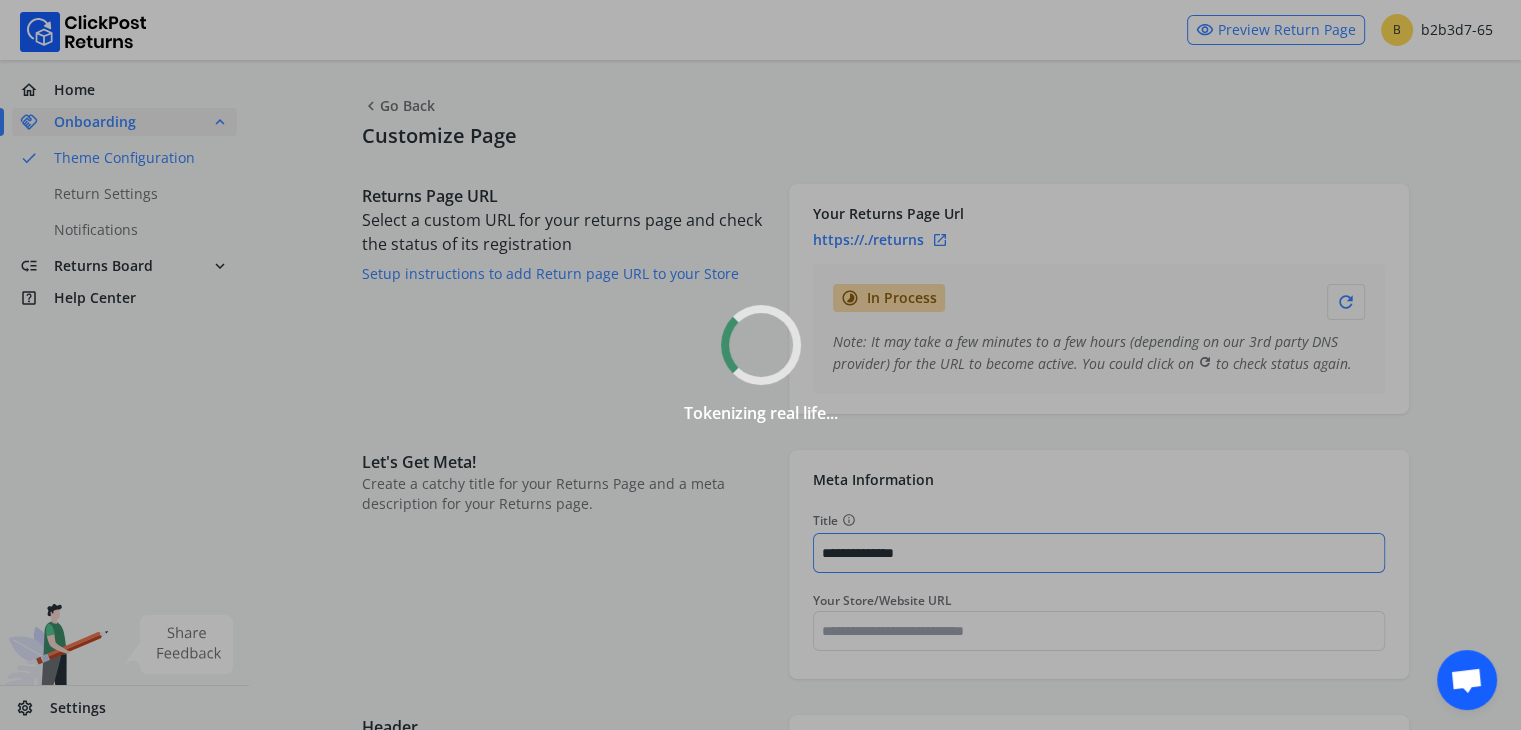 type on "*******" 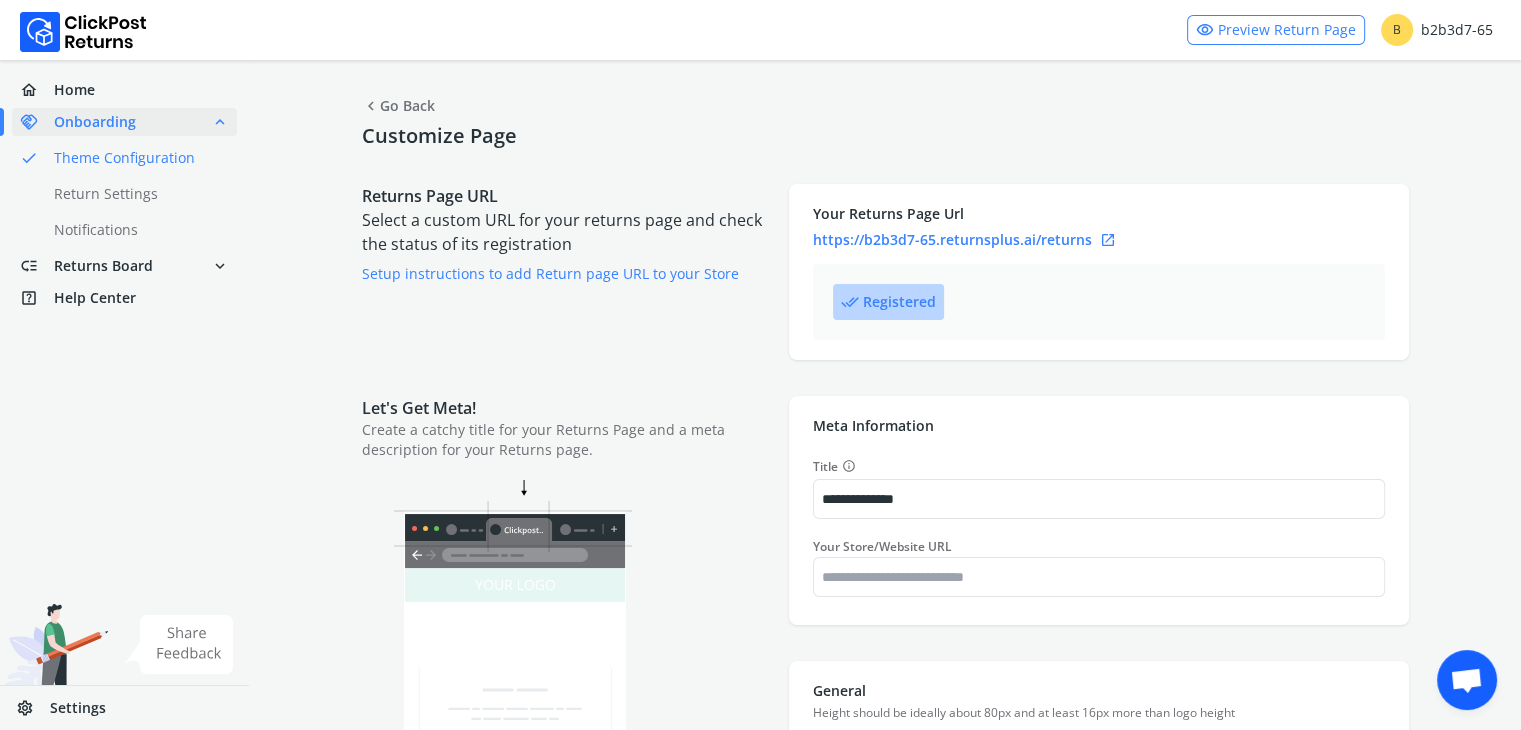 type on "*******" 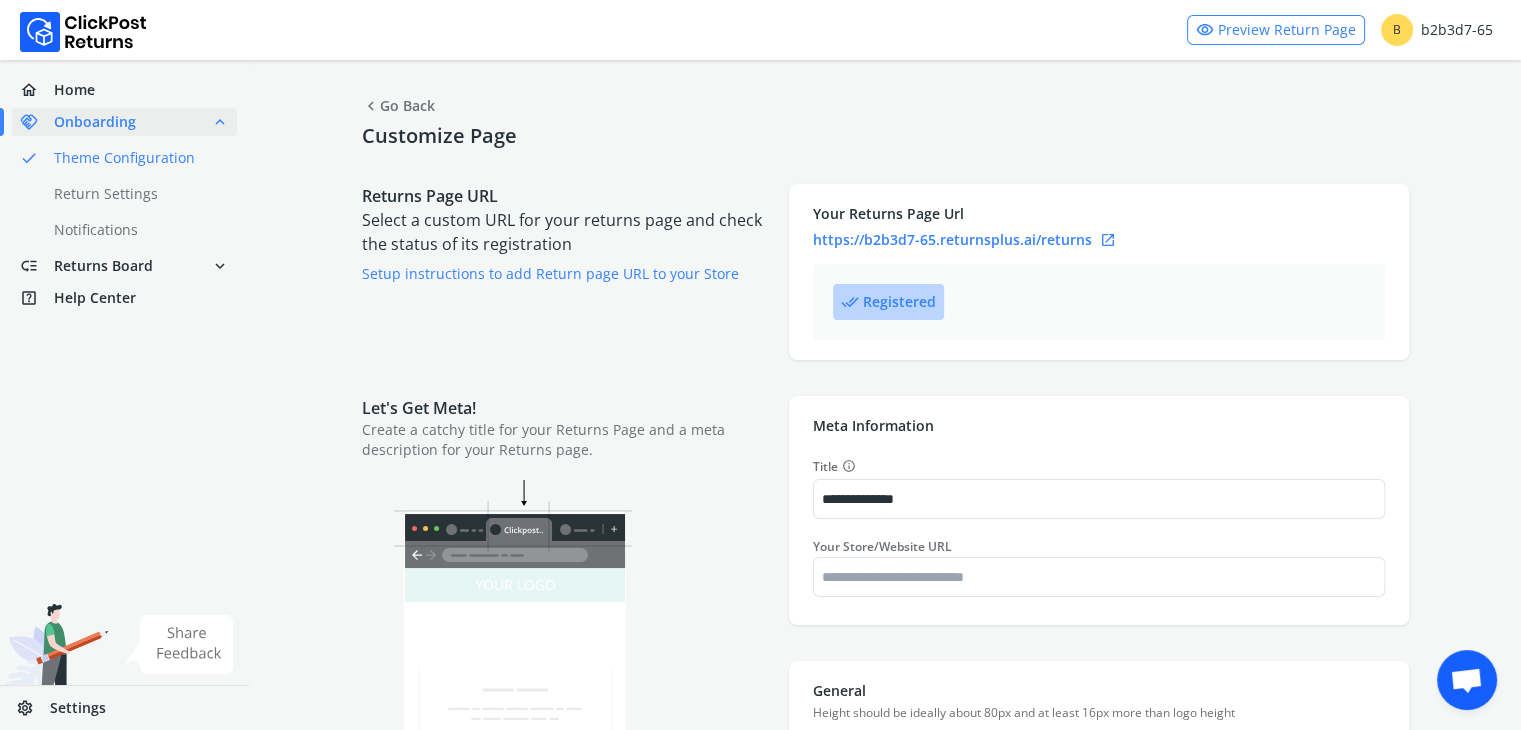 type on "*******" 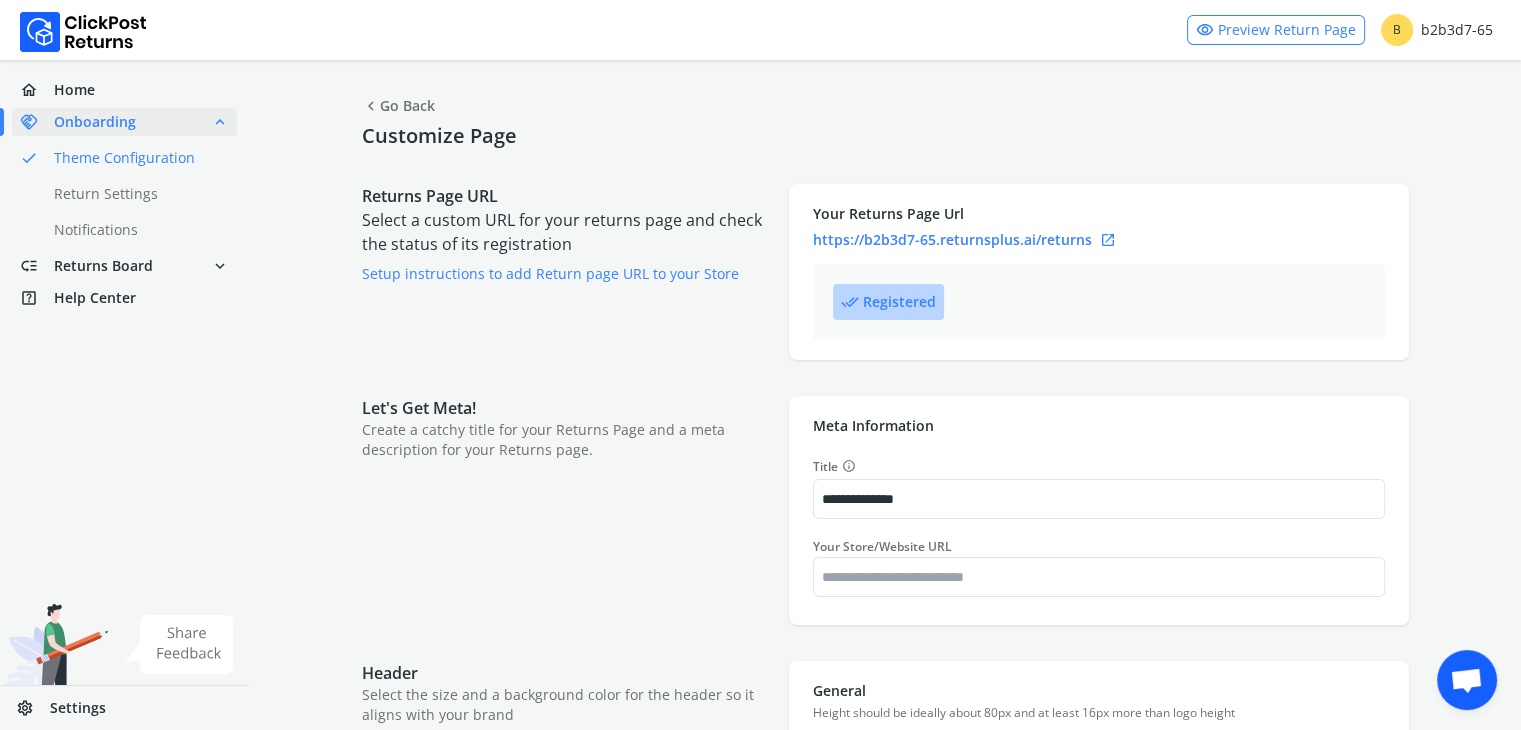 select 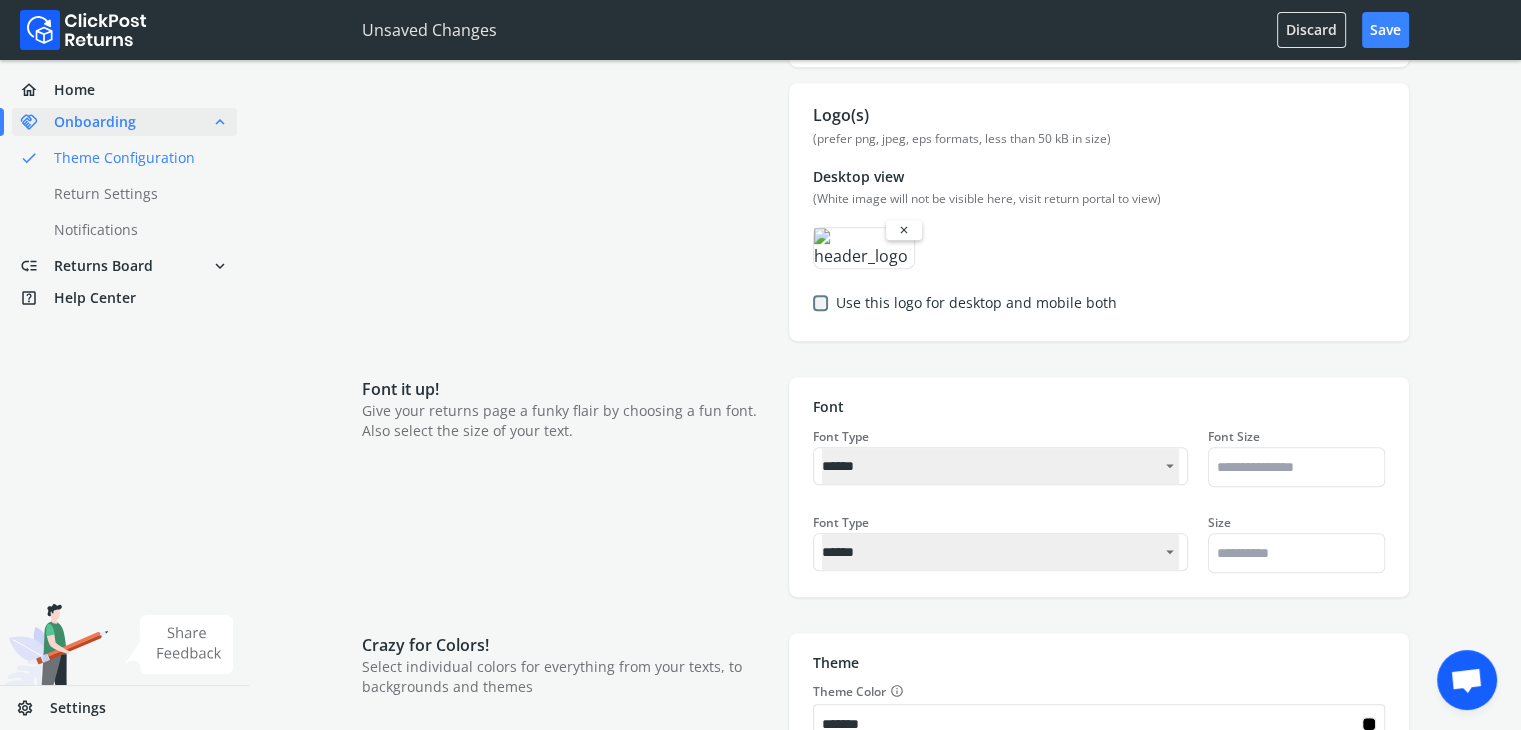 scroll, scrollTop: 1000, scrollLeft: 0, axis: vertical 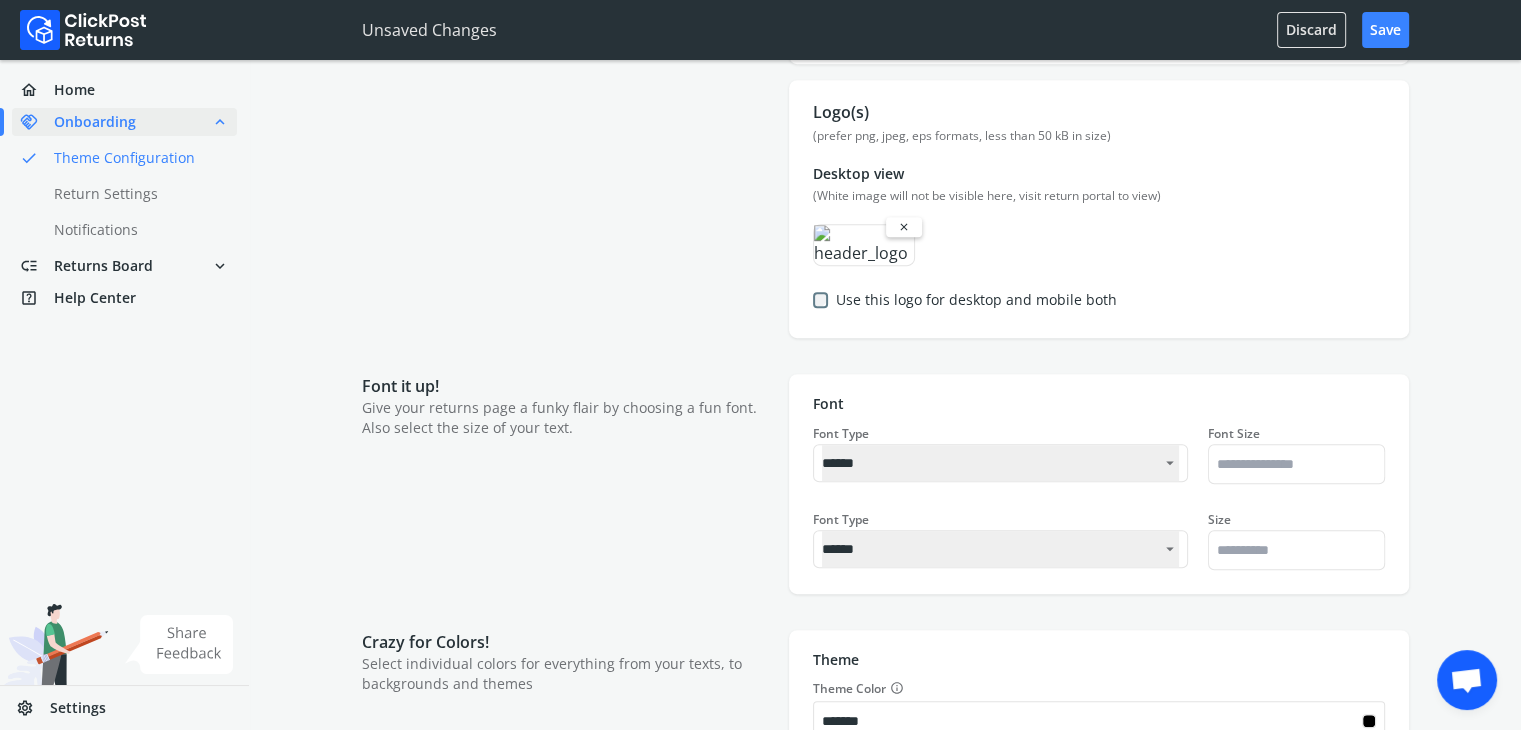 click at bounding box center [864, 245] 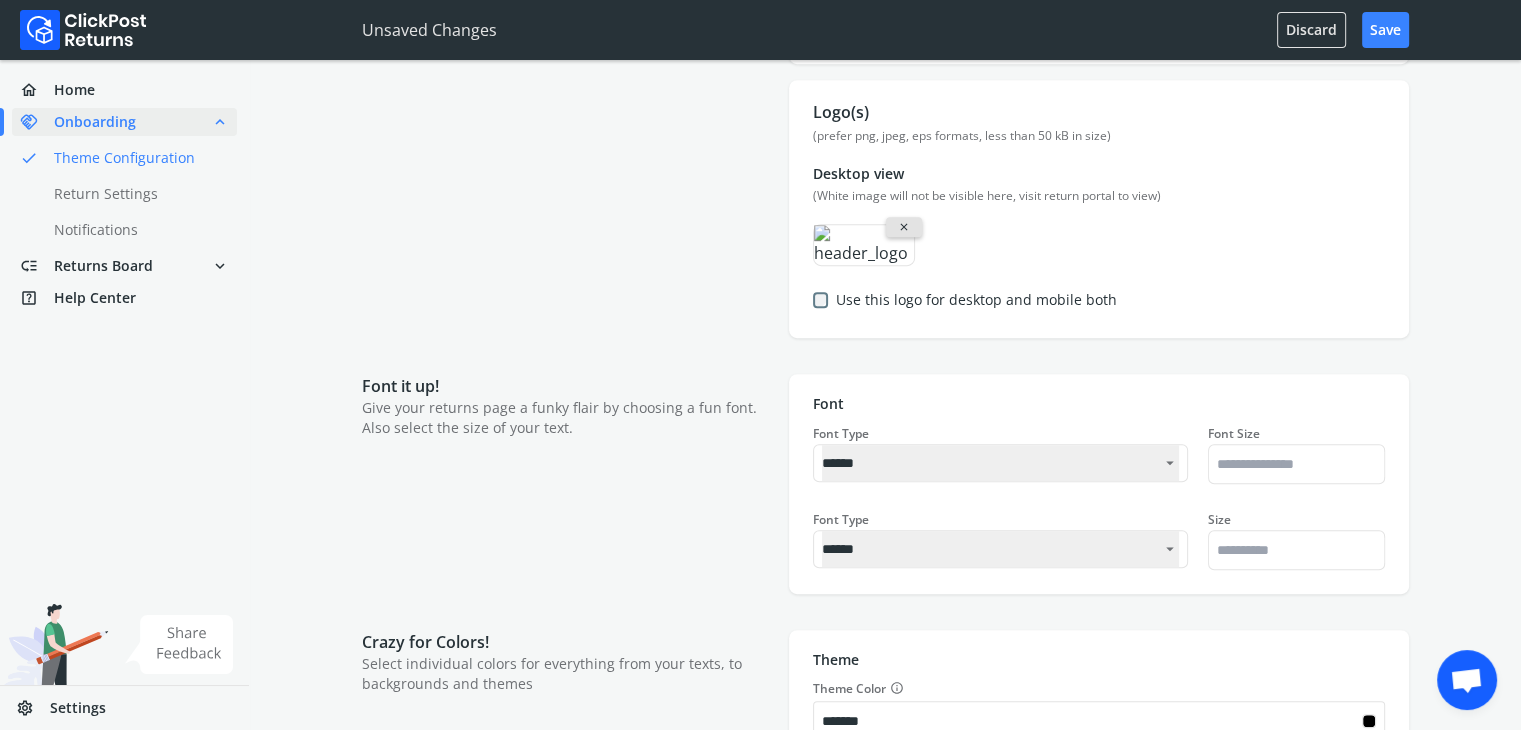 click on "close" at bounding box center [904, 227] 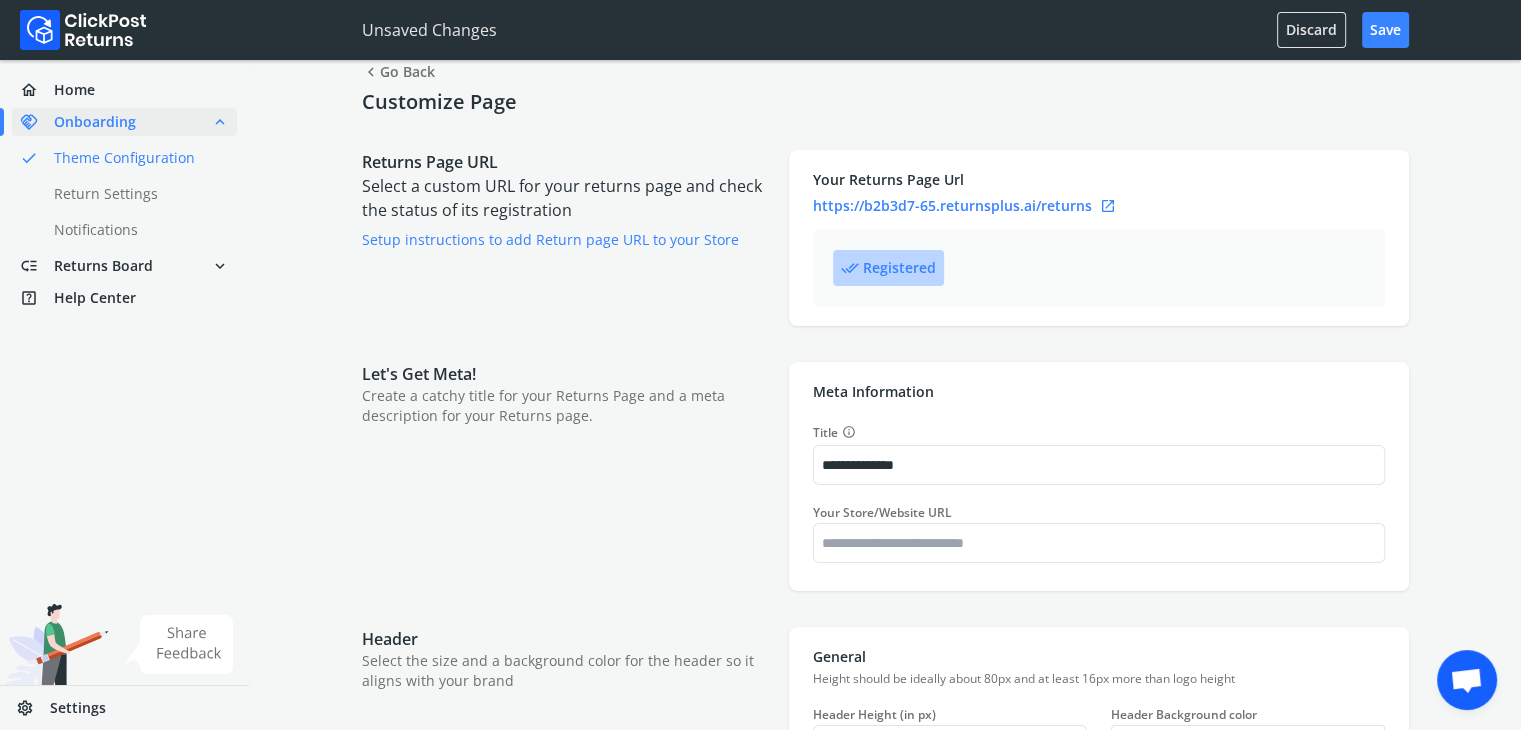 scroll, scrollTop: 0, scrollLeft: 0, axis: both 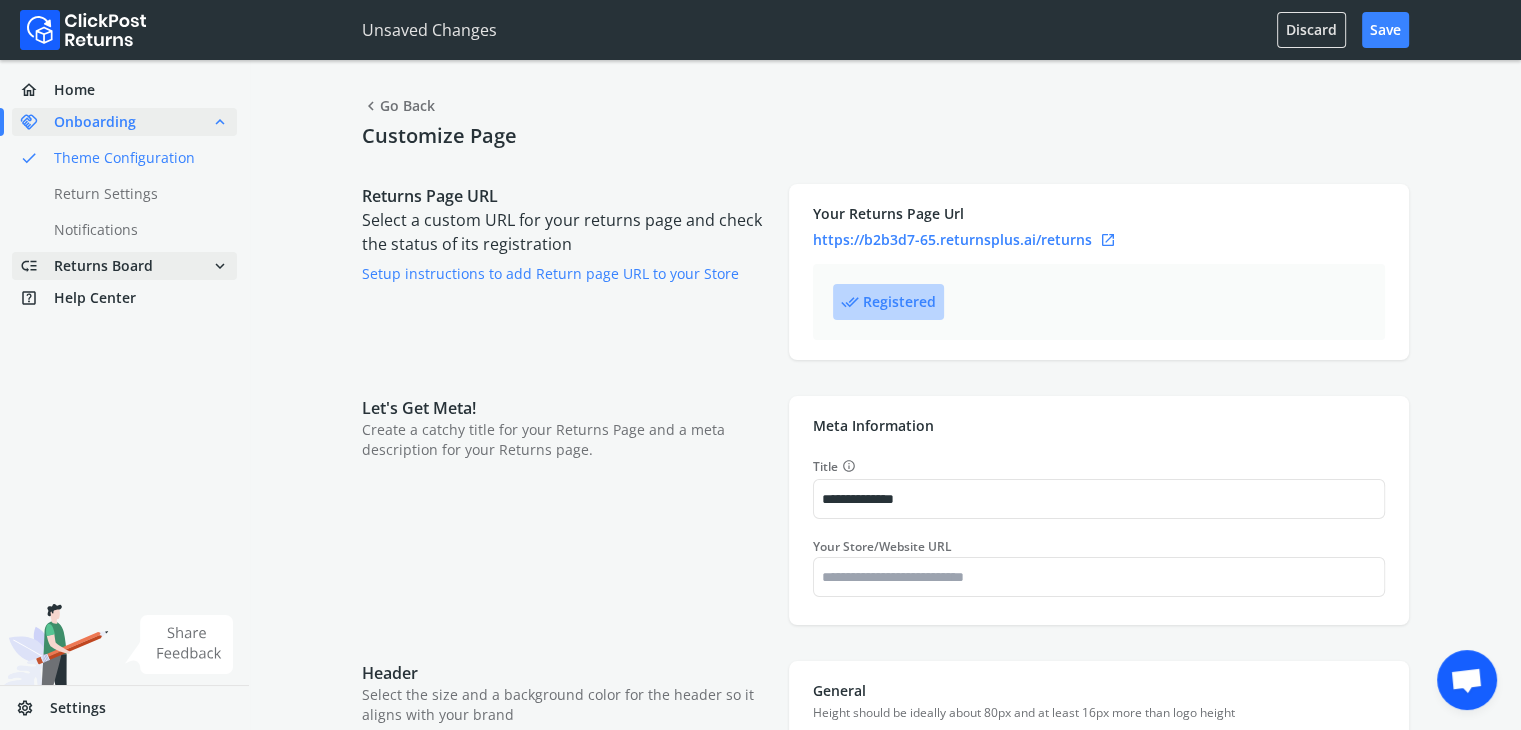 click on "low_priority Returns Board expand_more" at bounding box center [124, 266] 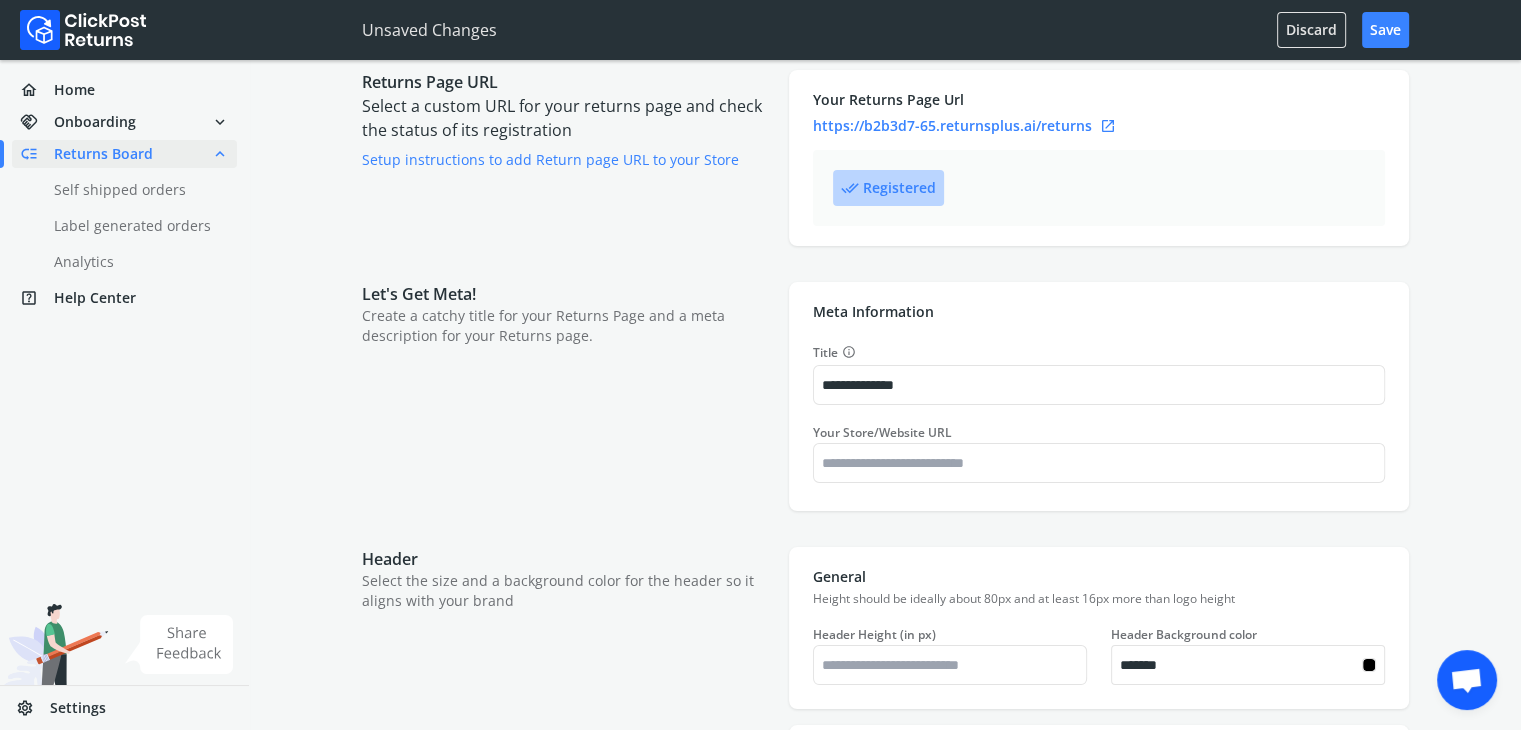 scroll, scrollTop: 200, scrollLeft: 0, axis: vertical 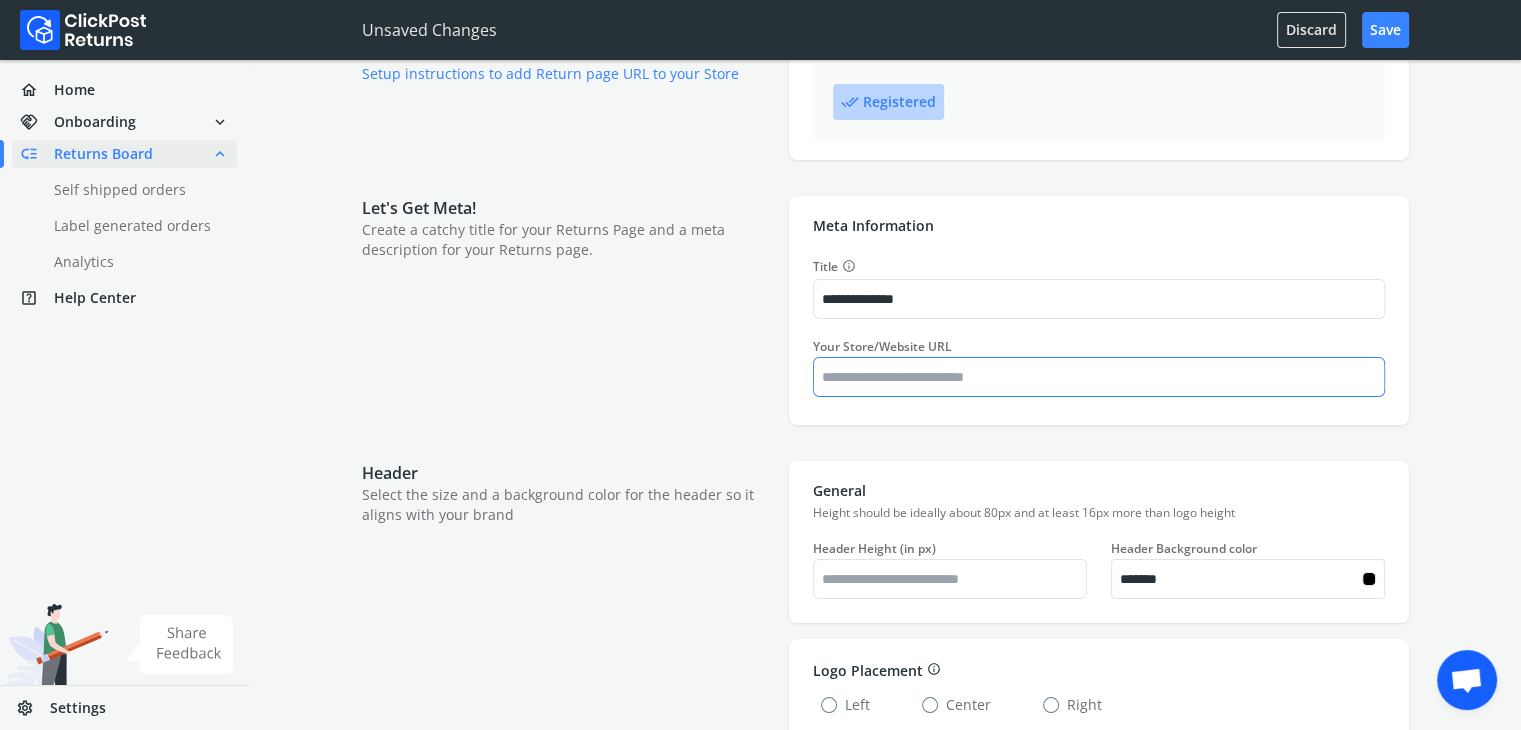 type on "*******" 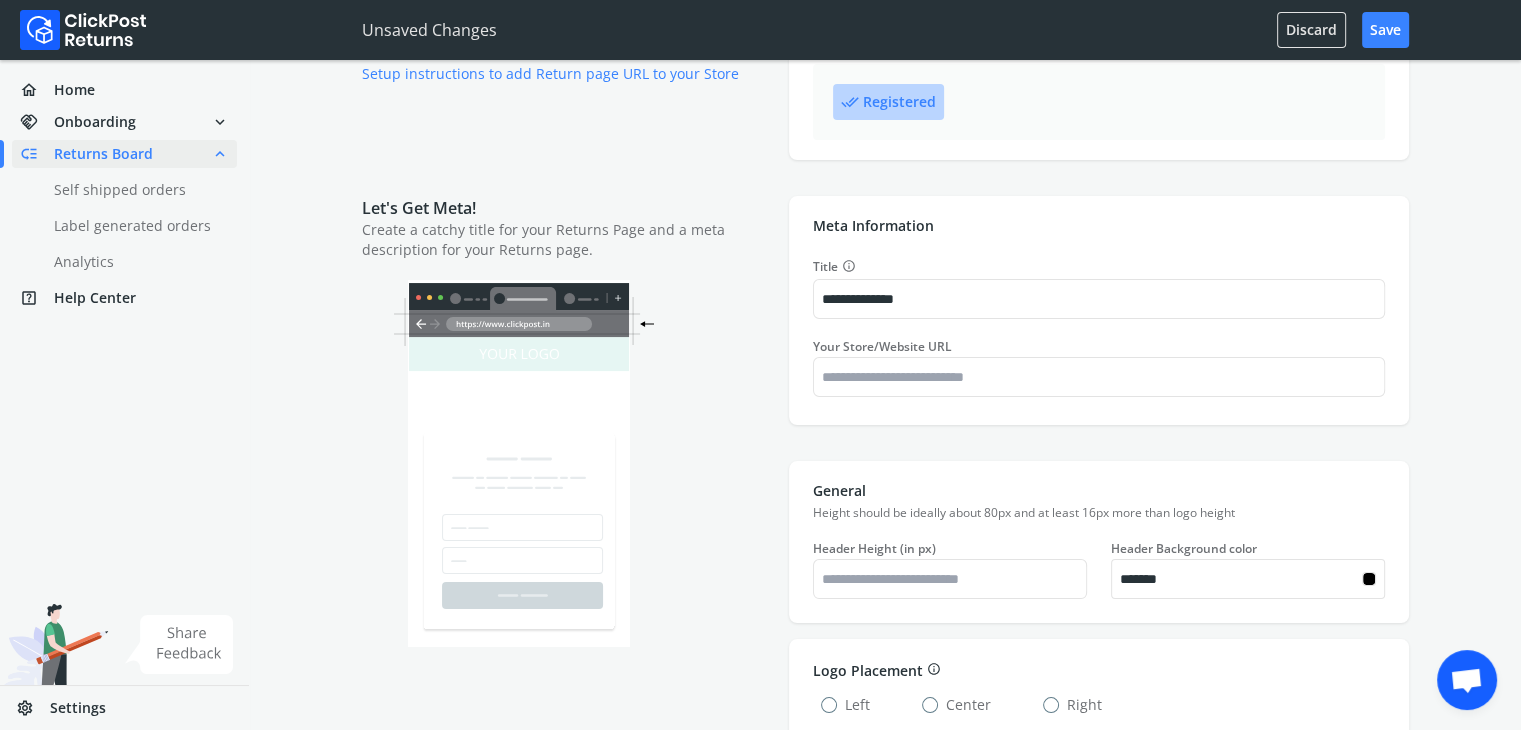type on "*******" 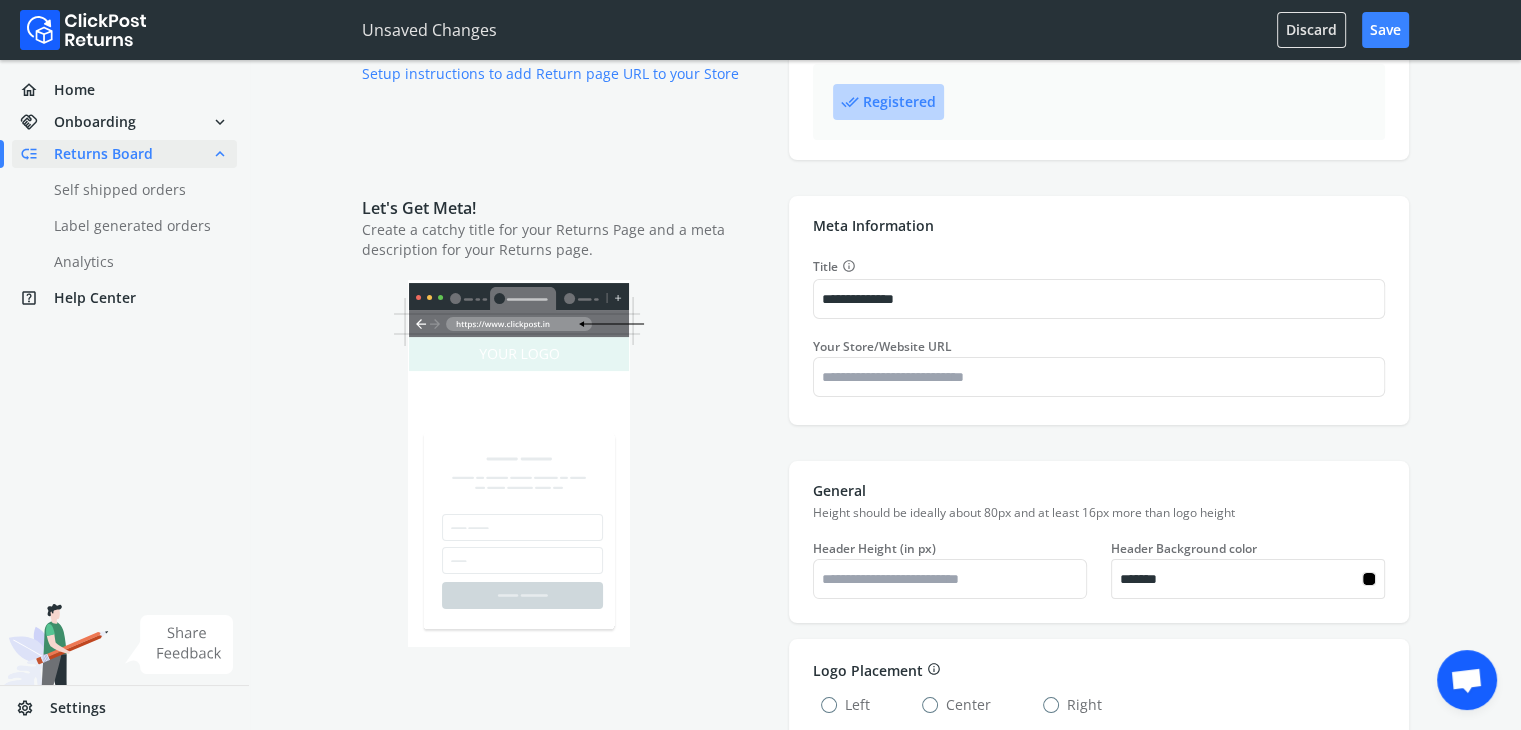 type on "*******" 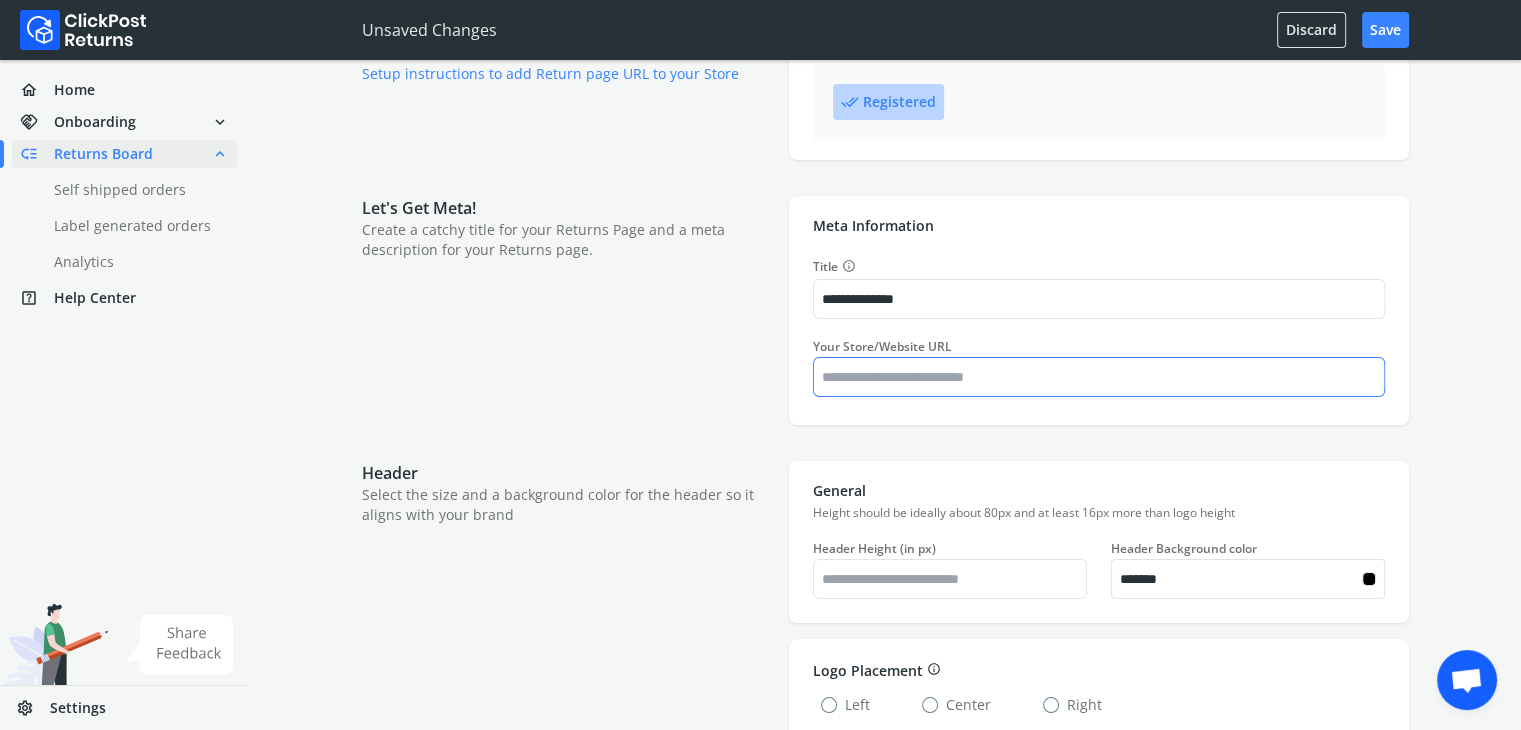 type on "*******" 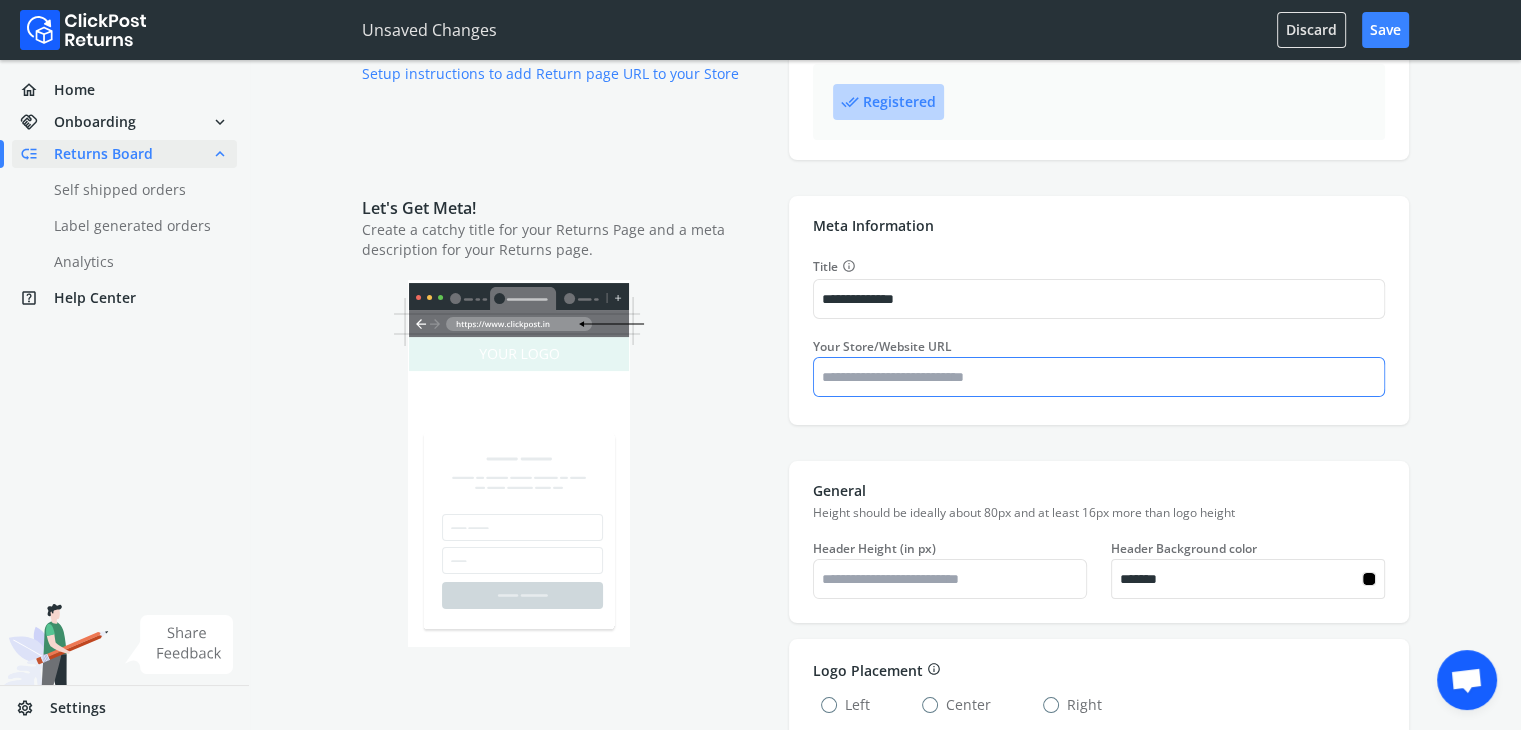 click on "Your Store/Website URL" at bounding box center (1099, 377) 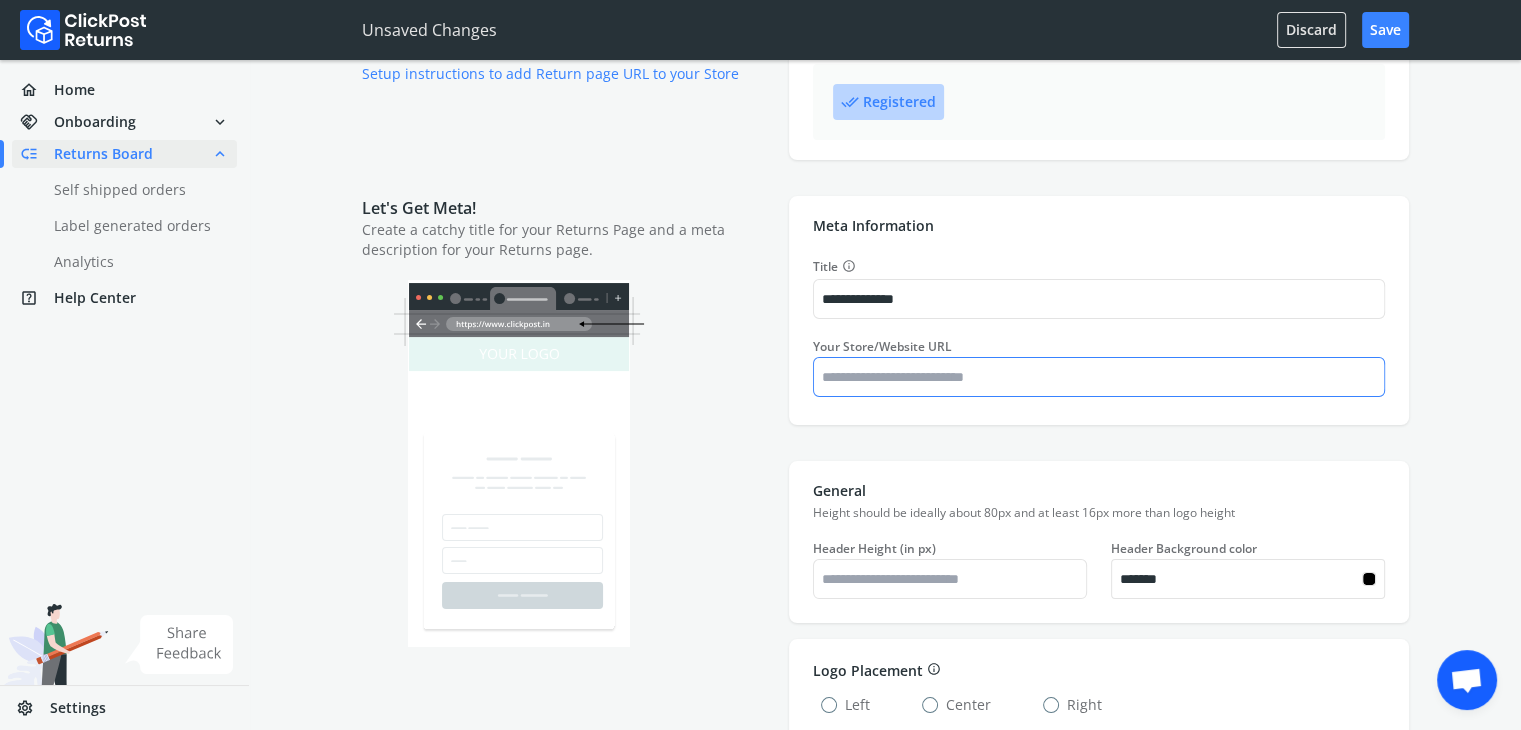 type on "*" 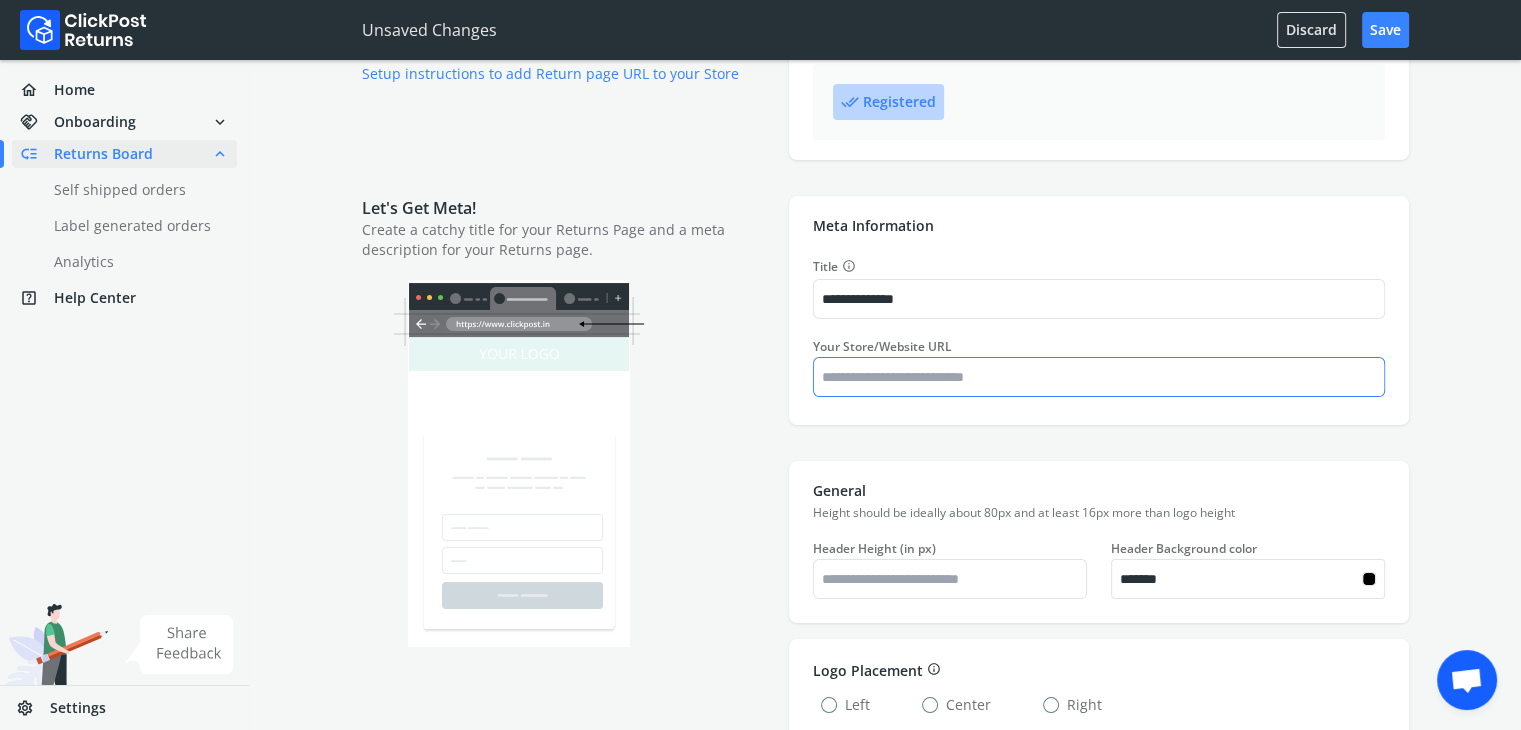 type on "*******" 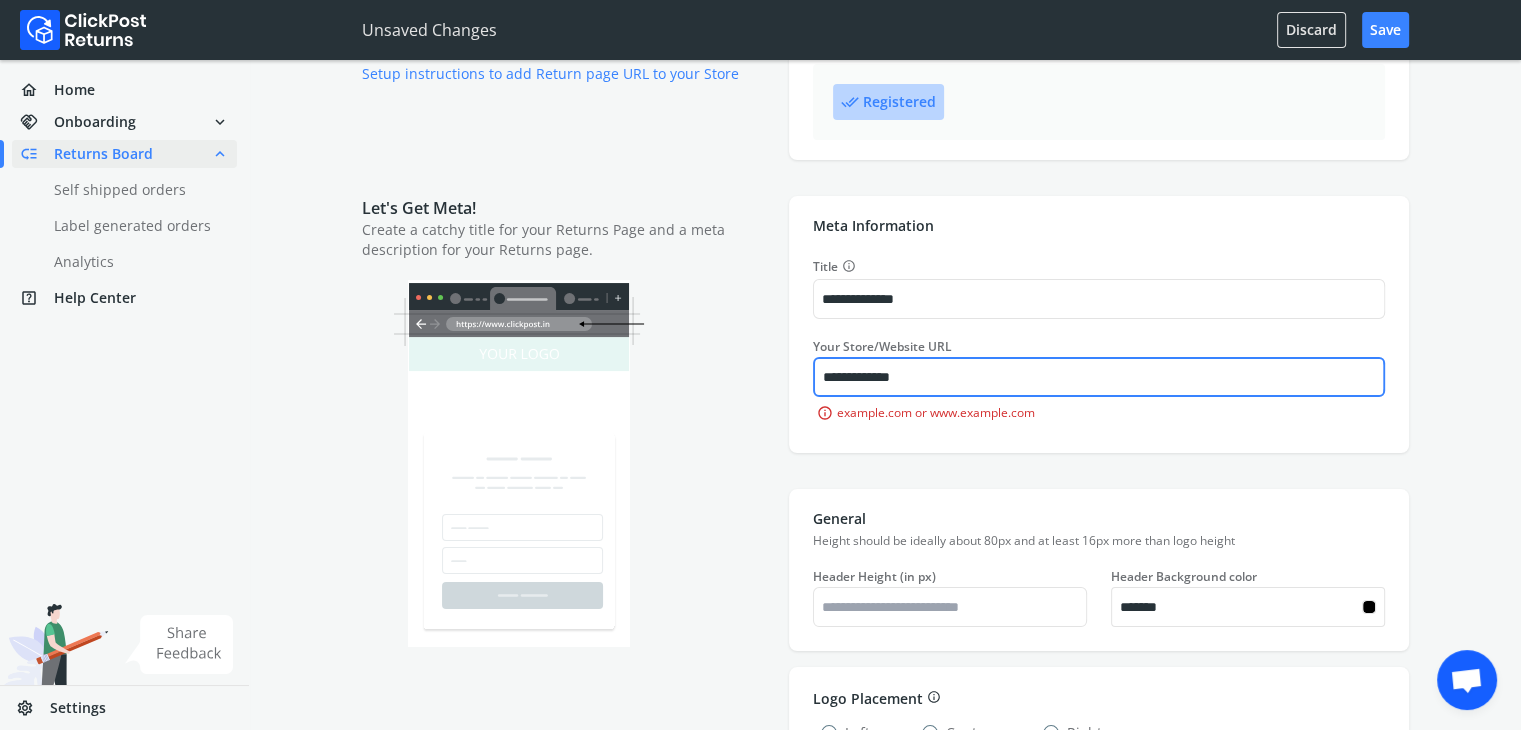 type on "**********" 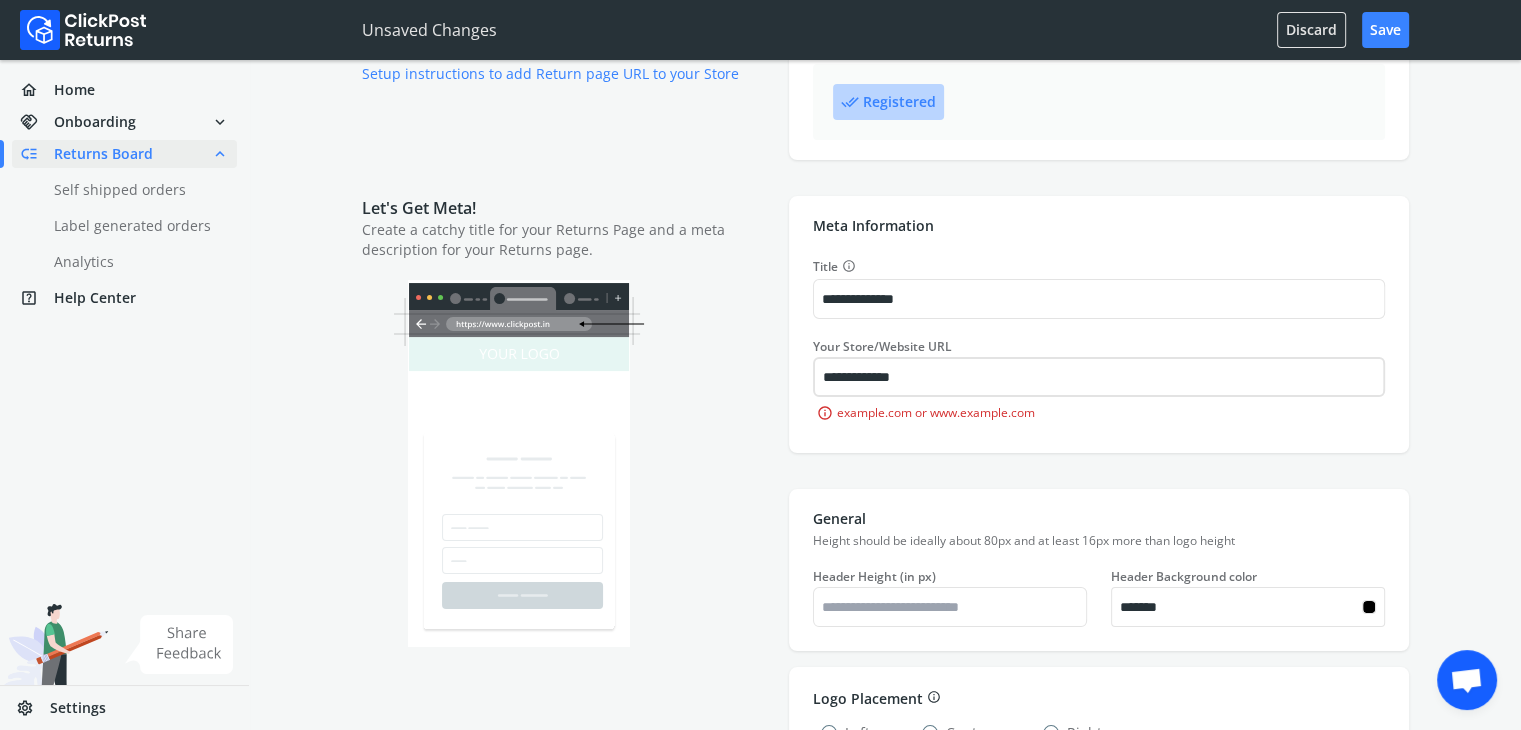 type on "*******" 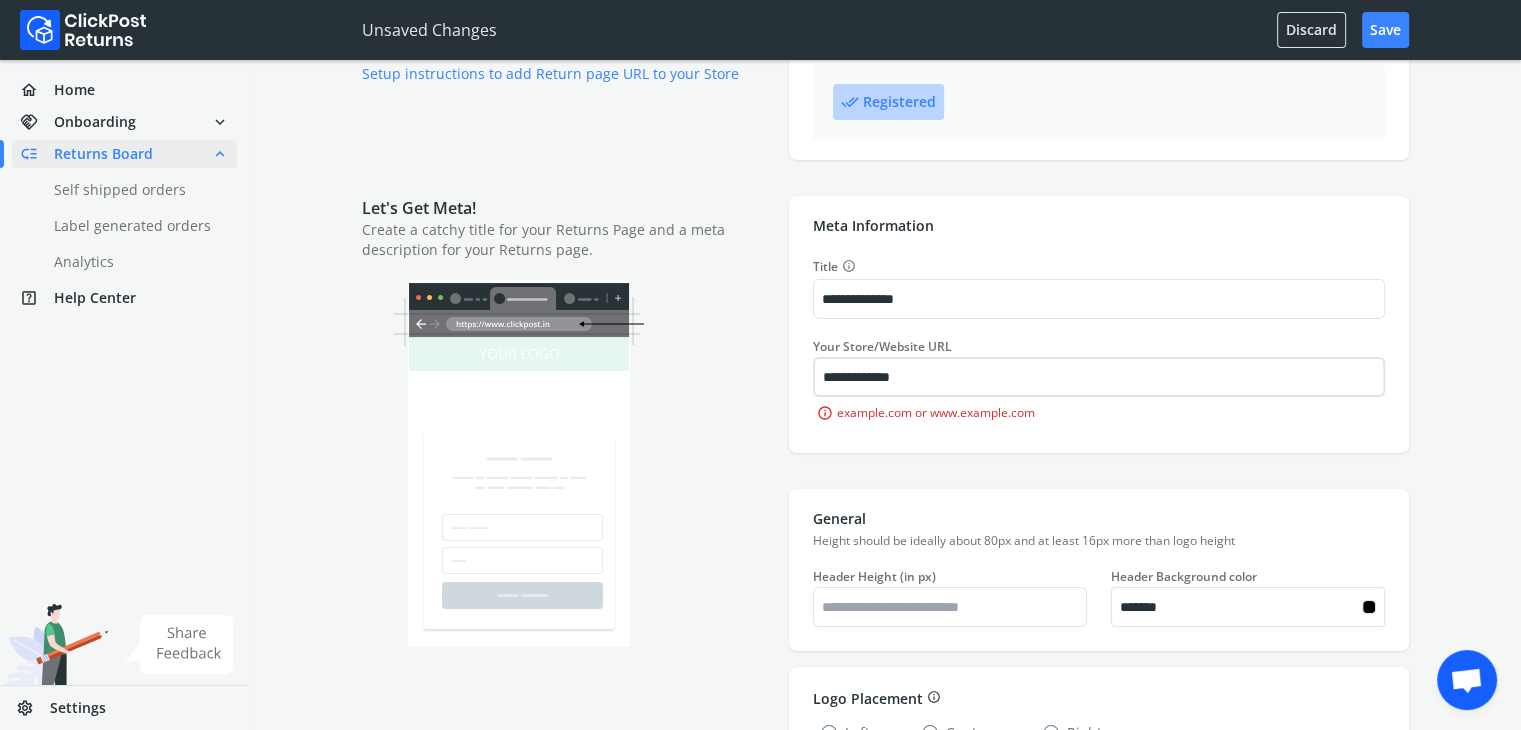 type on "*******" 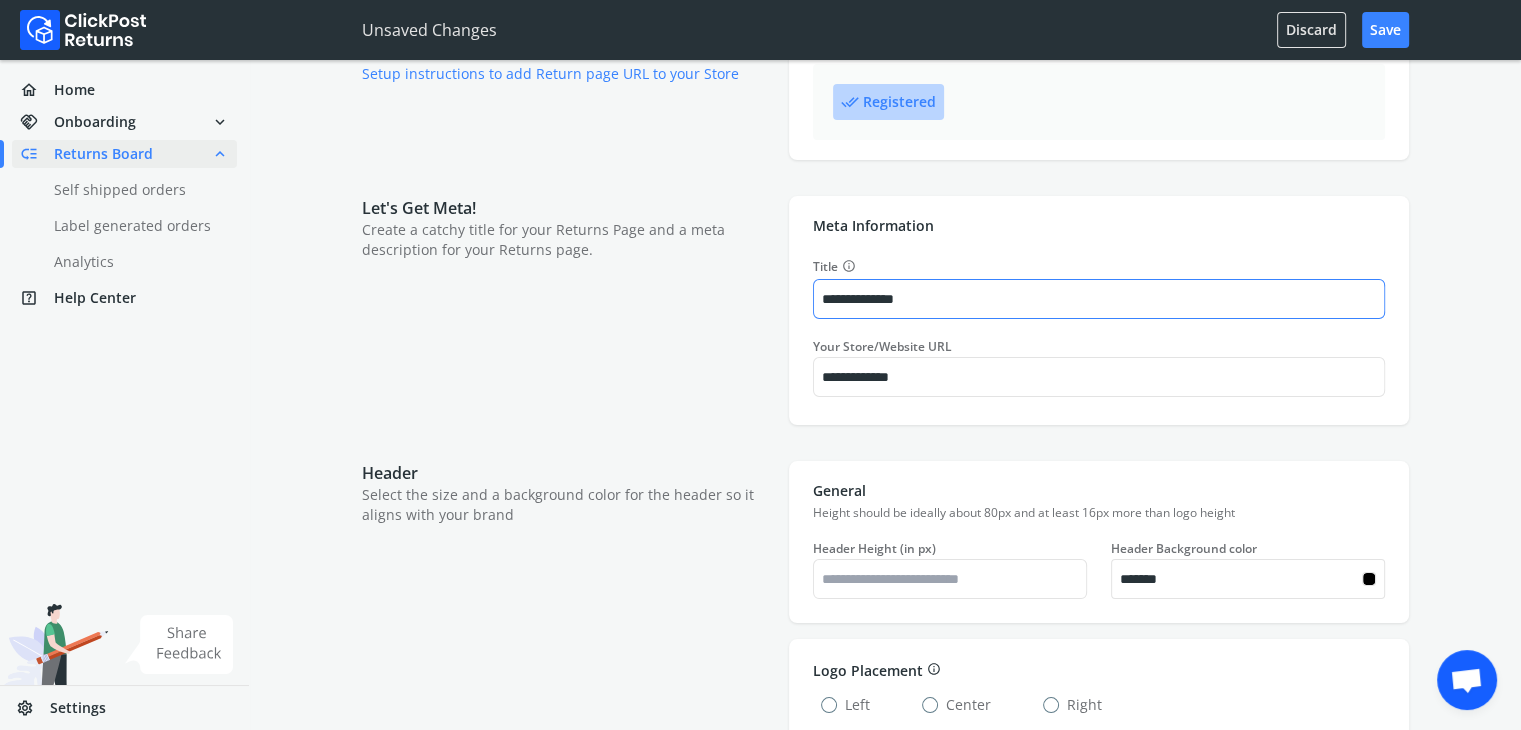 type on "*******" 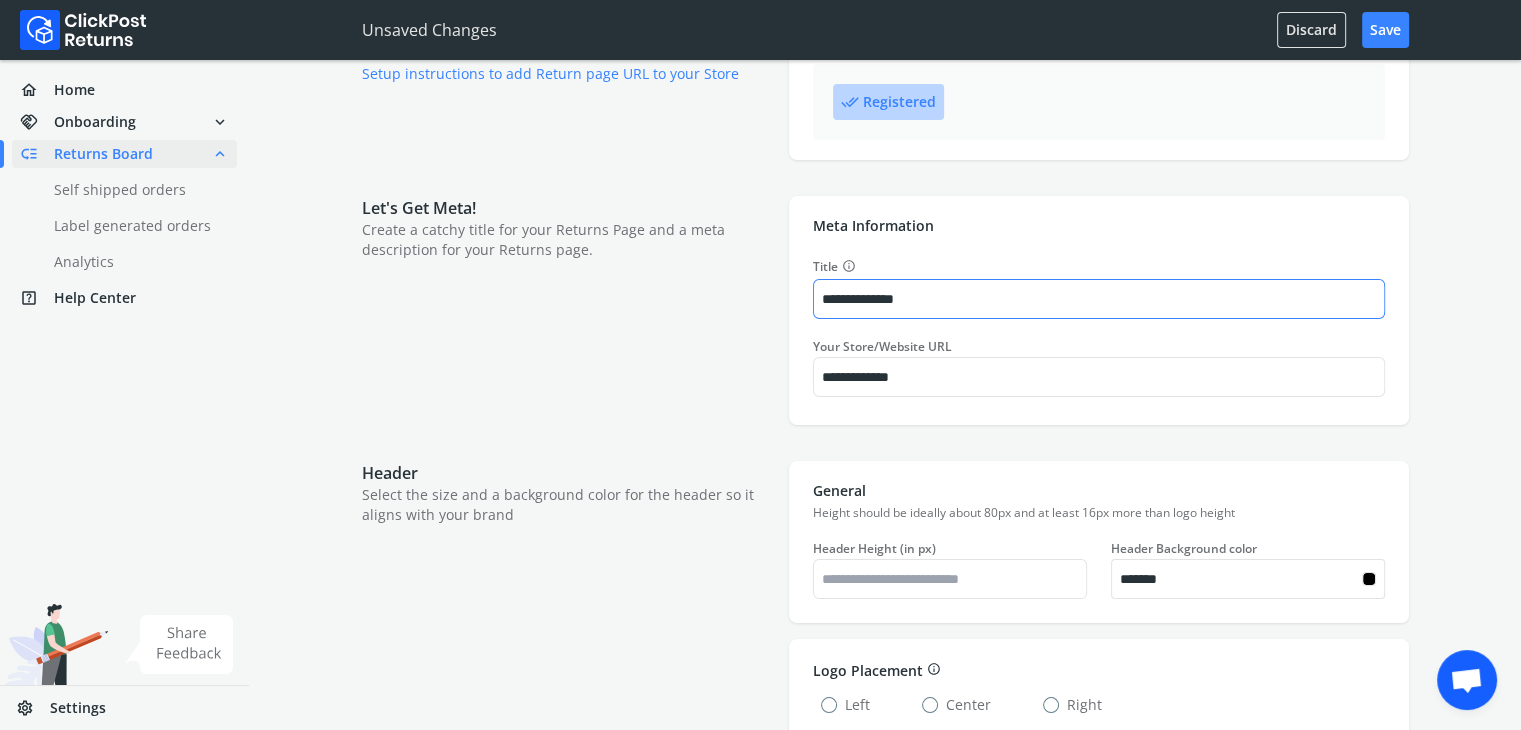 type on "*******" 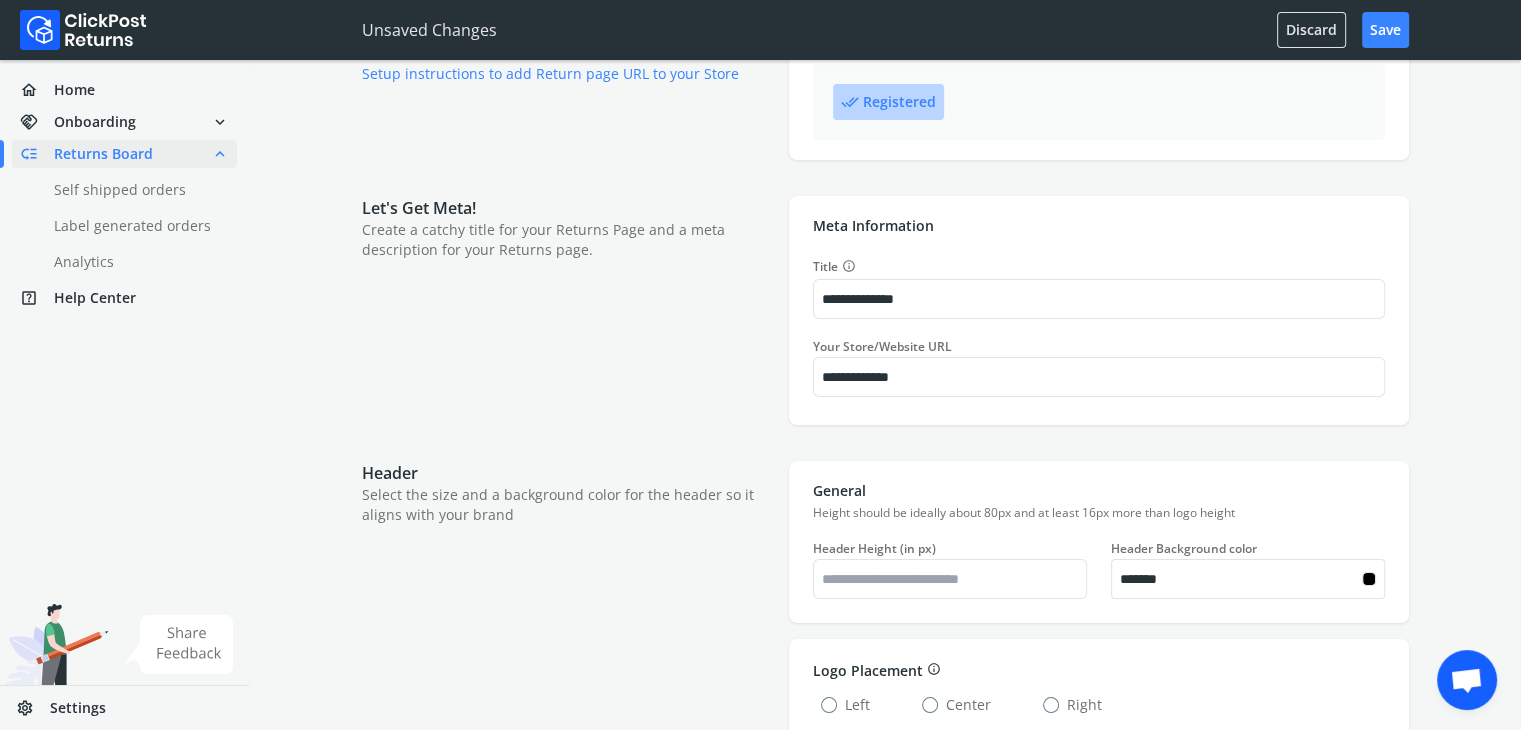 type on "*******" 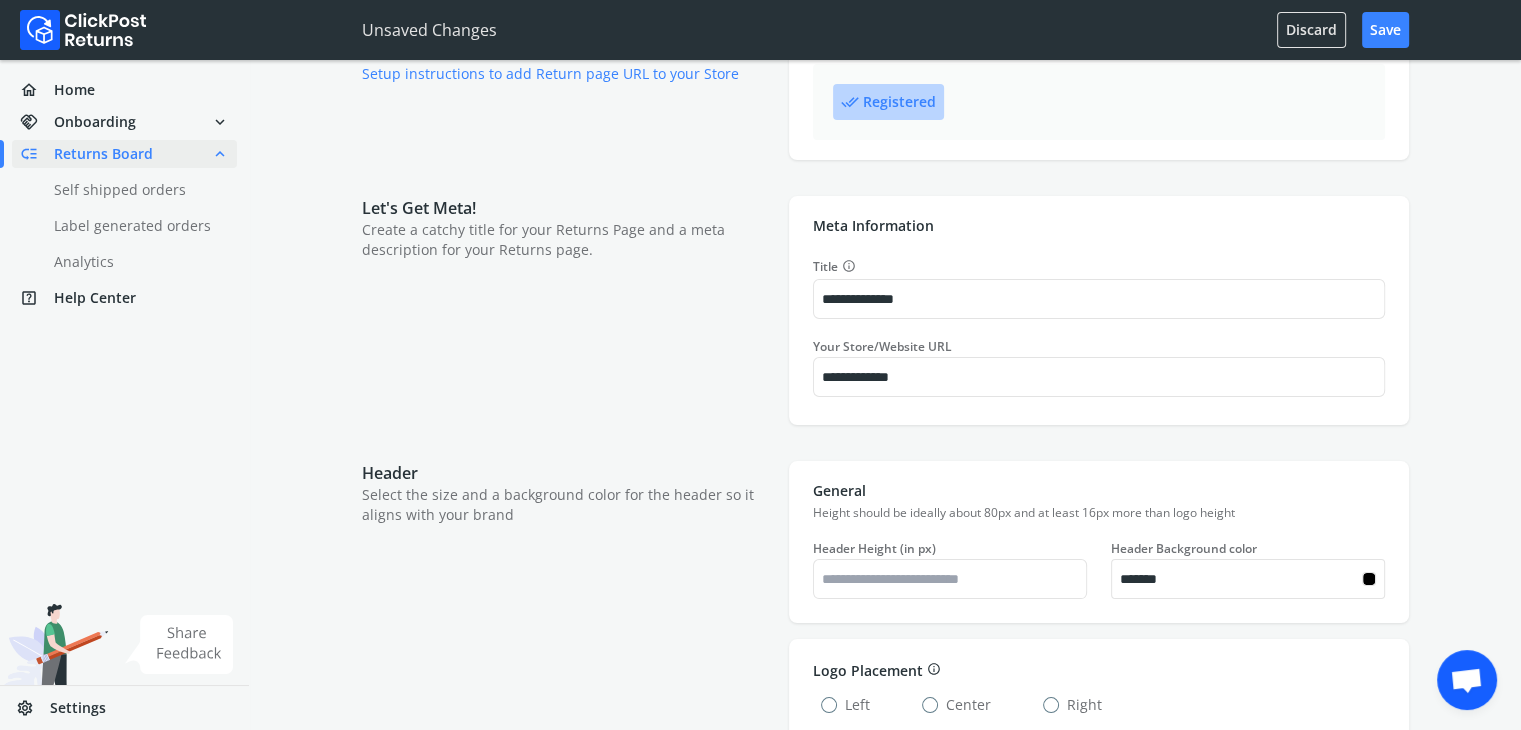 type on "*******" 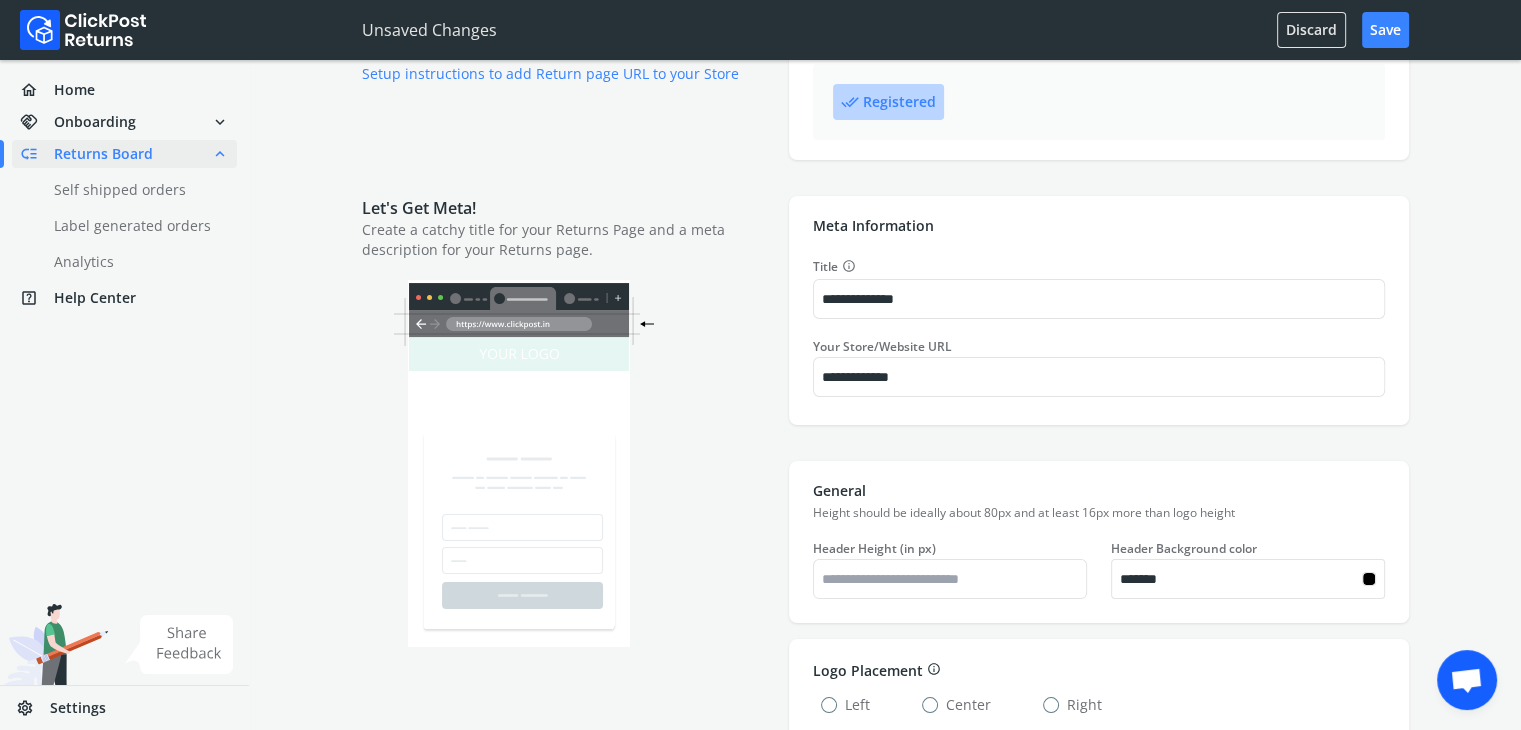 type on "*******" 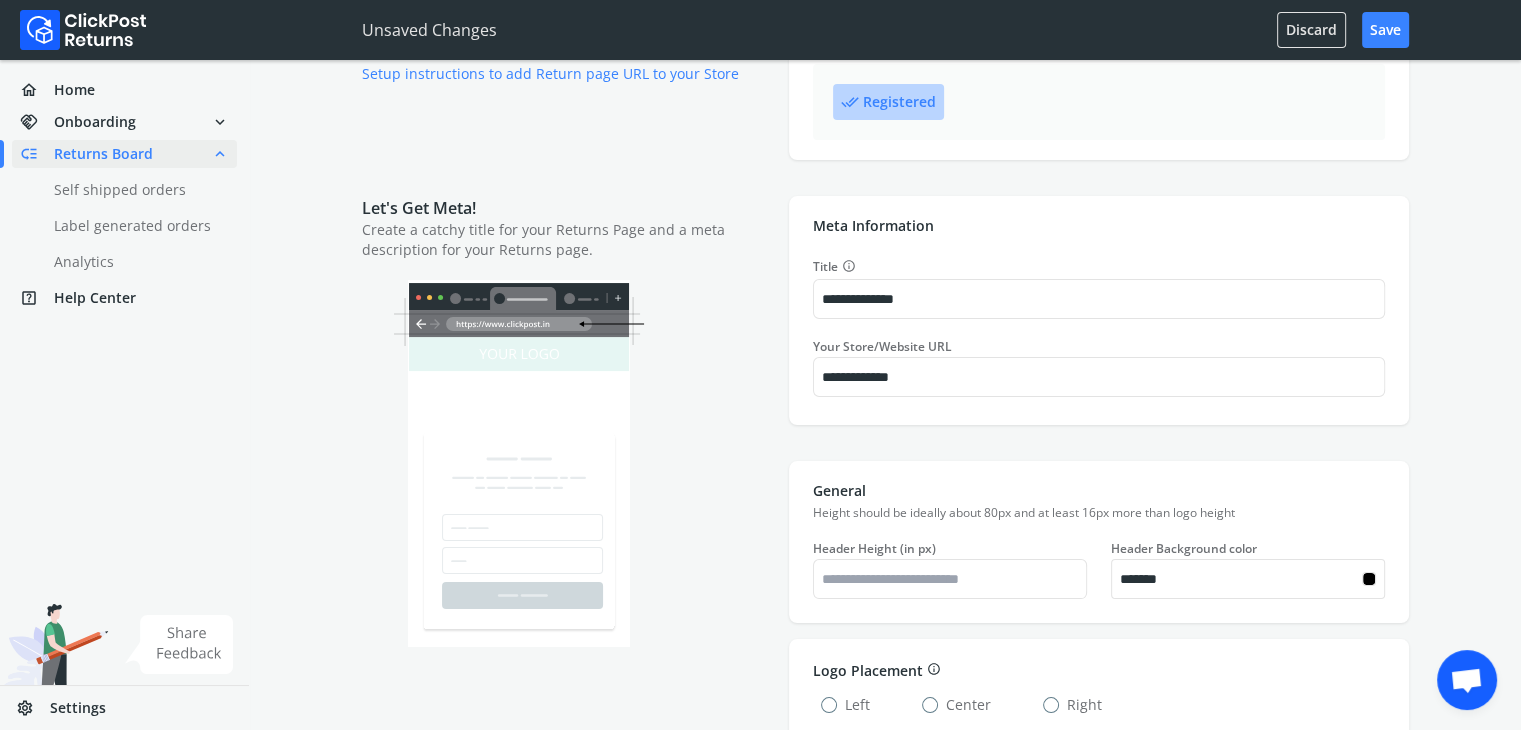 type on "*******" 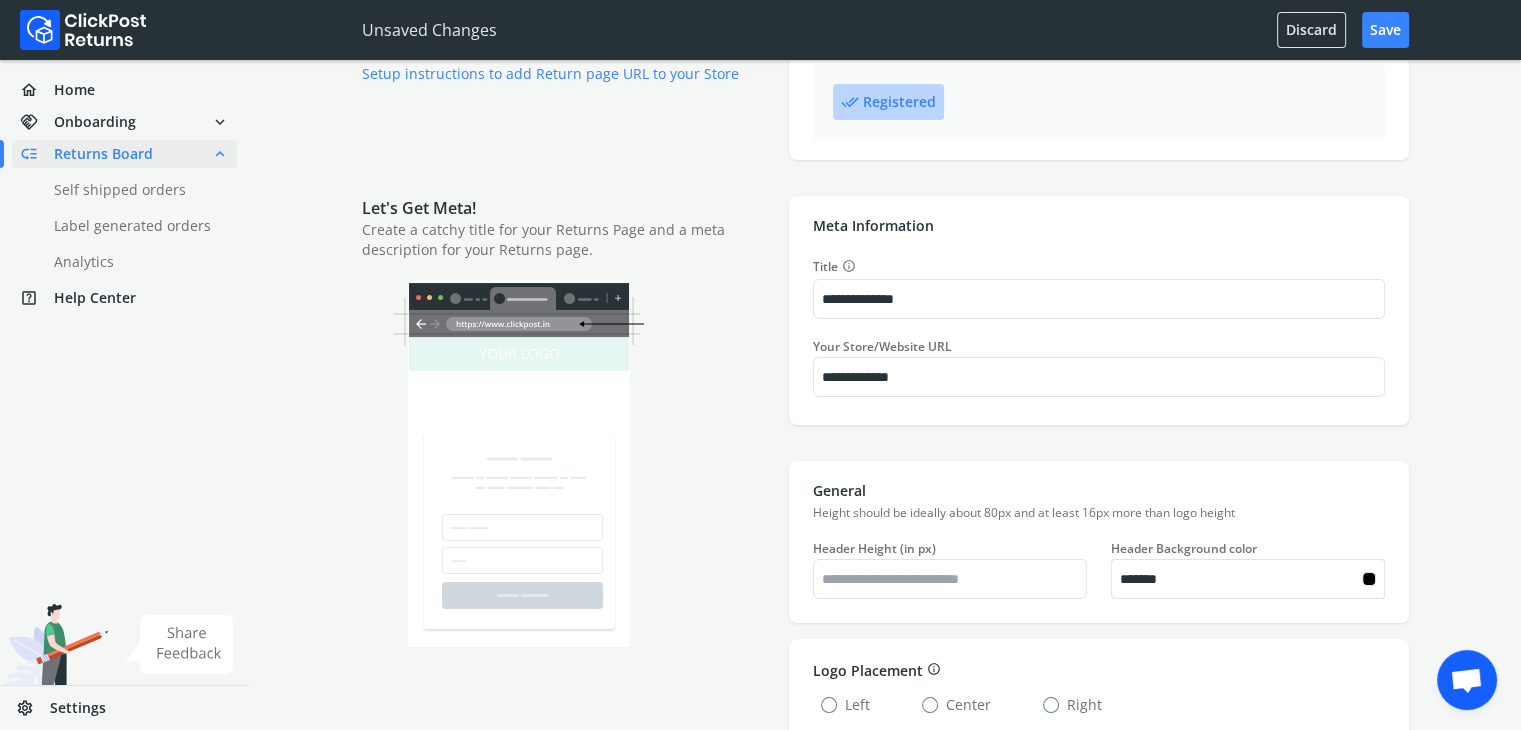 type on "*******" 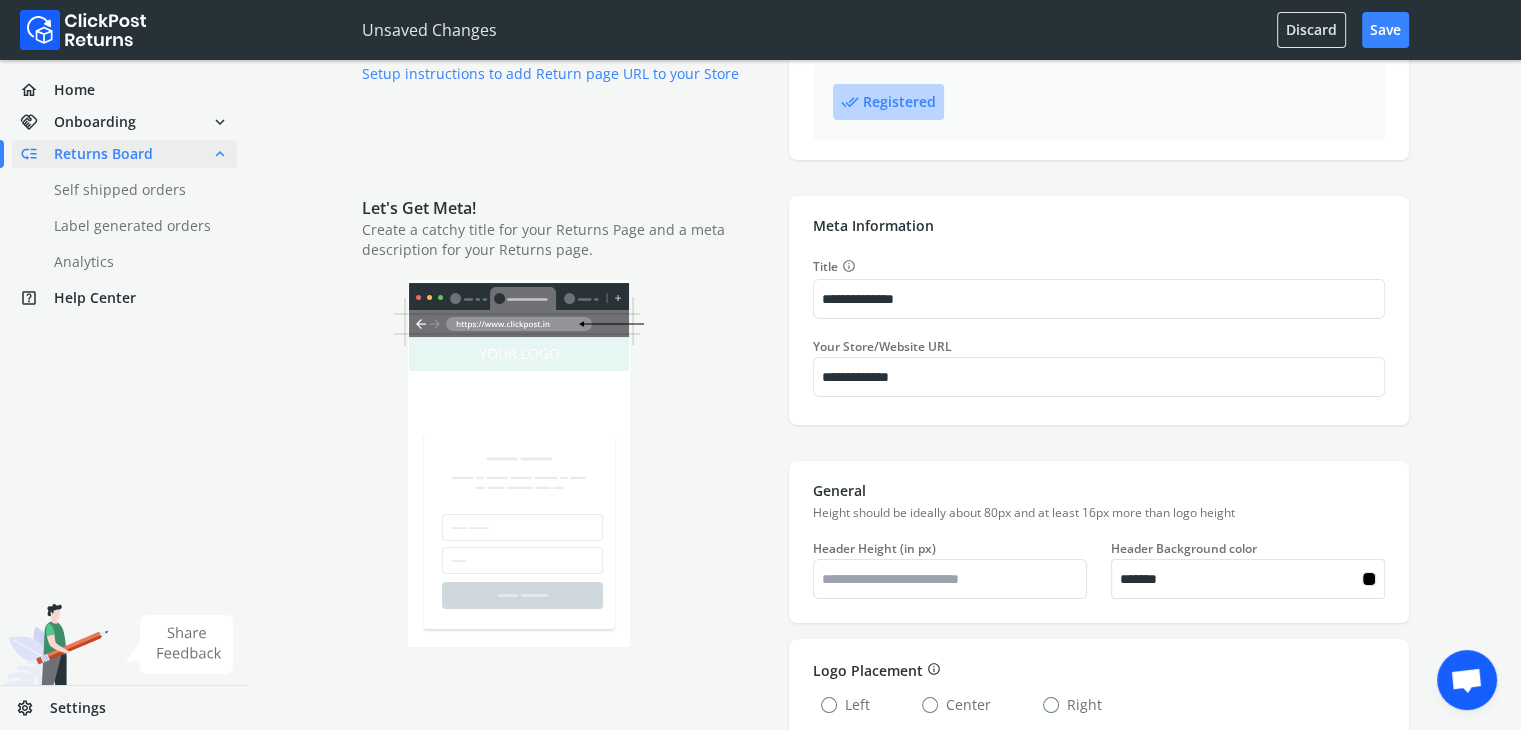 type on "*******" 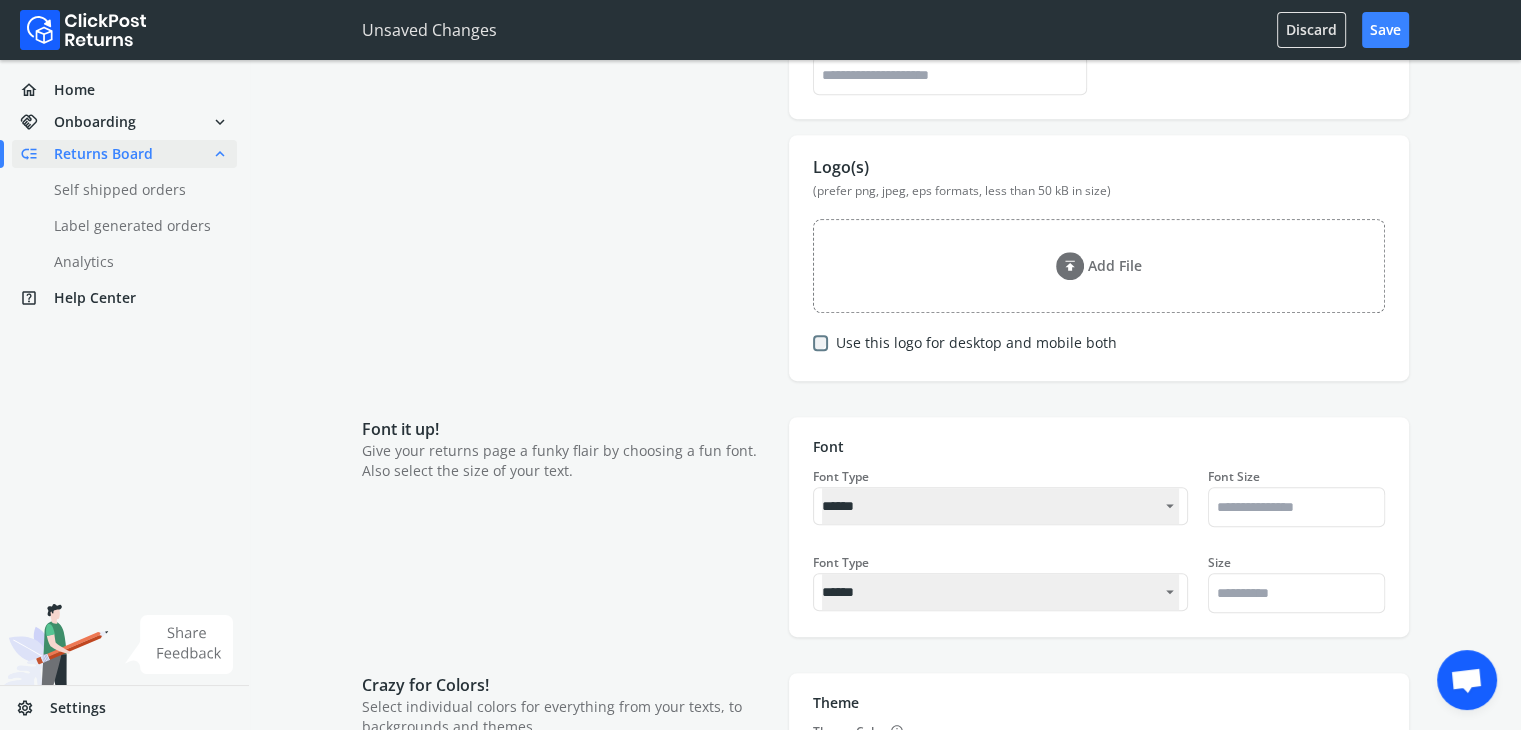 scroll, scrollTop: 1000, scrollLeft: 0, axis: vertical 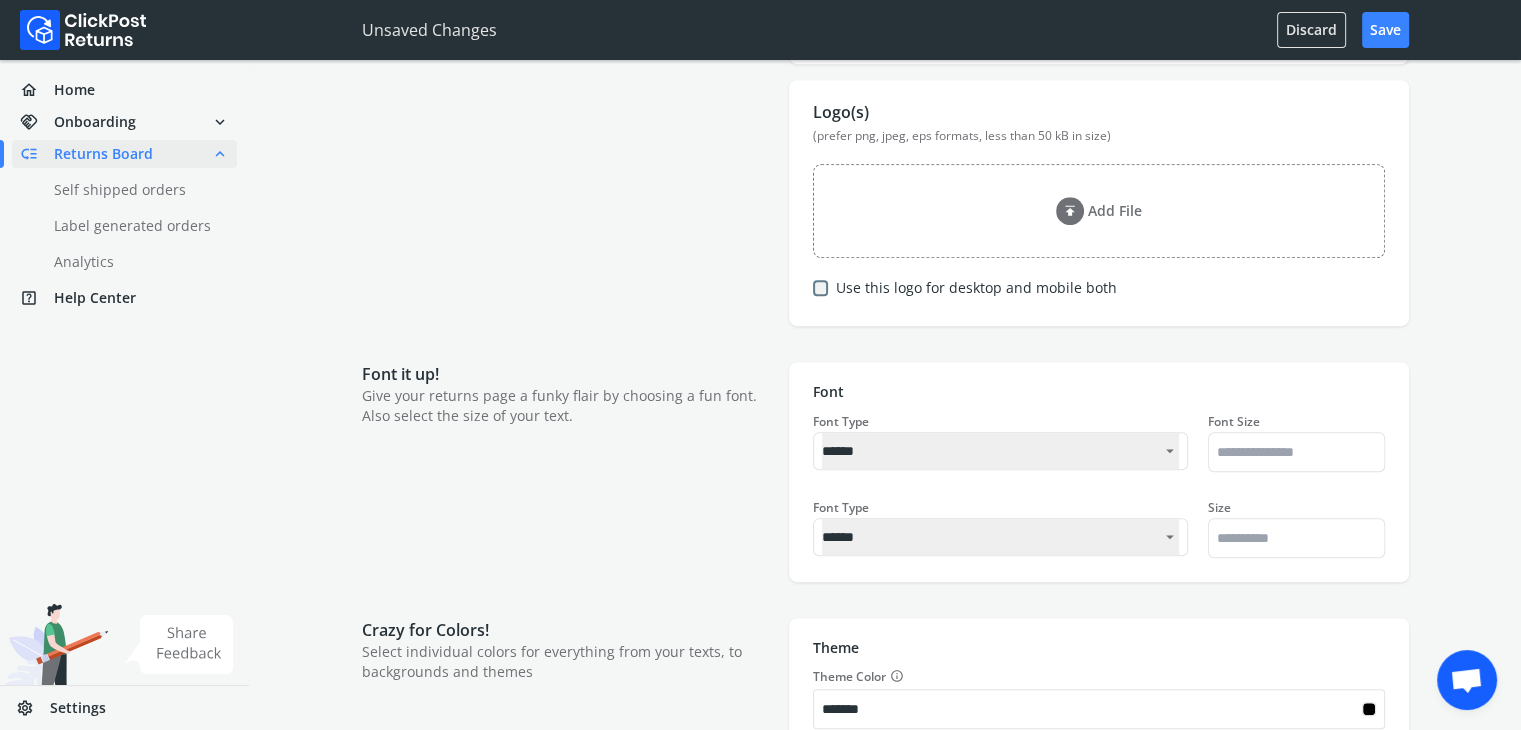 click on "Add File" at bounding box center (1115, 211) 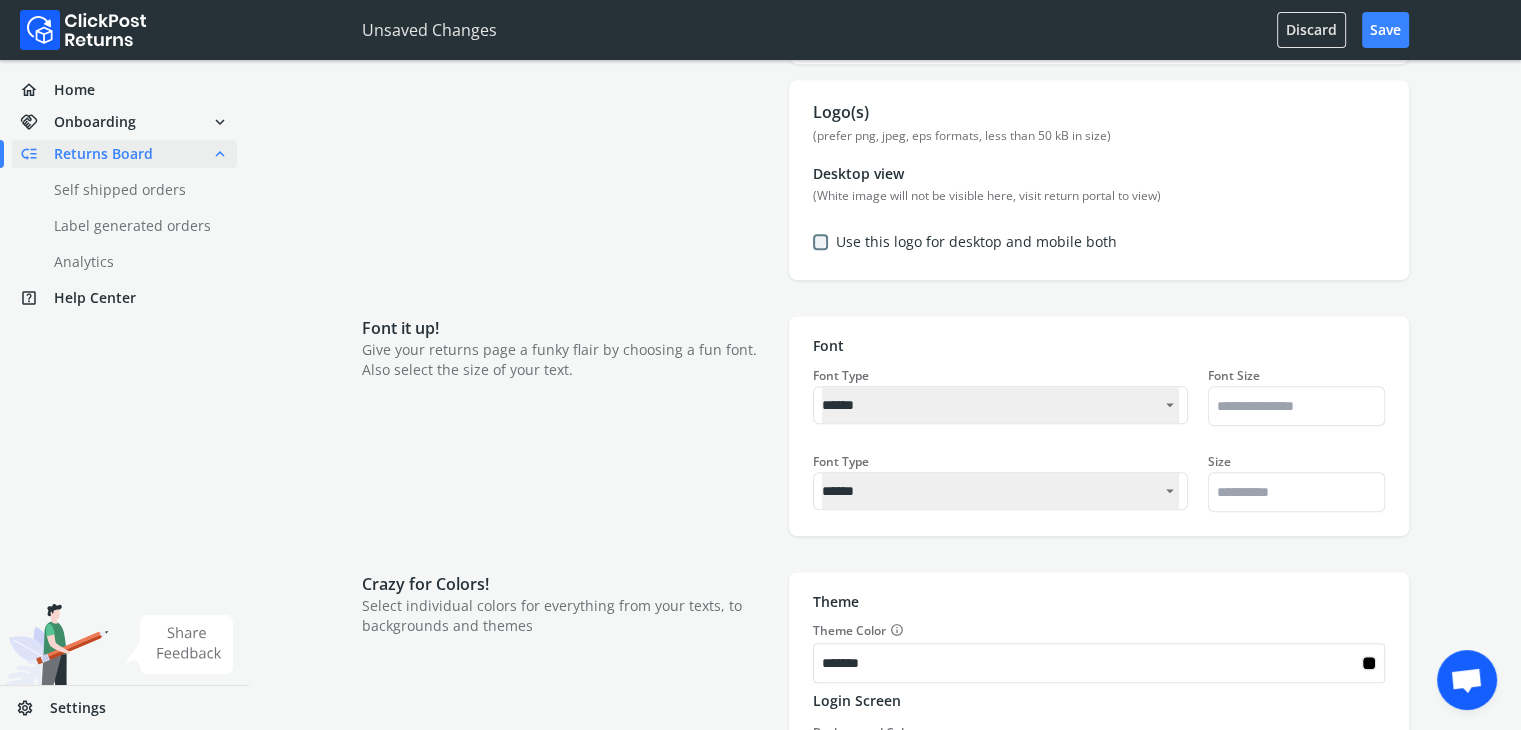 type on "*******" 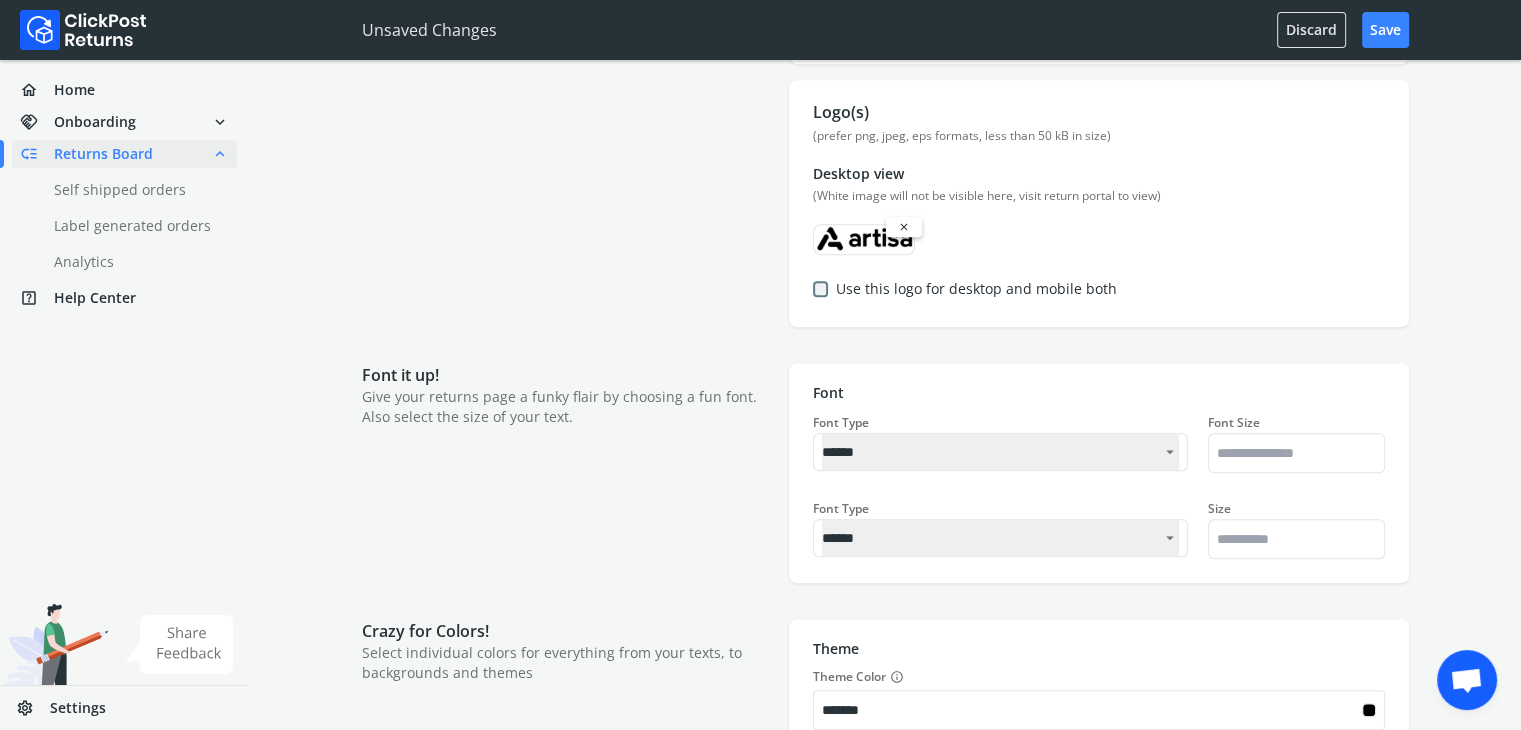 type on "*******" 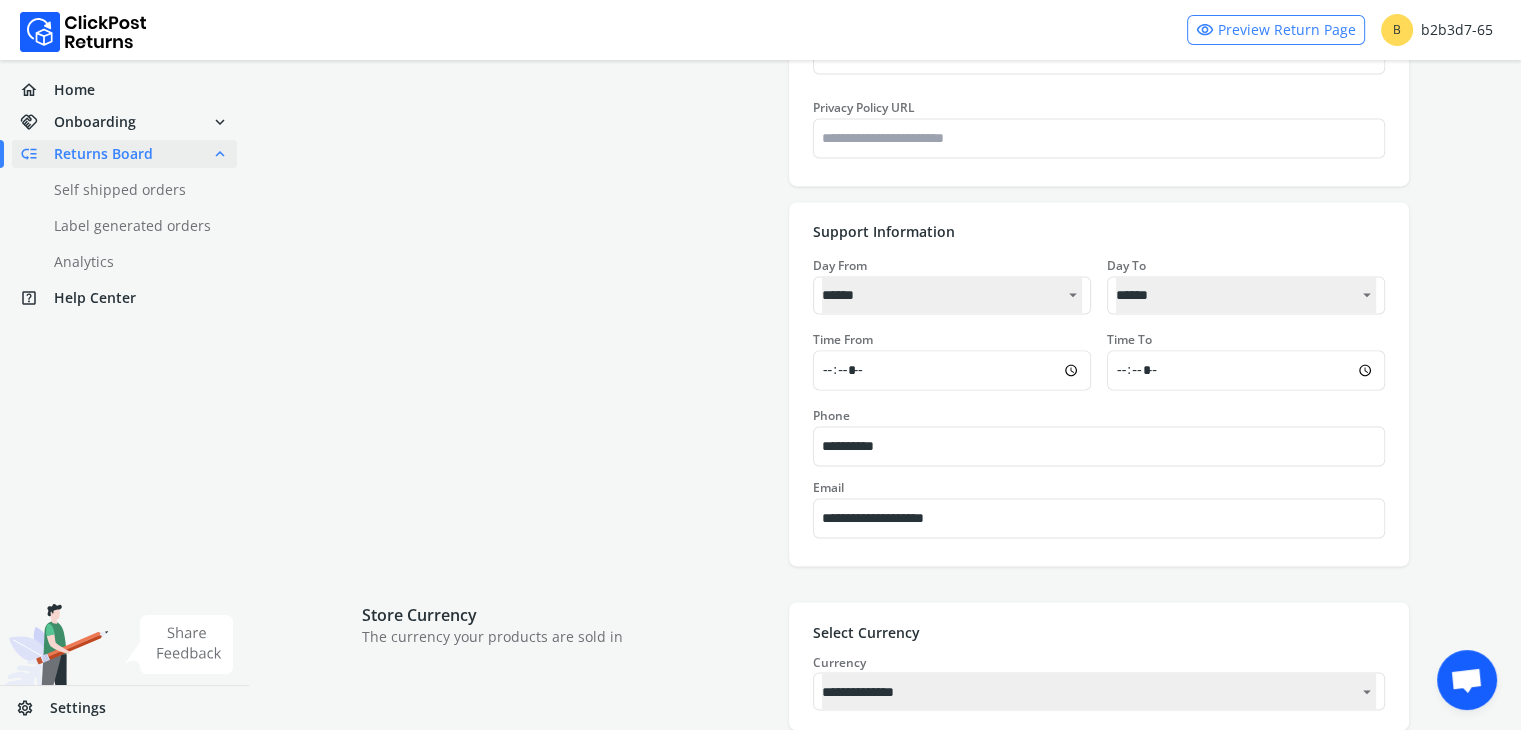 scroll, scrollTop: 3373, scrollLeft: 0, axis: vertical 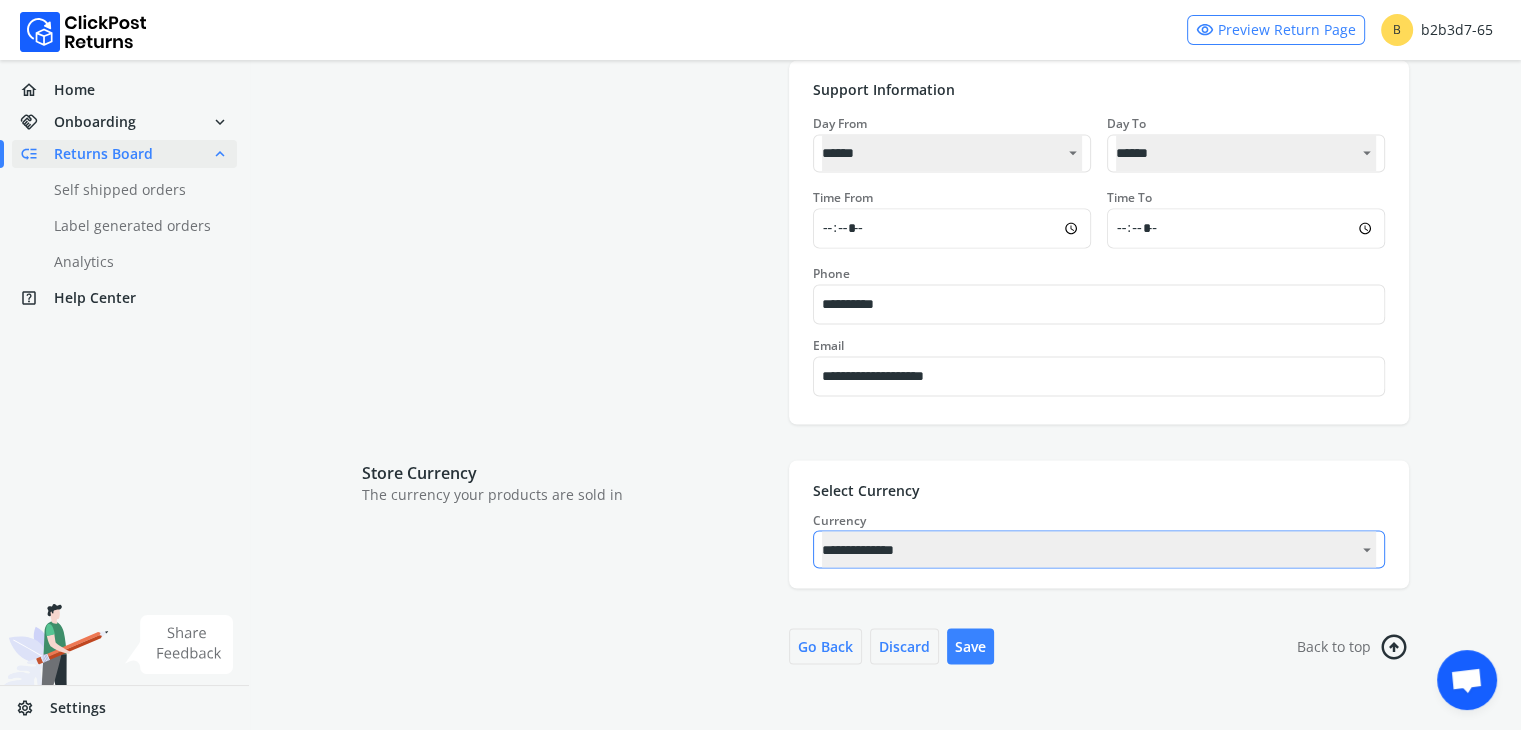 click on "**********" at bounding box center (1099, 549) 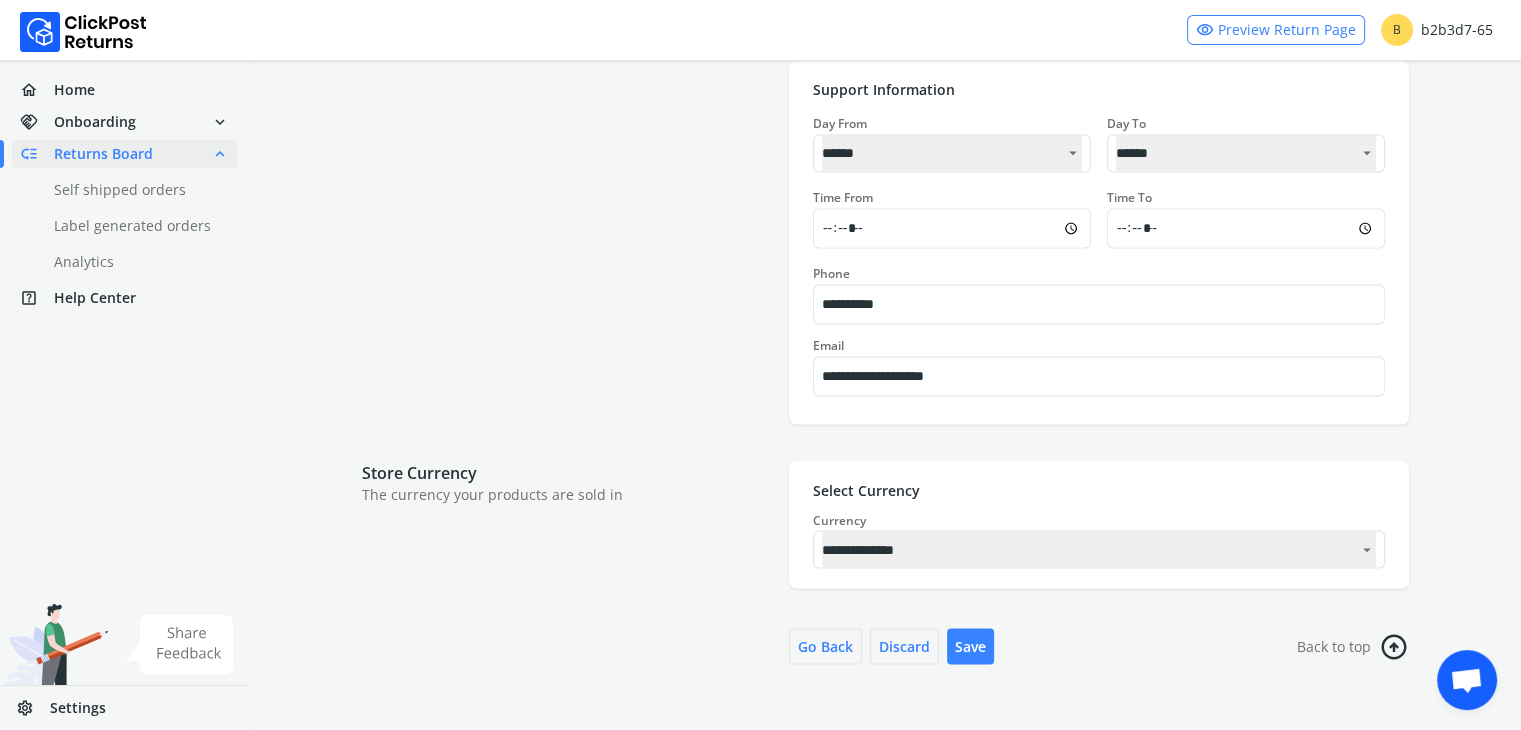 type on "*******" 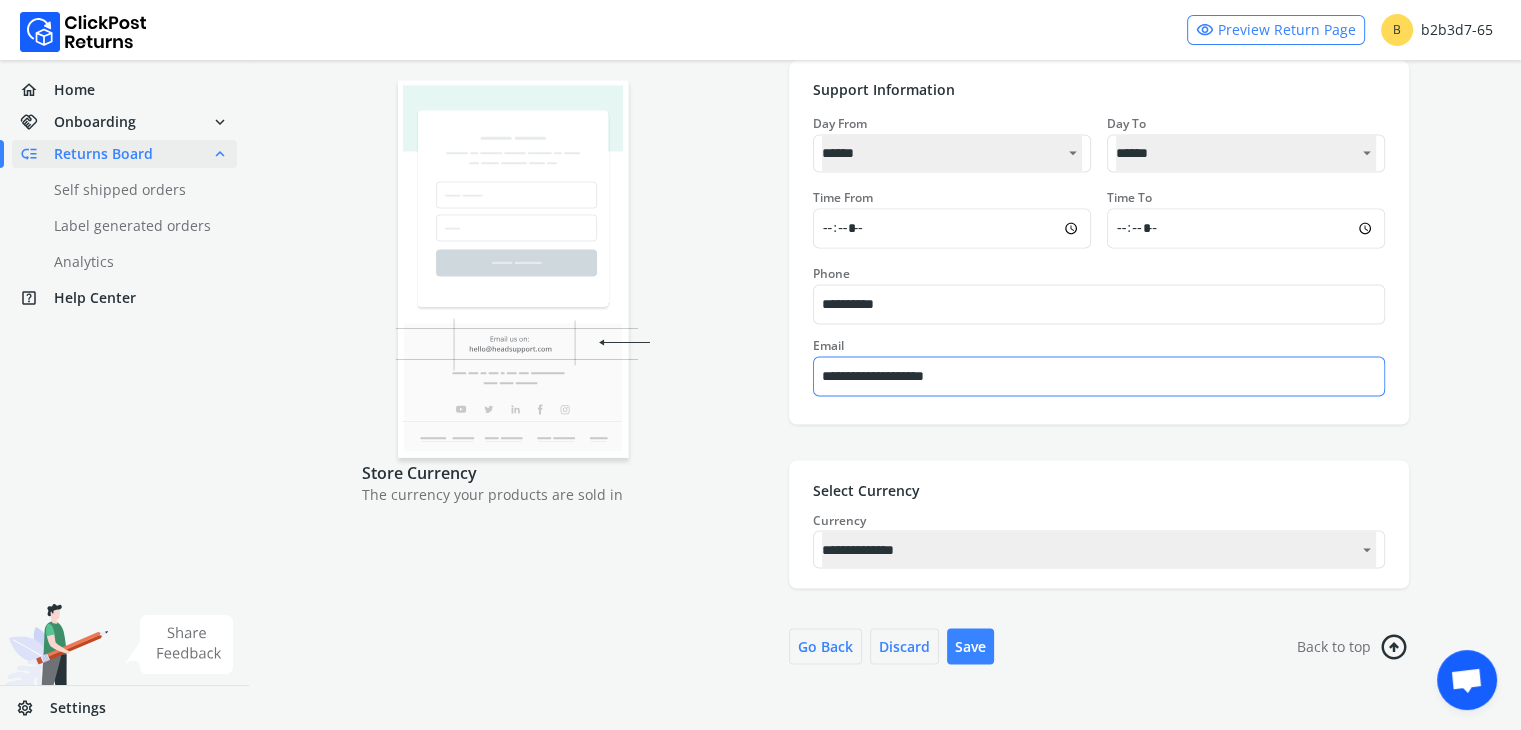 drag, startPoint x: 1012, startPoint y: 369, endPoint x: 824, endPoint y: 364, distance: 188.06648 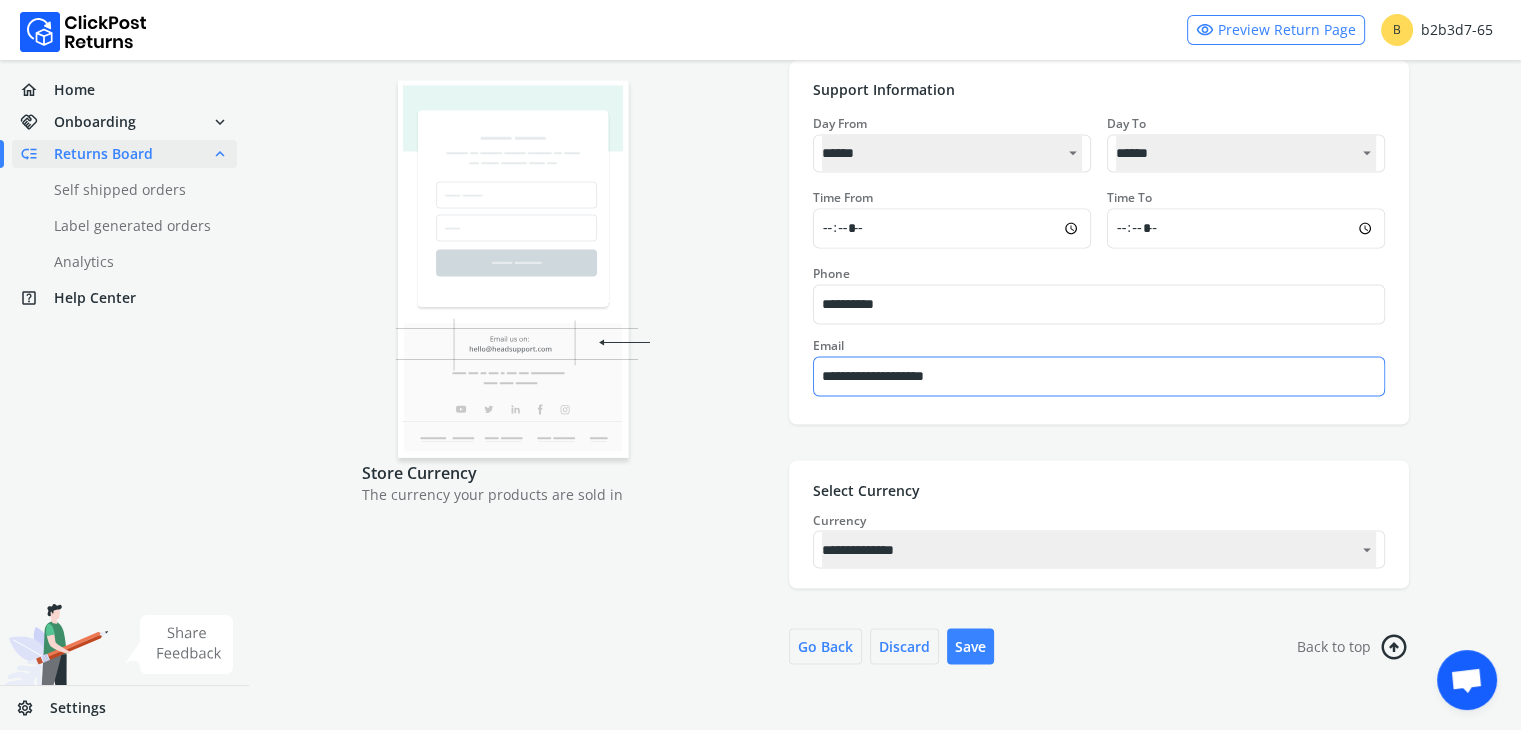 click on "**********" at bounding box center (1099, 376) 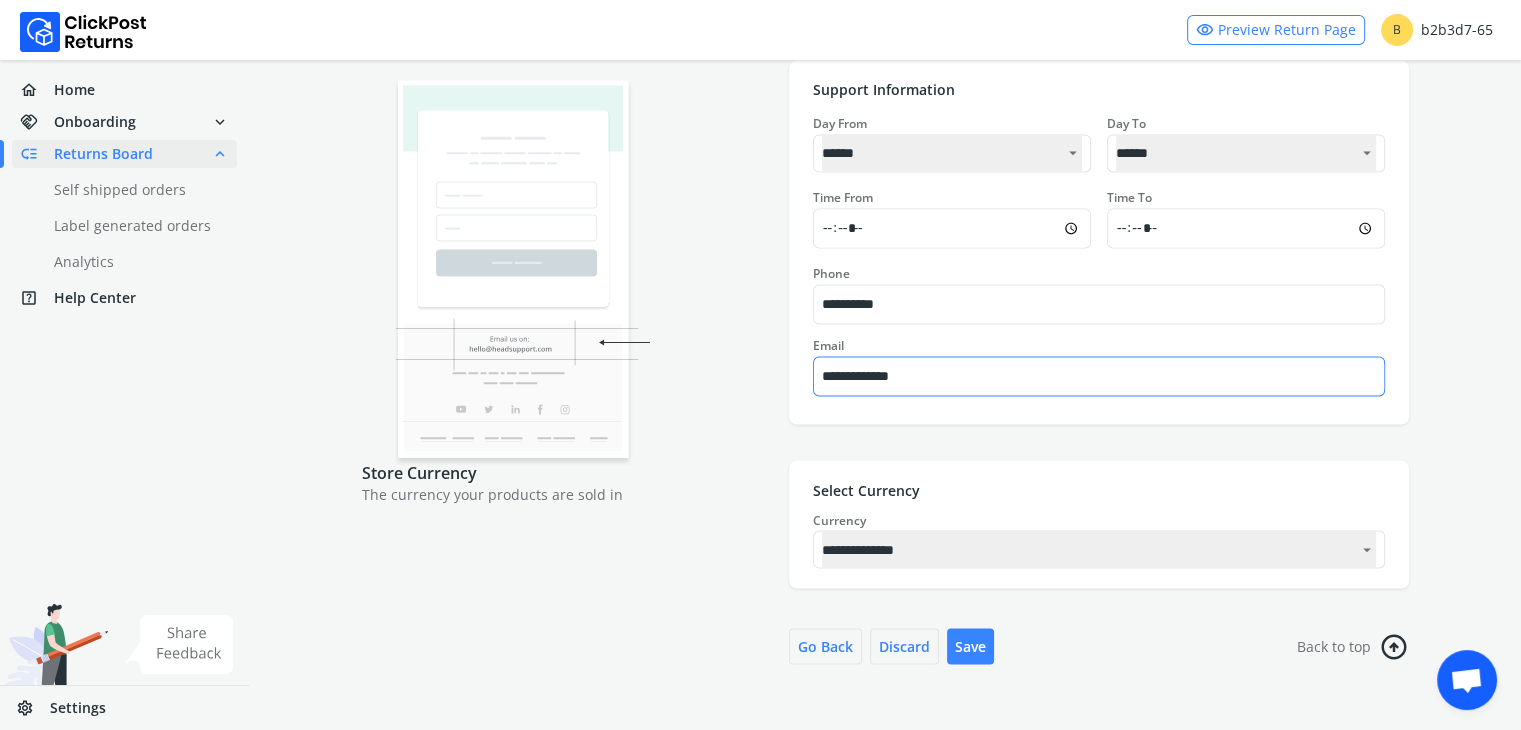 type on "**********" 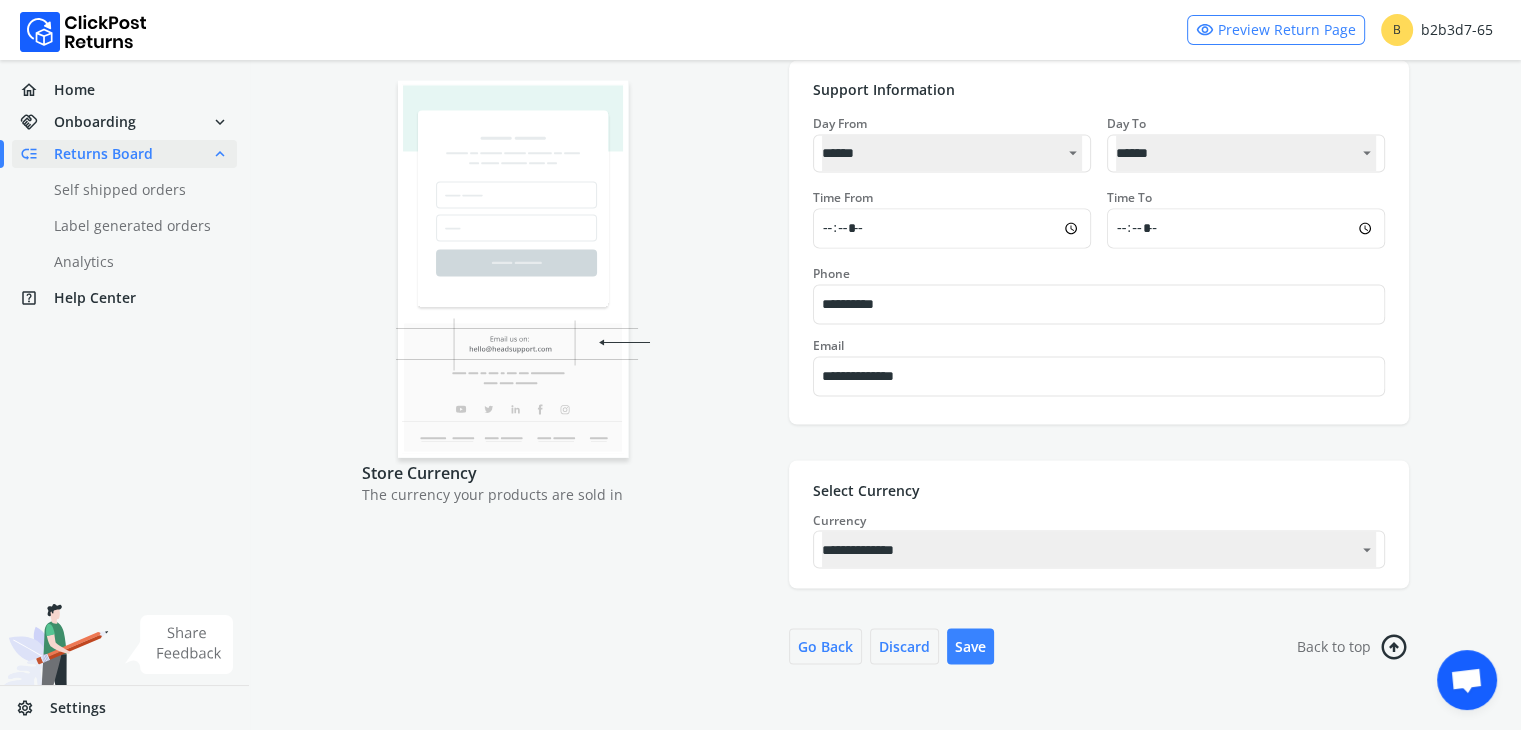 type on "*******" 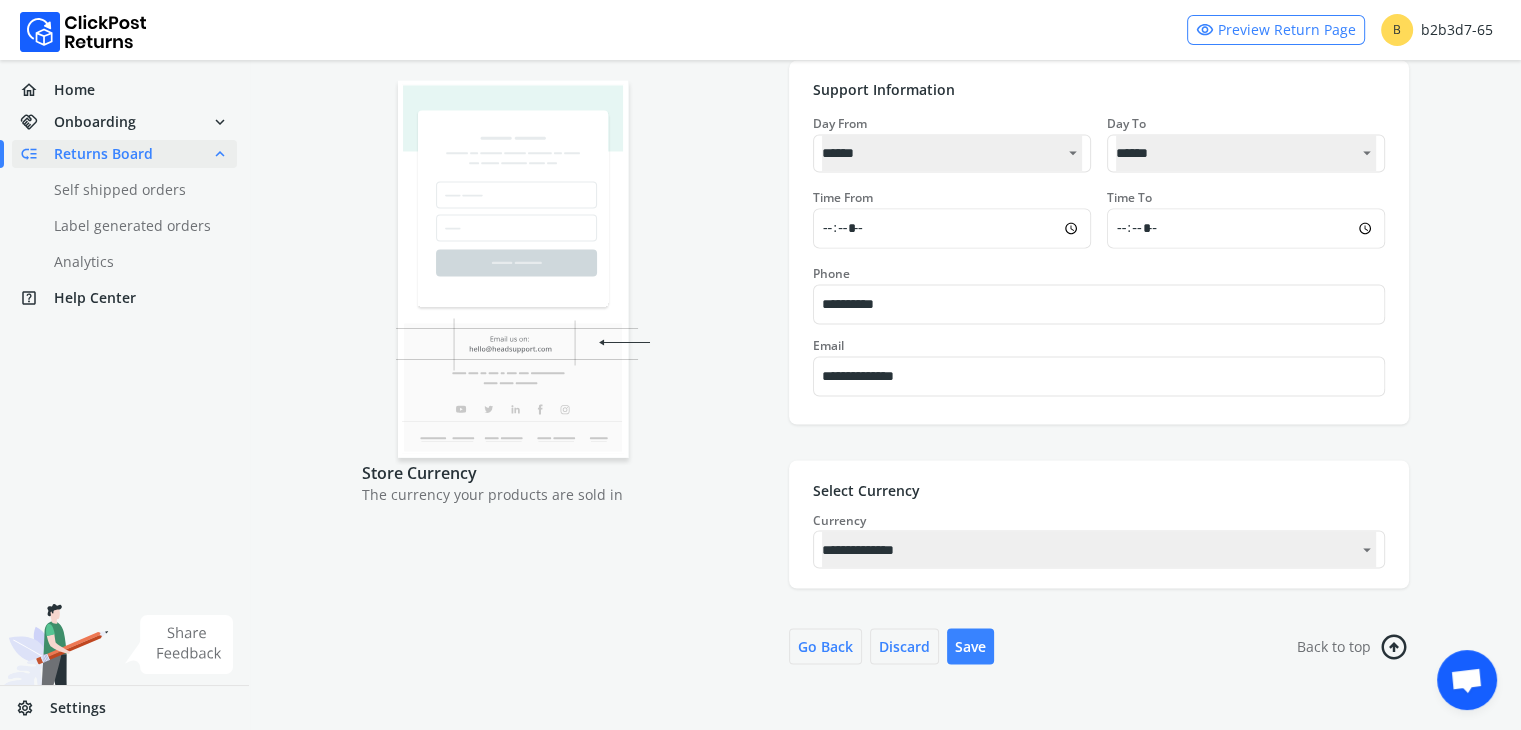 type on "*******" 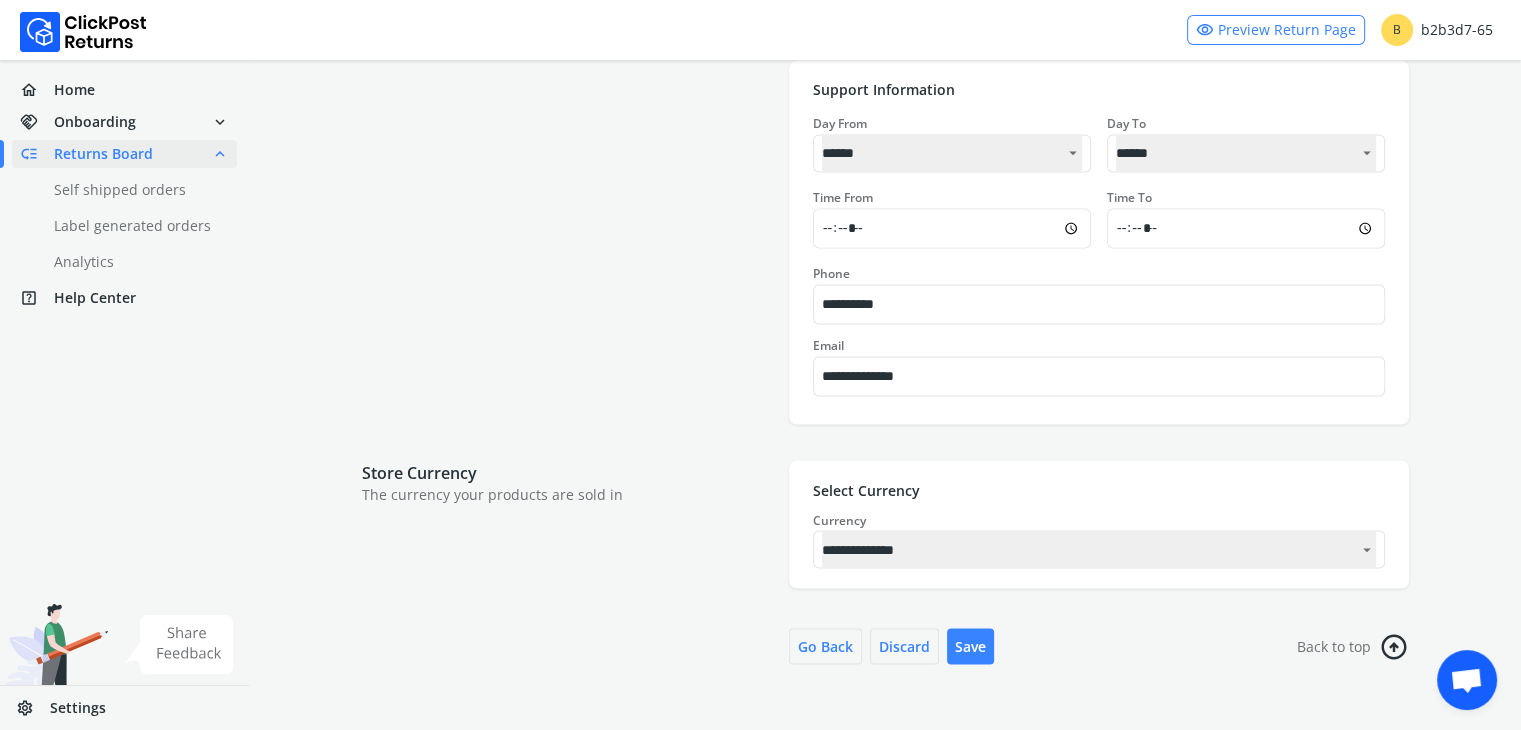 scroll, scrollTop: 3273, scrollLeft: 0, axis: vertical 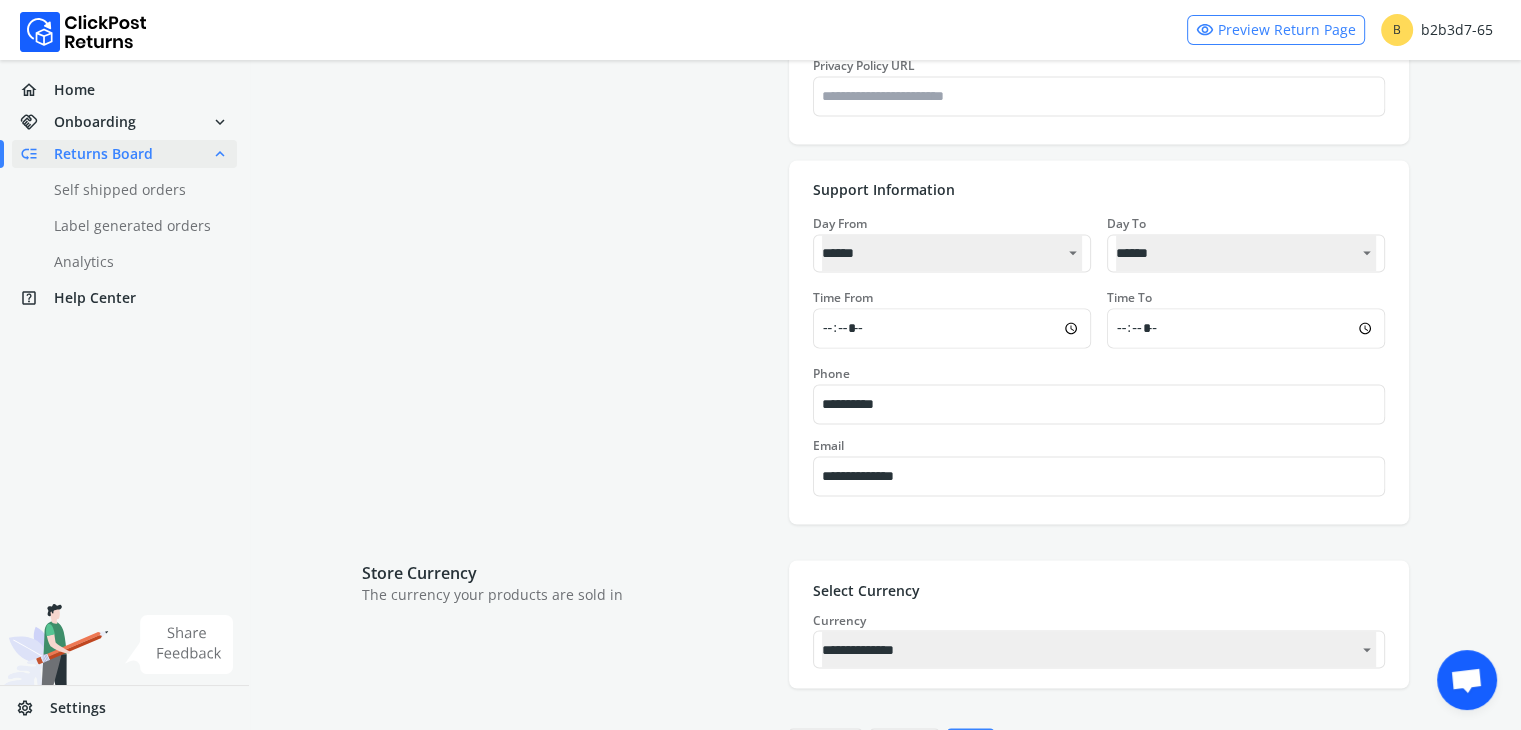 type on "*******" 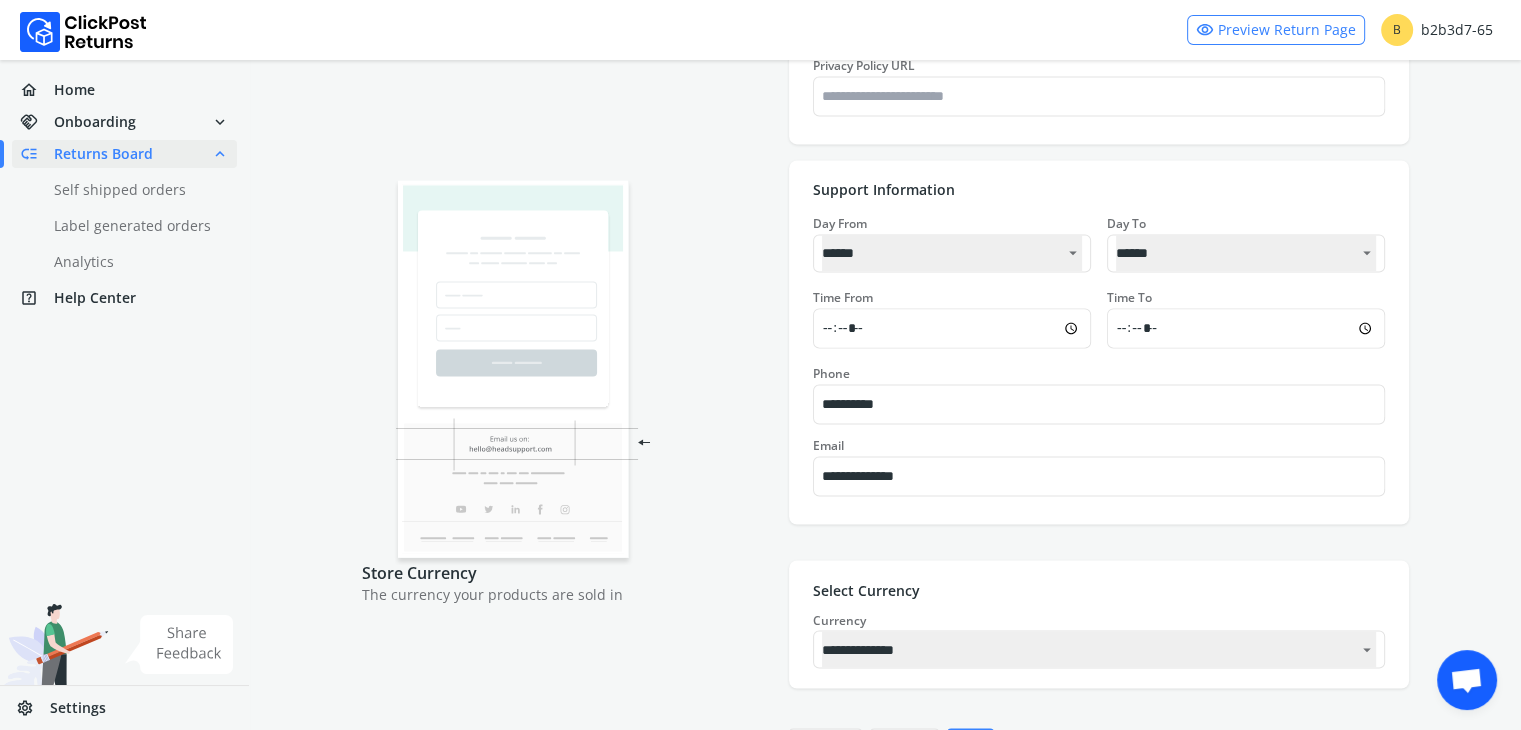 type on "*******" 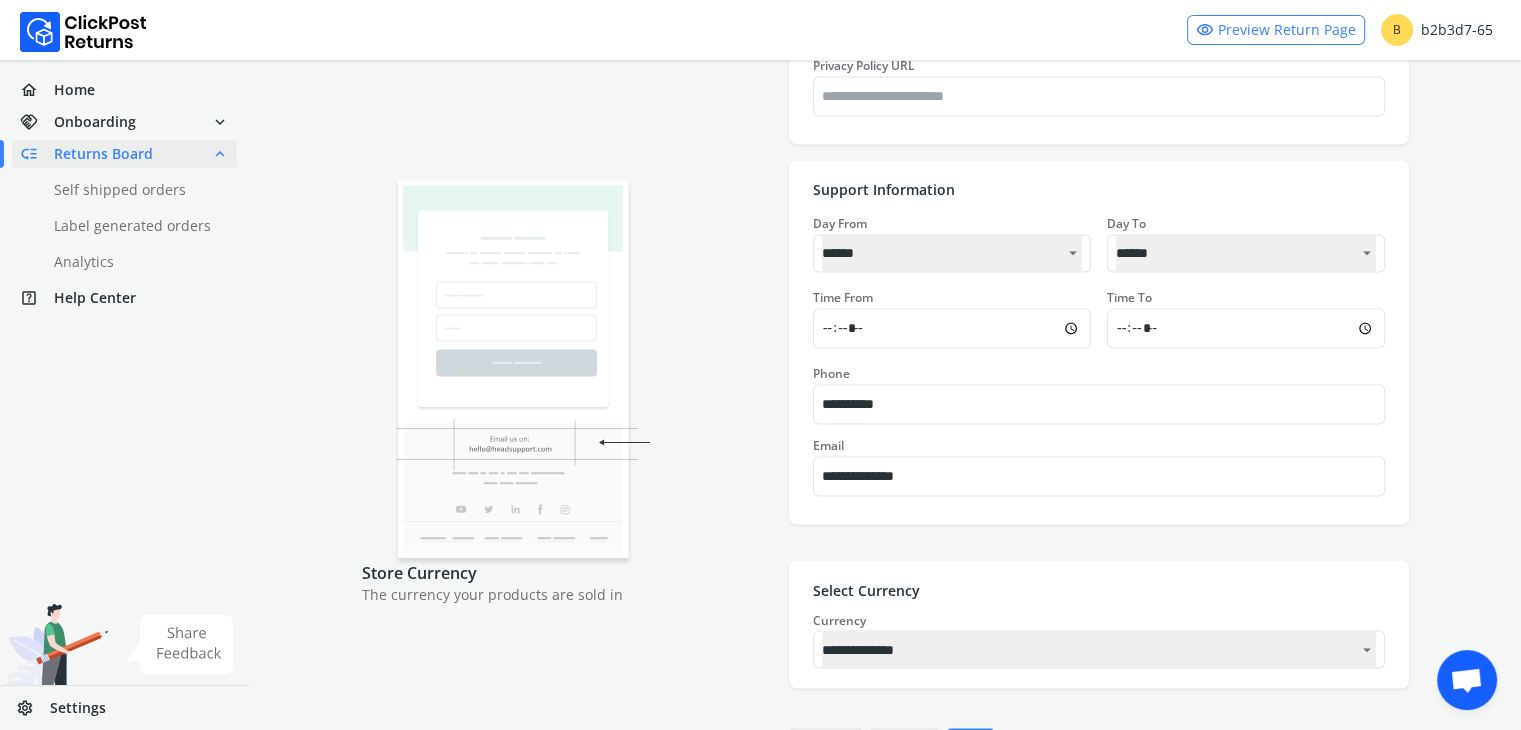 type on "*******" 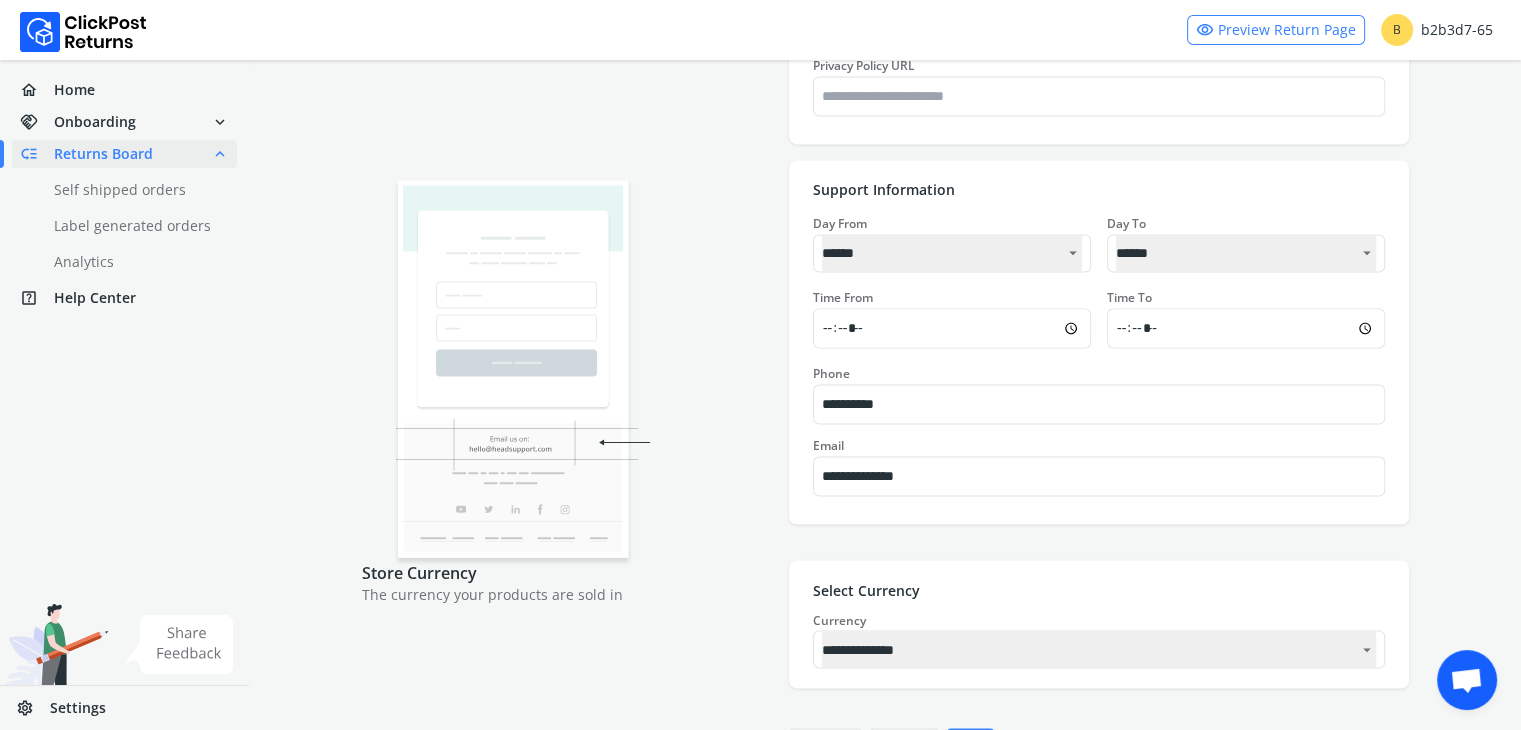 type on "*******" 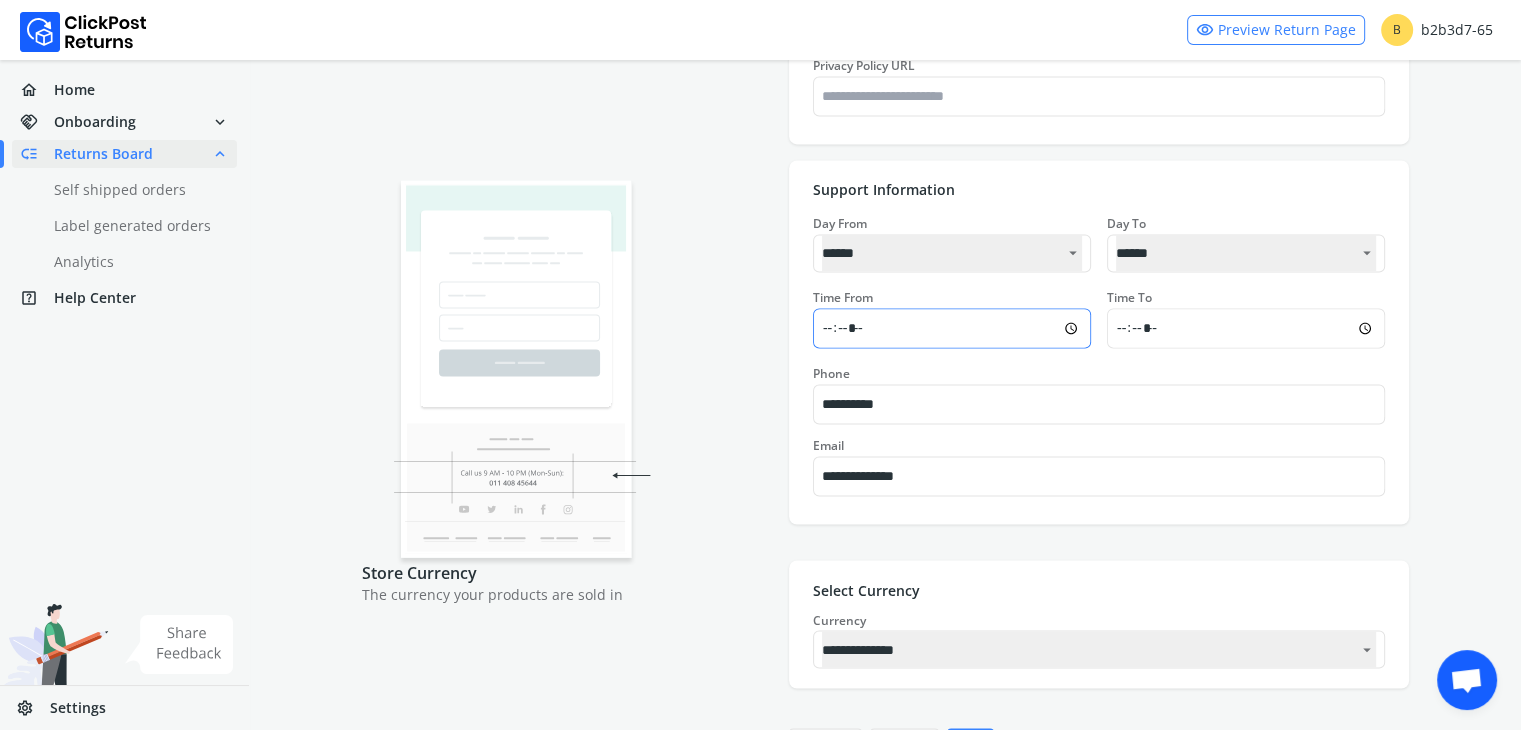 type on "**********" 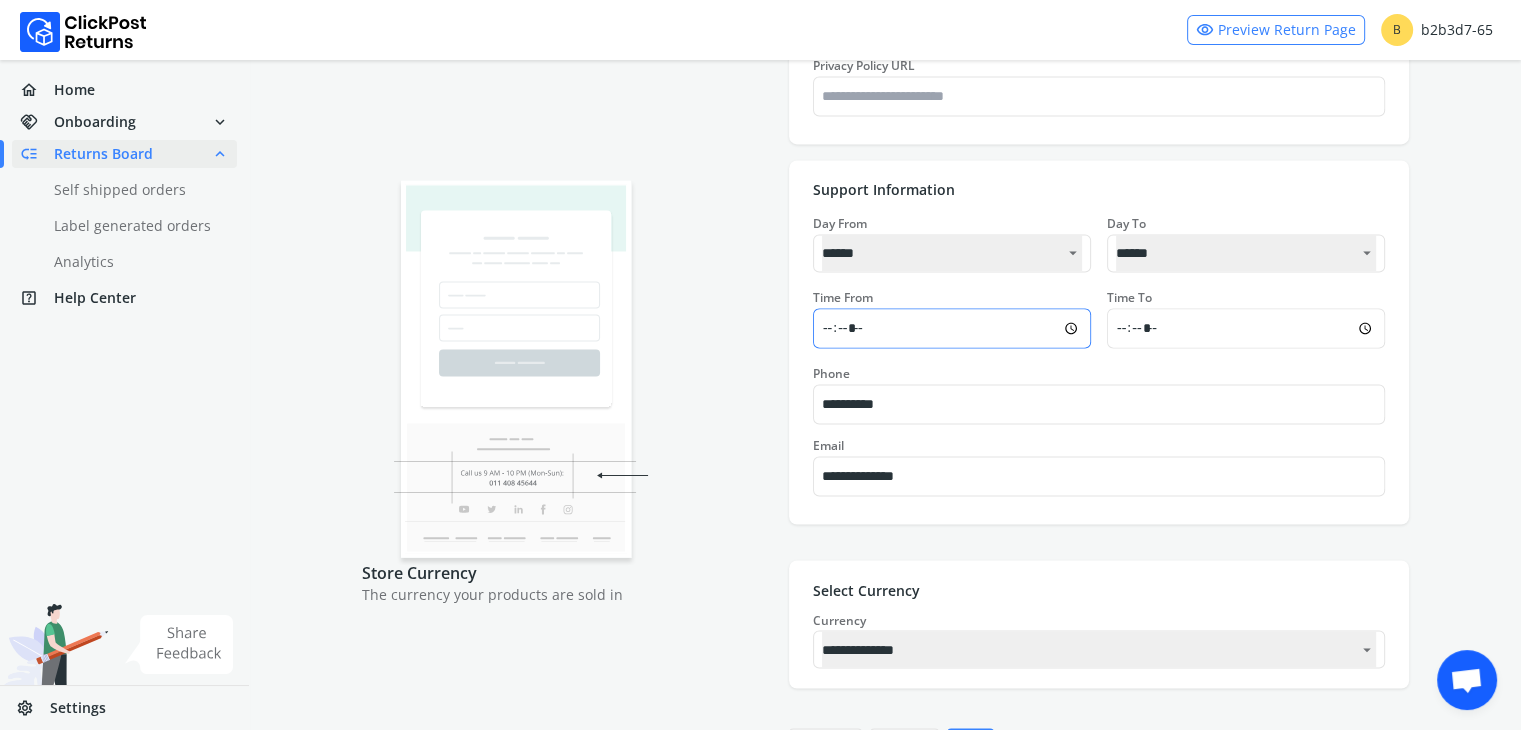 click on "*****" at bounding box center (952, 328) 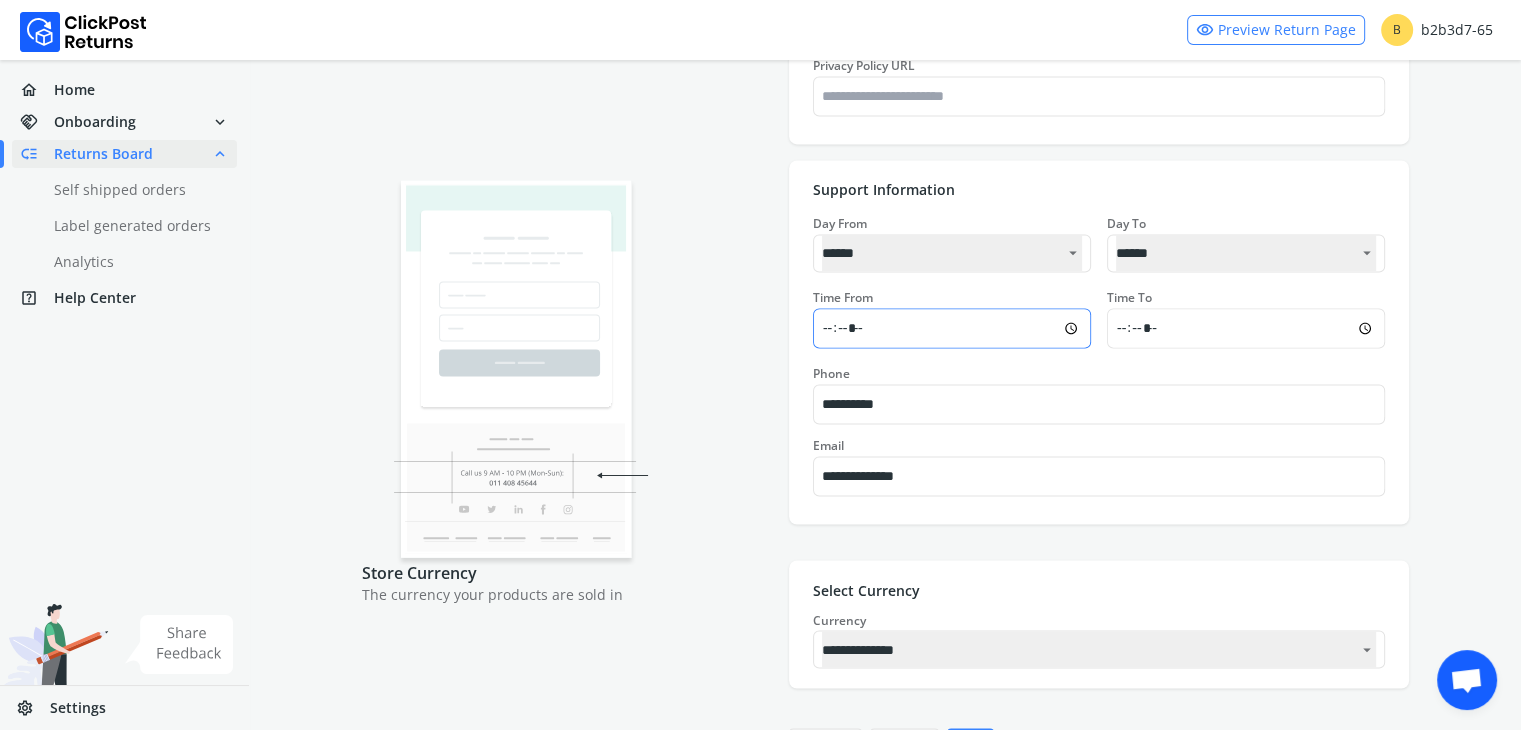 type on "*****" 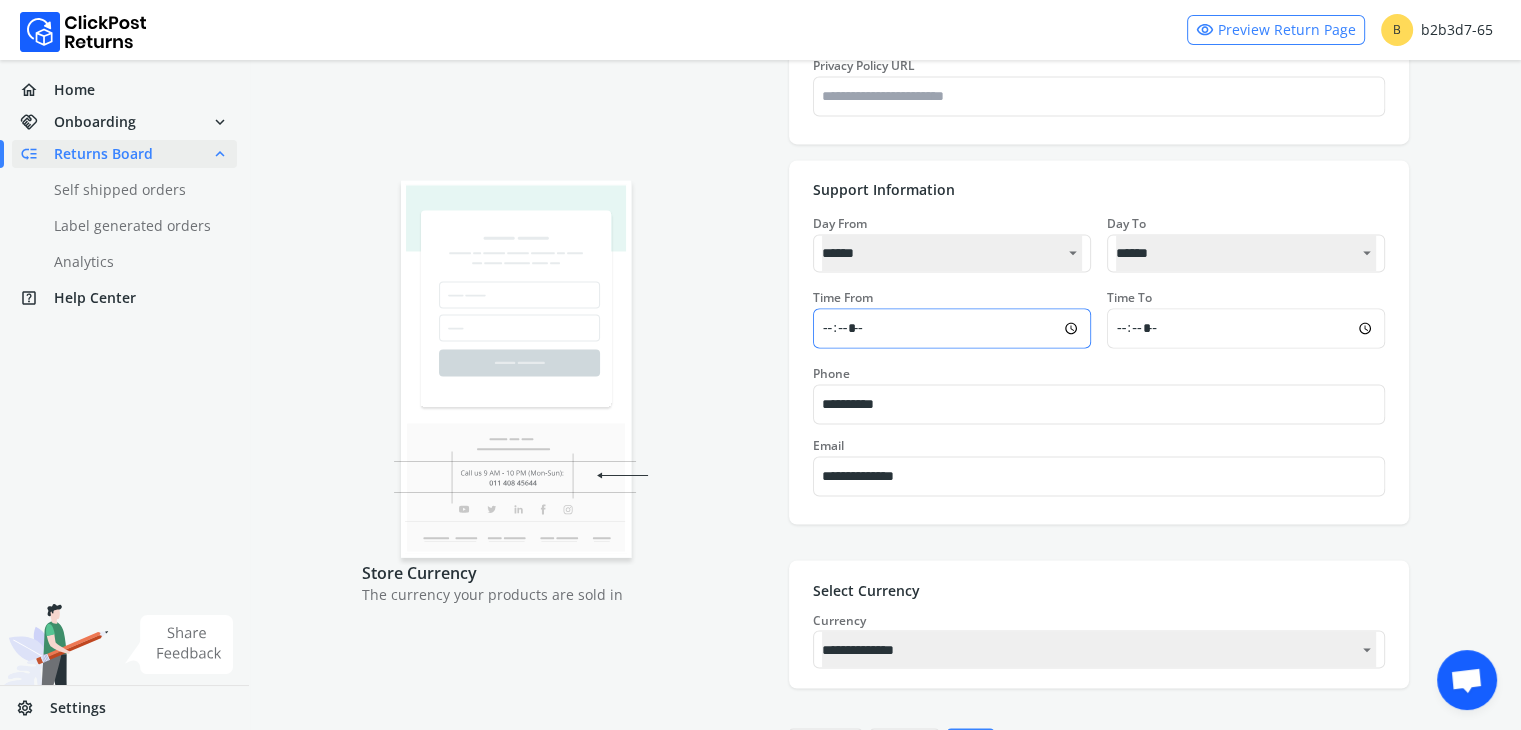 type on "*******" 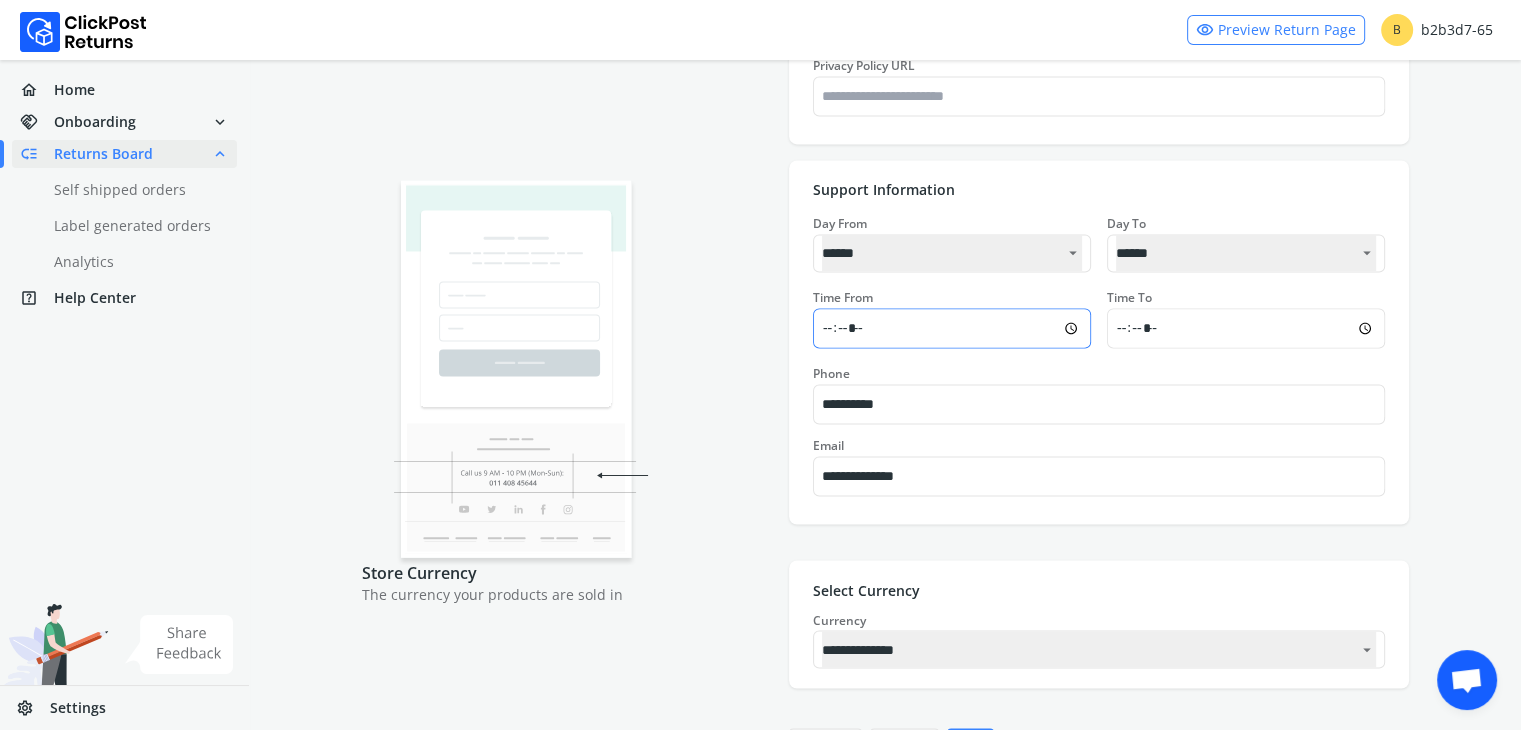 type on "*****" 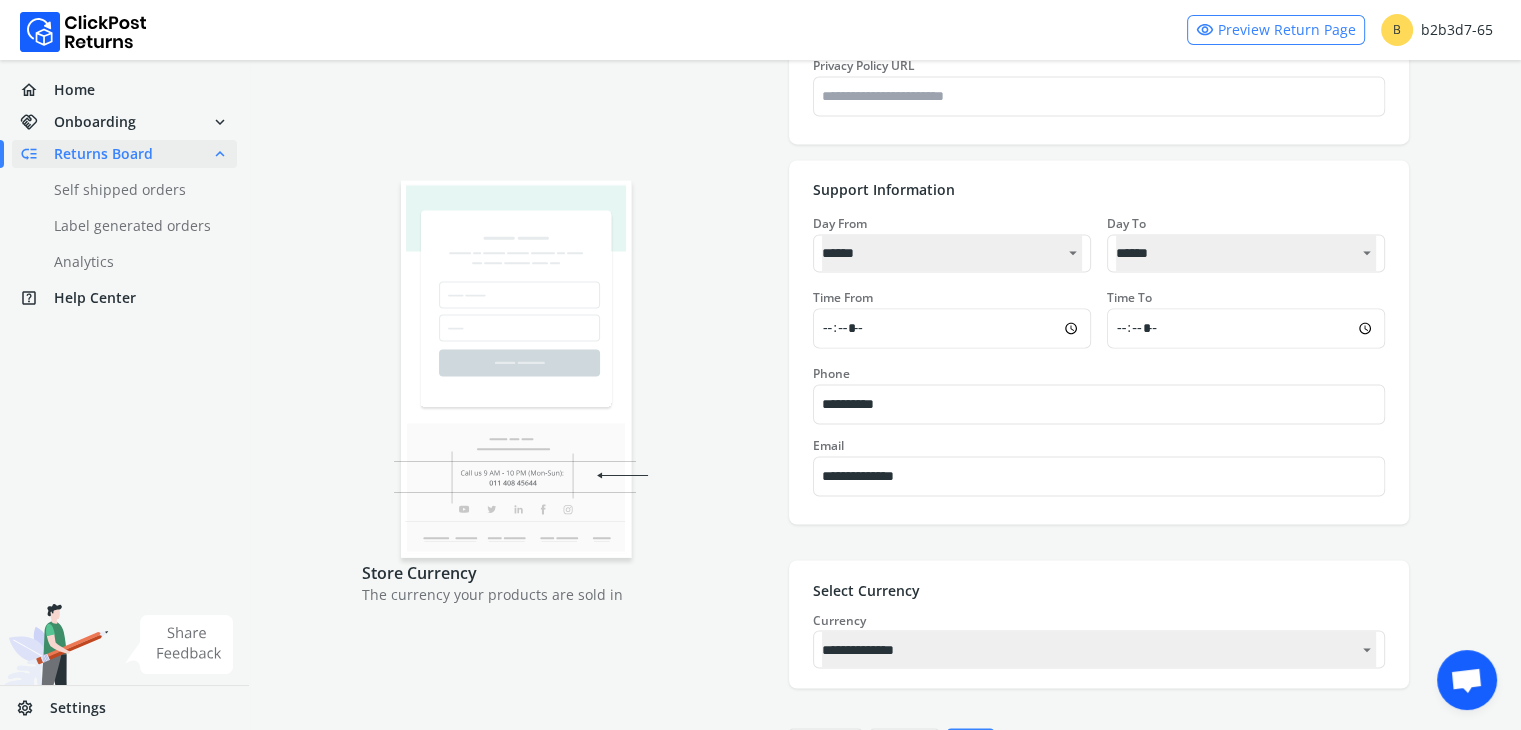 type on "*******" 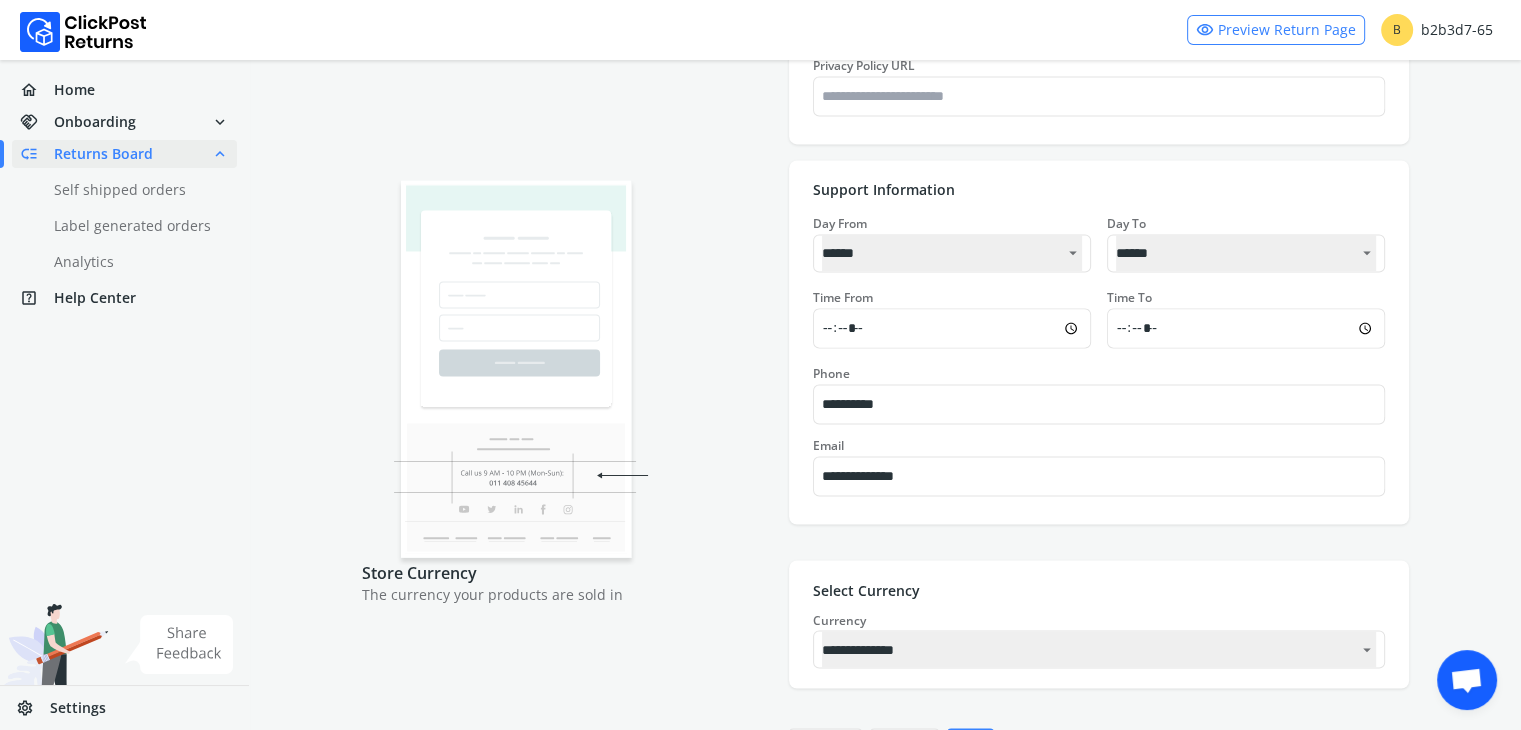 type on "*******" 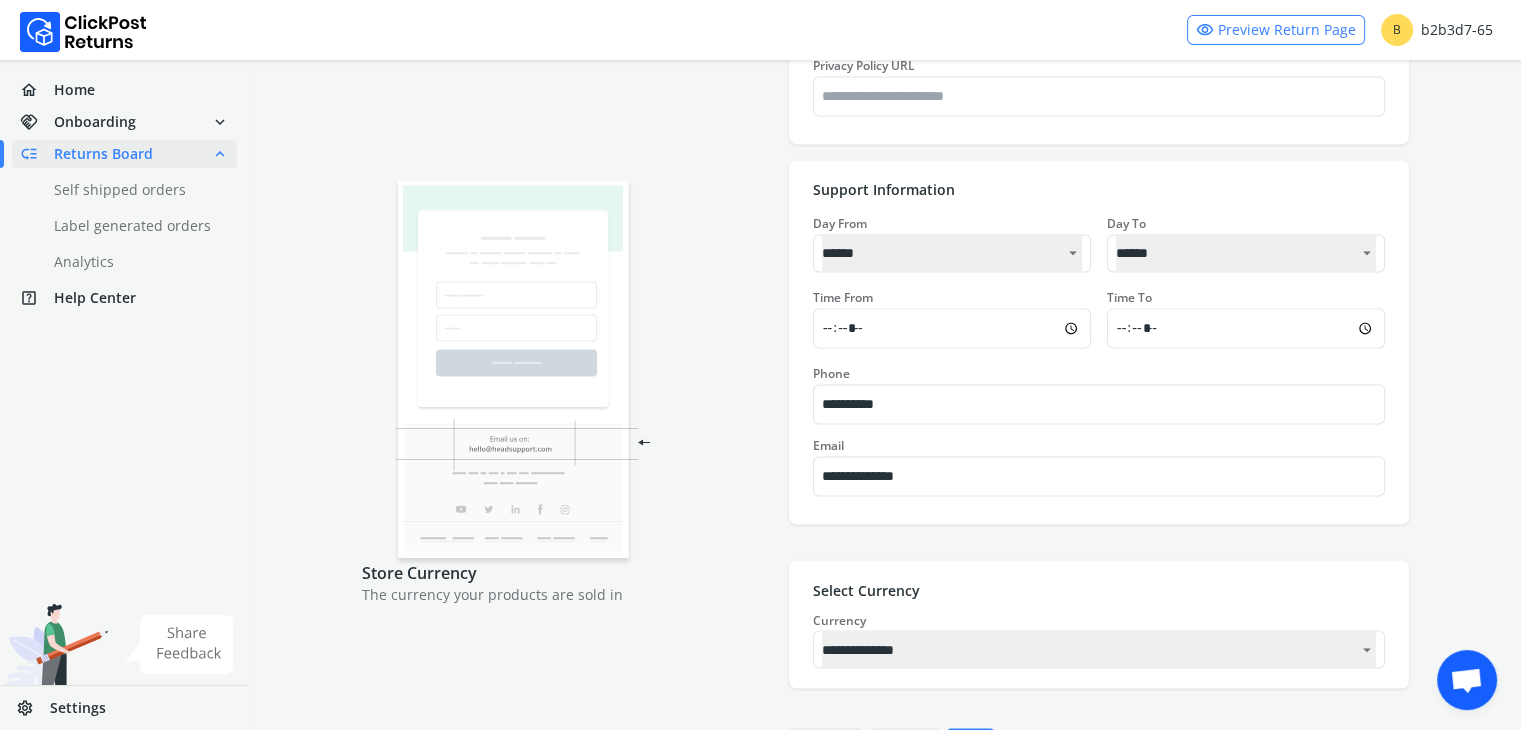 type on "*******" 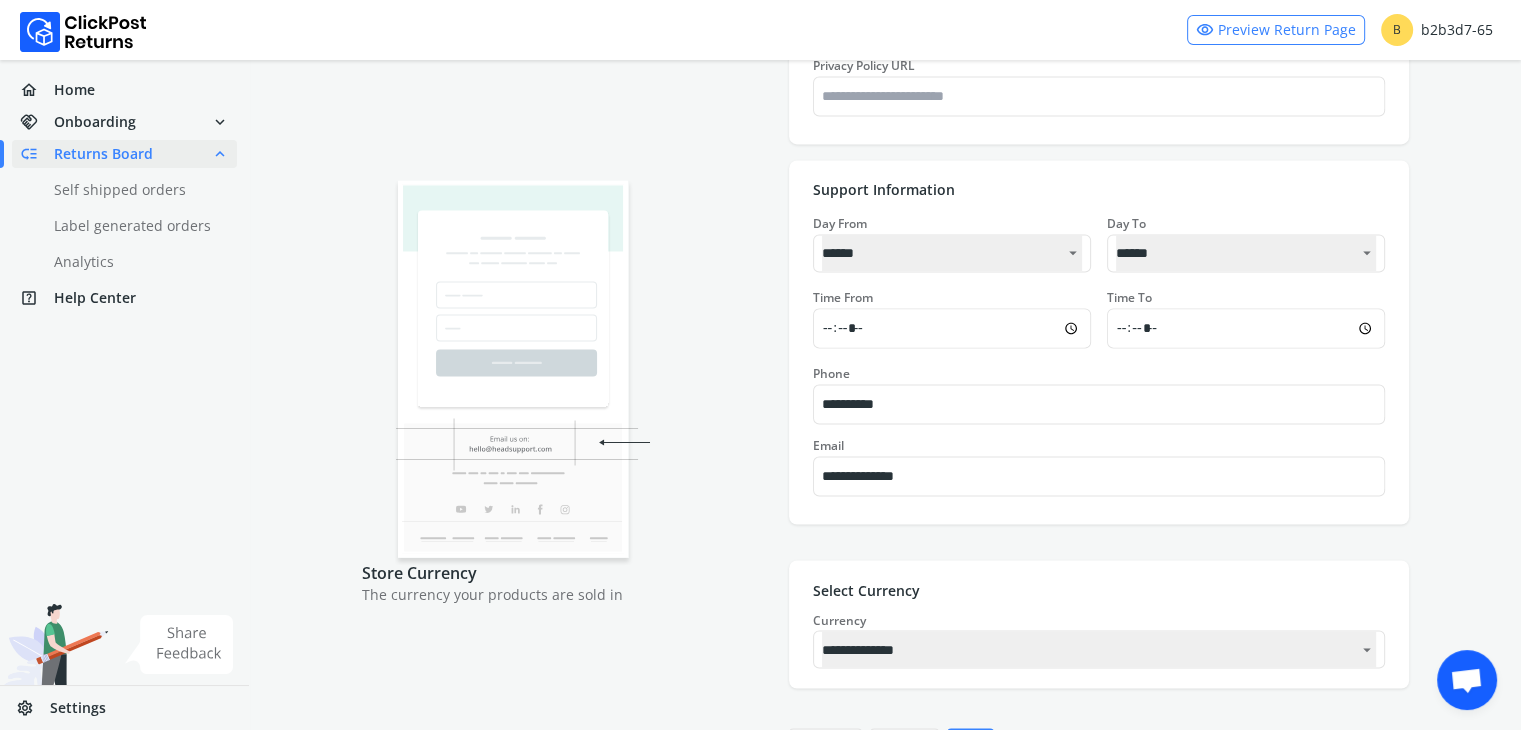 type on "*******" 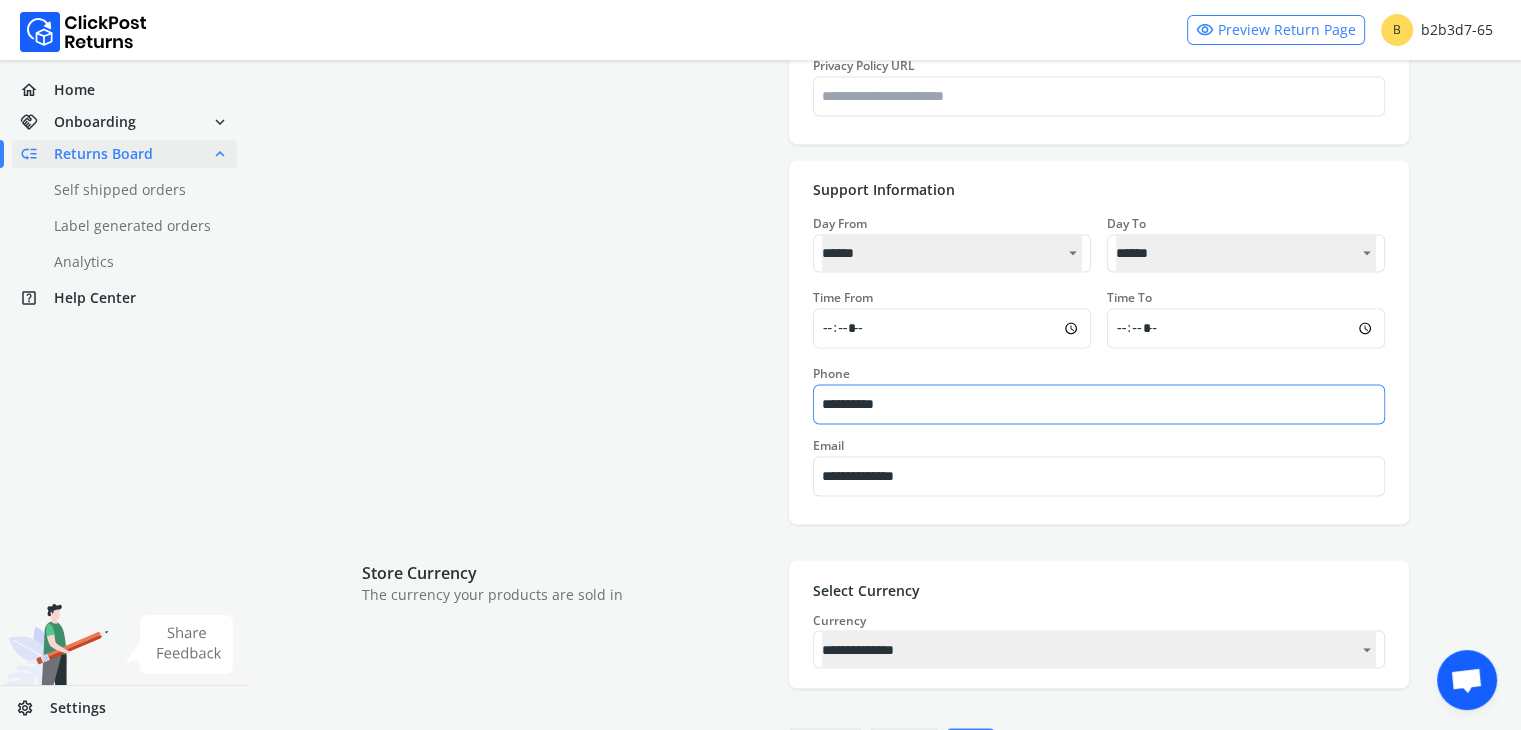 type on "*******" 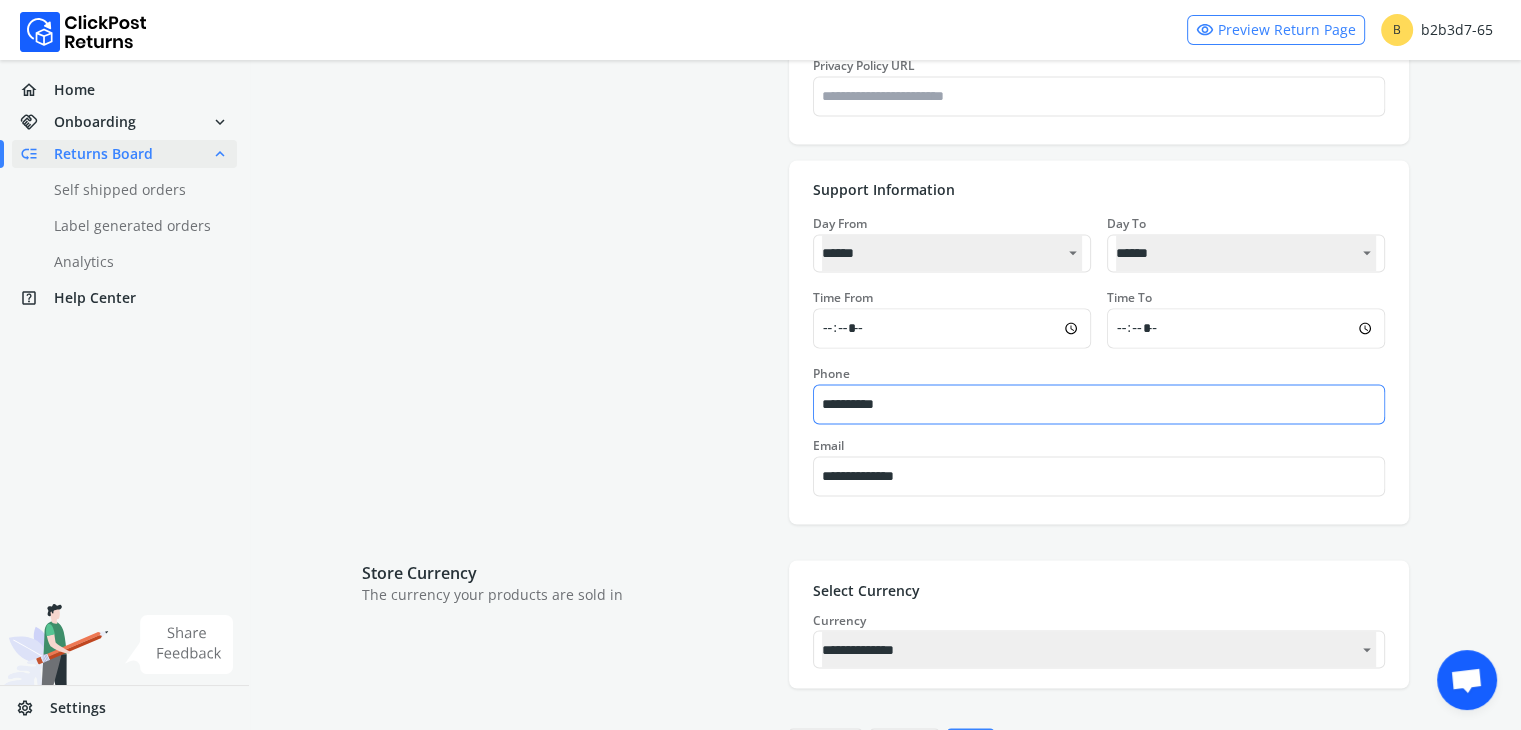type on "*******" 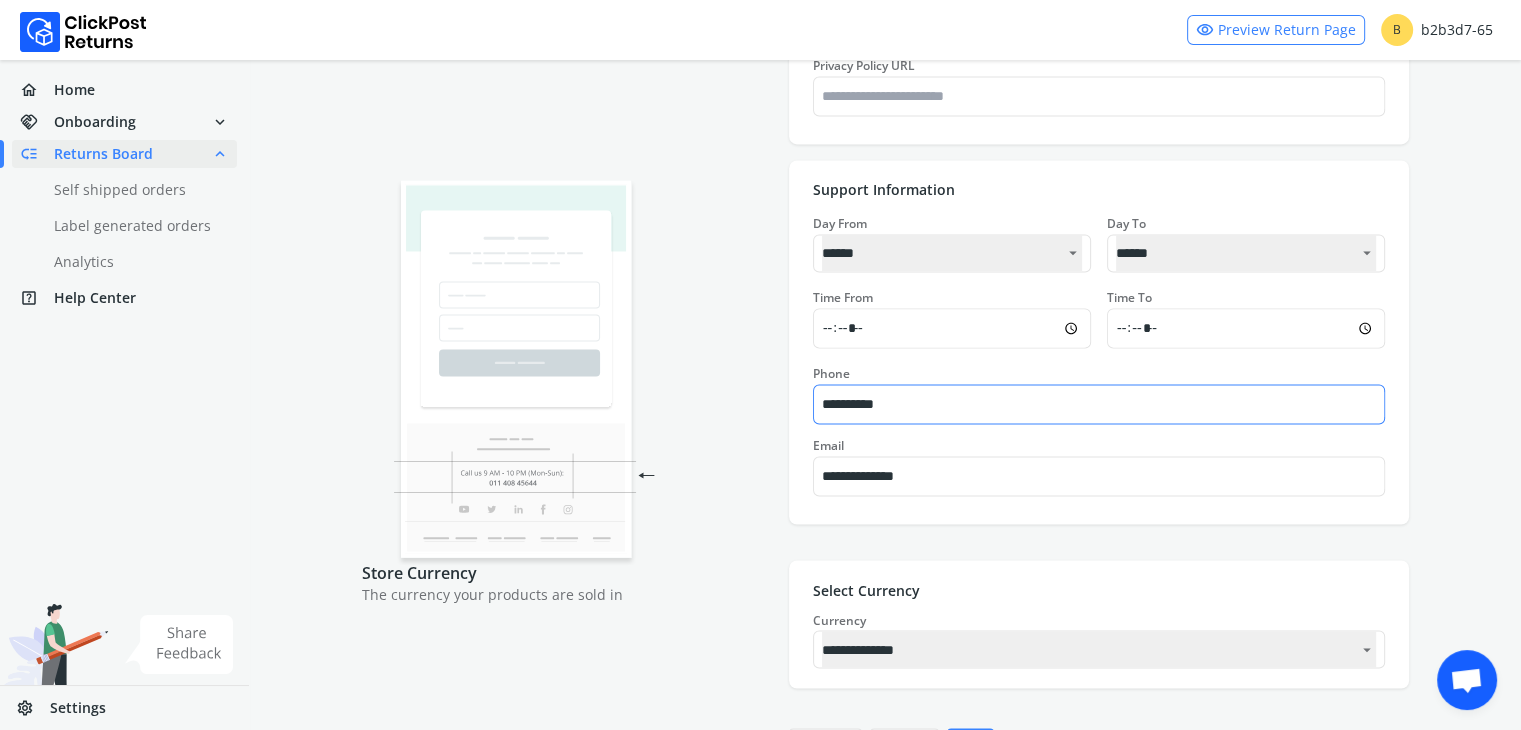 type on "*******" 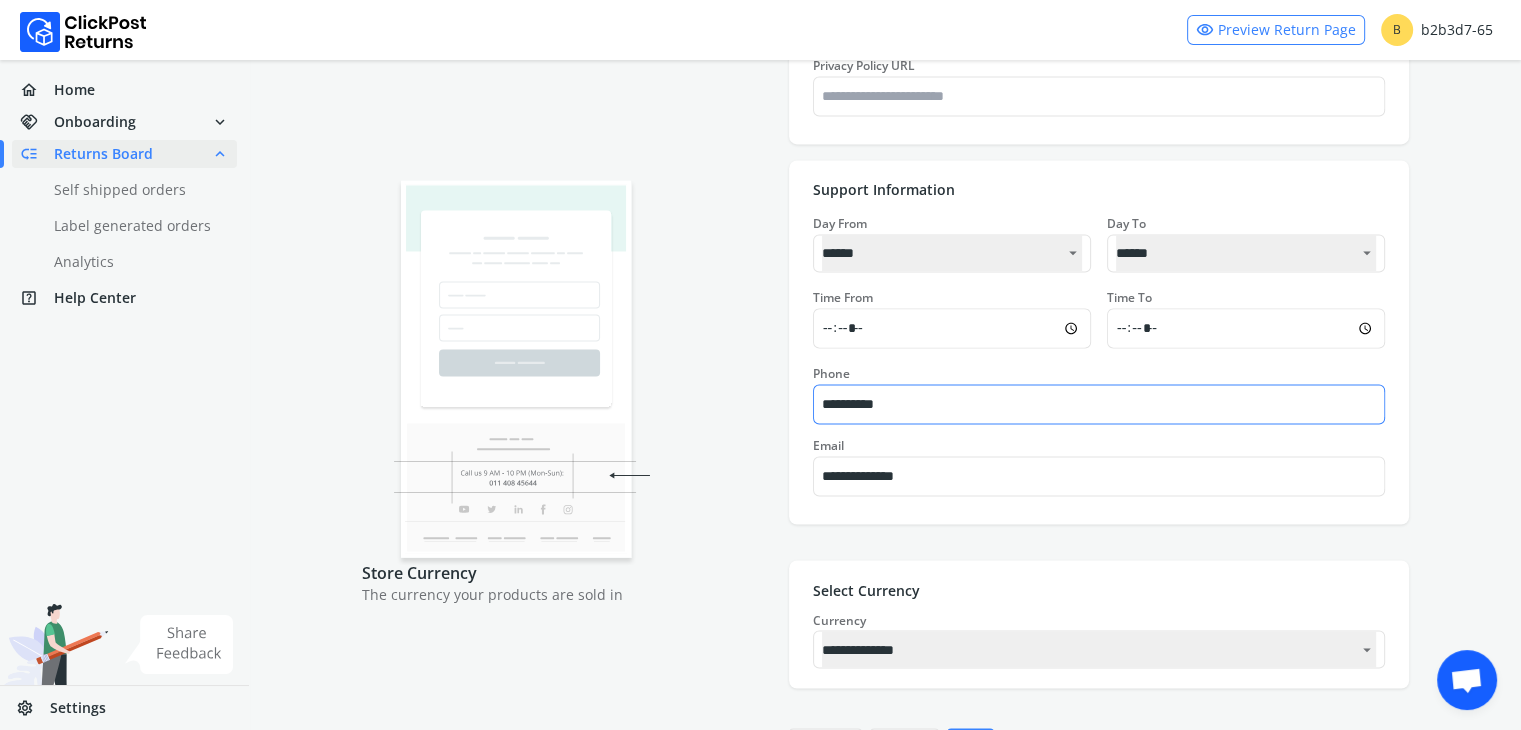 type on "*******" 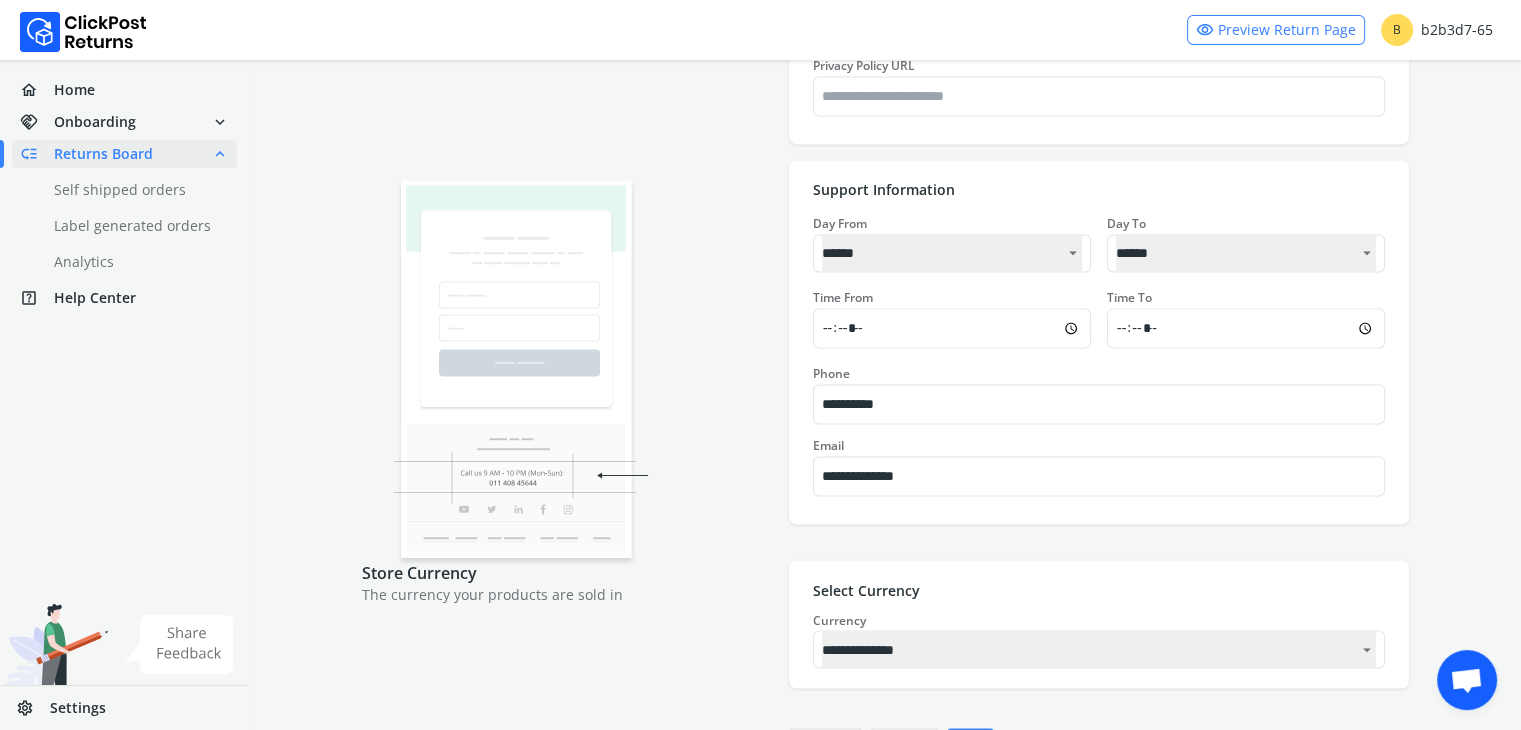 type on "*******" 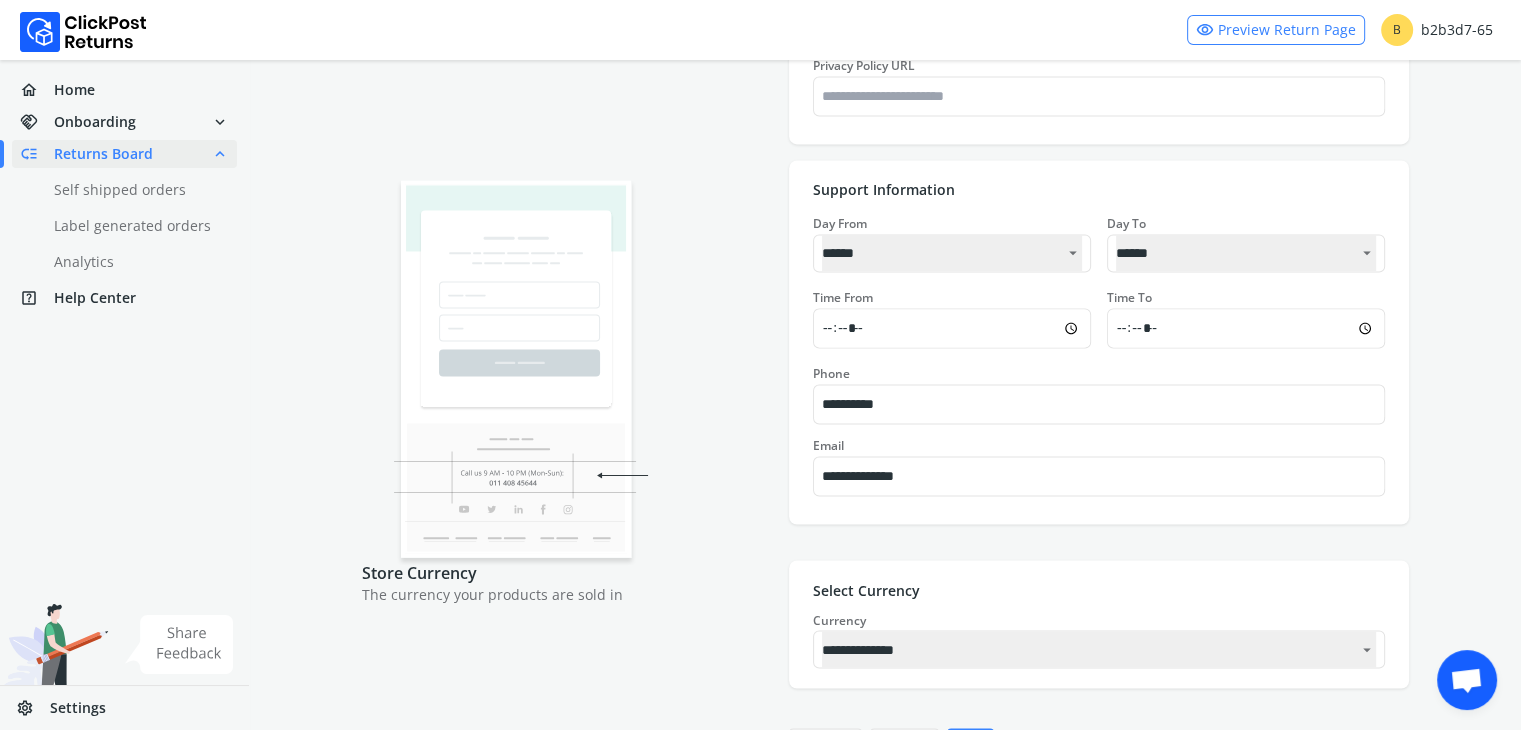 type on "*******" 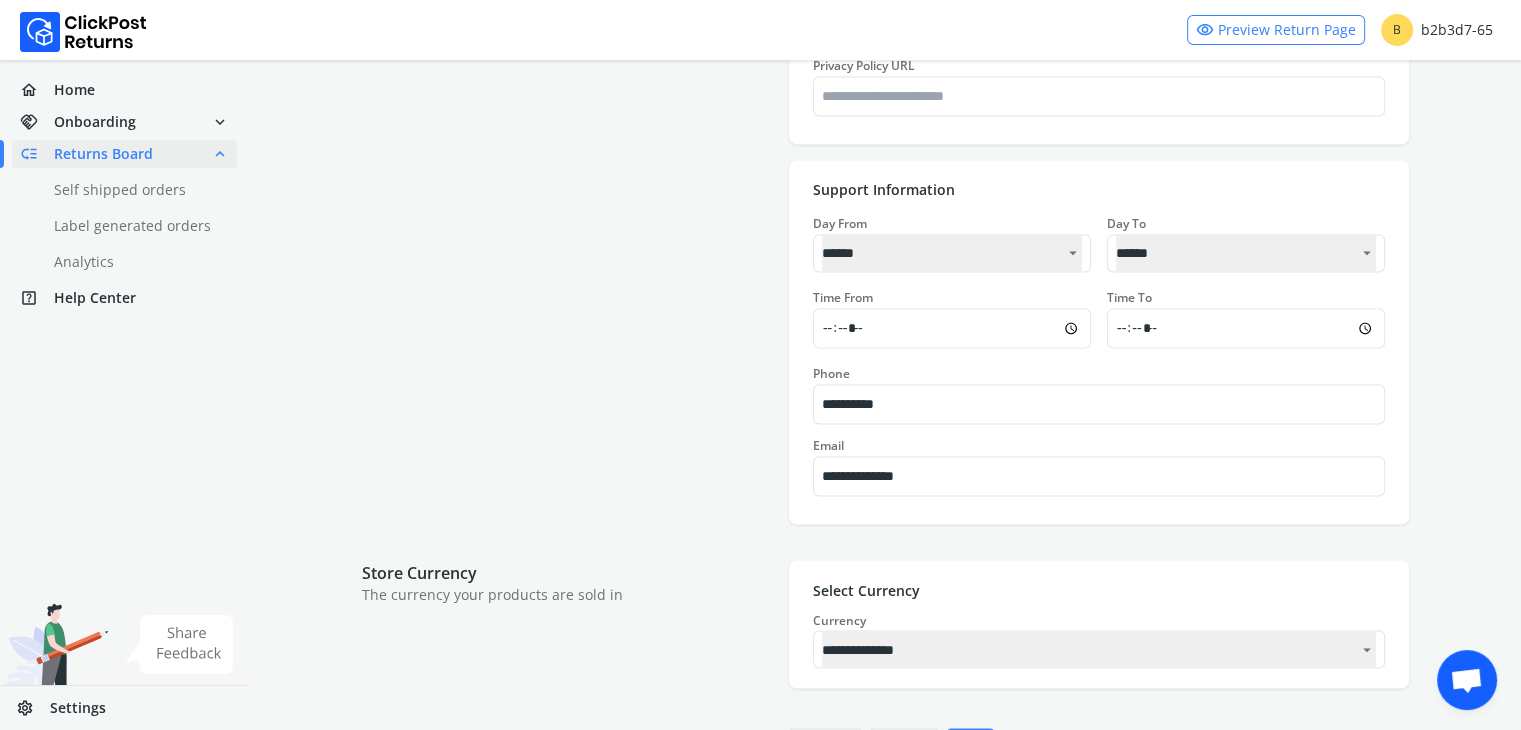 drag, startPoint x: 908, startPoint y: 399, endPoint x: 804, endPoint y: 415, distance: 105.22357 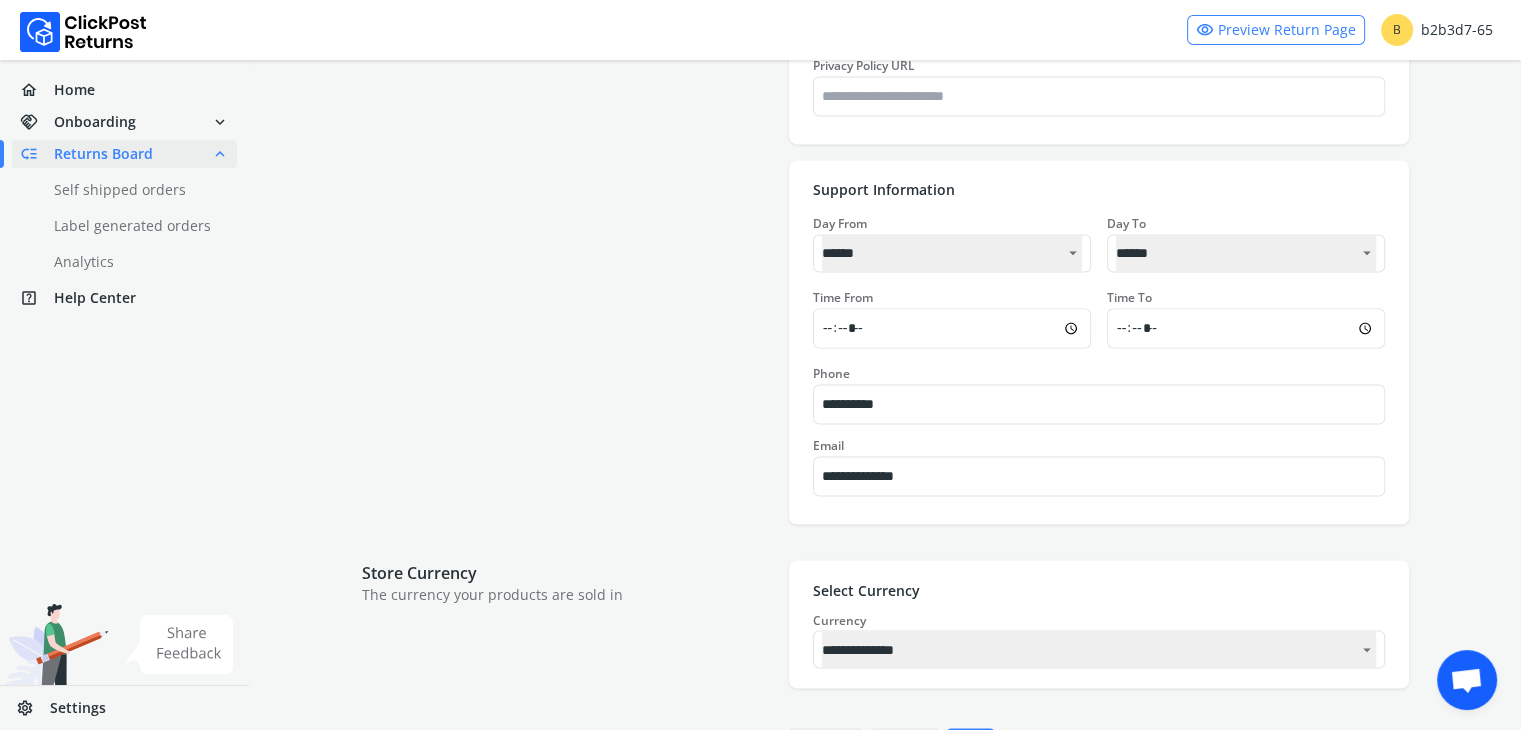 type on "*******" 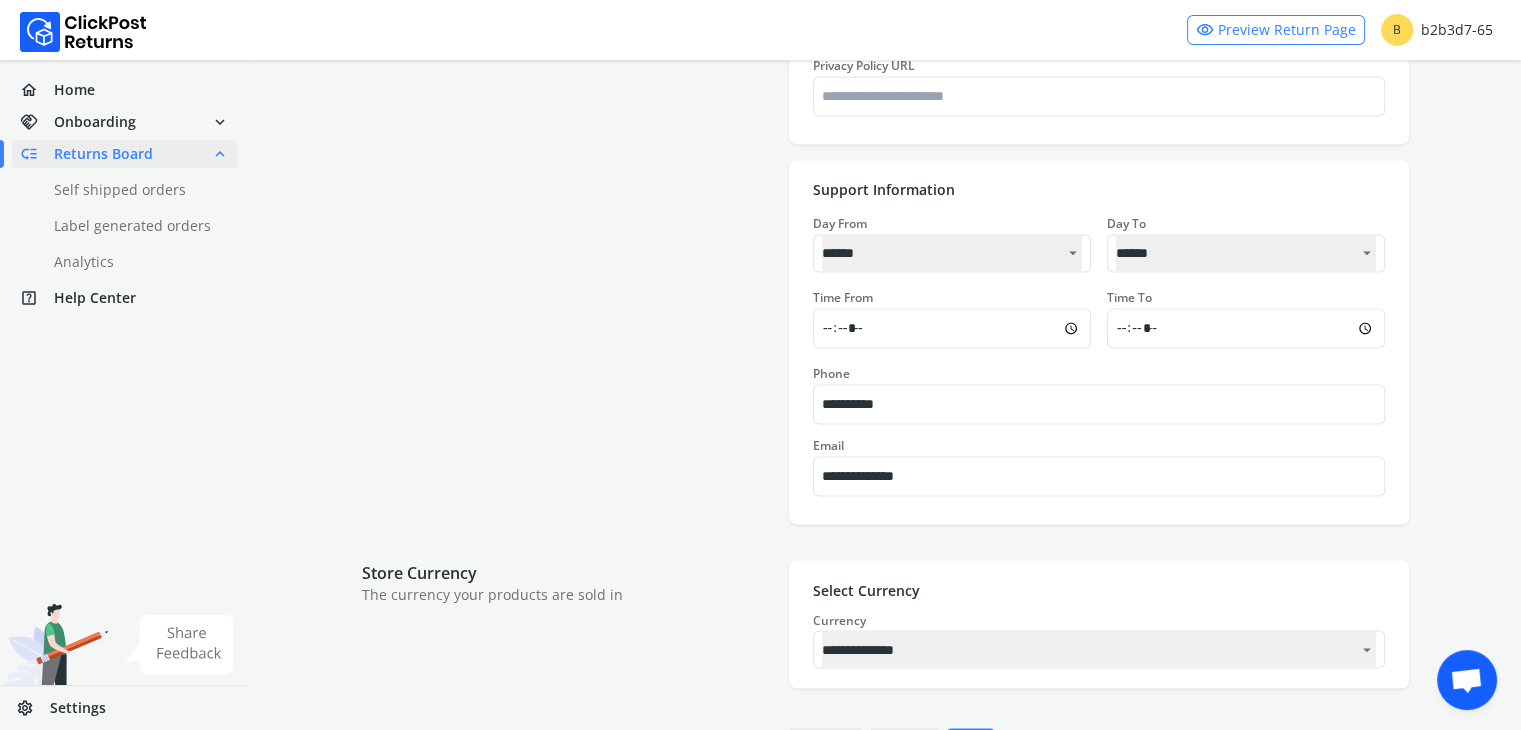 type on "*******" 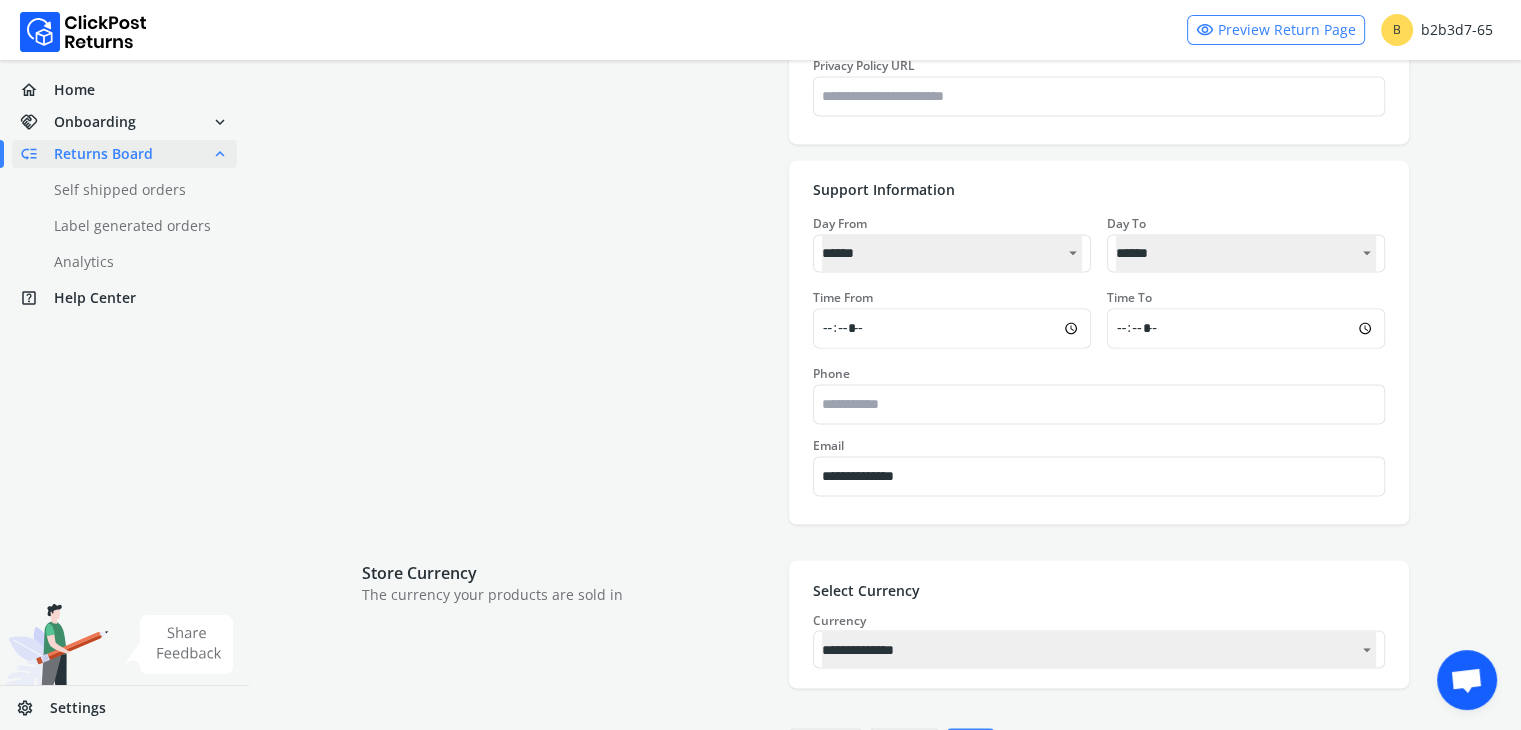 type 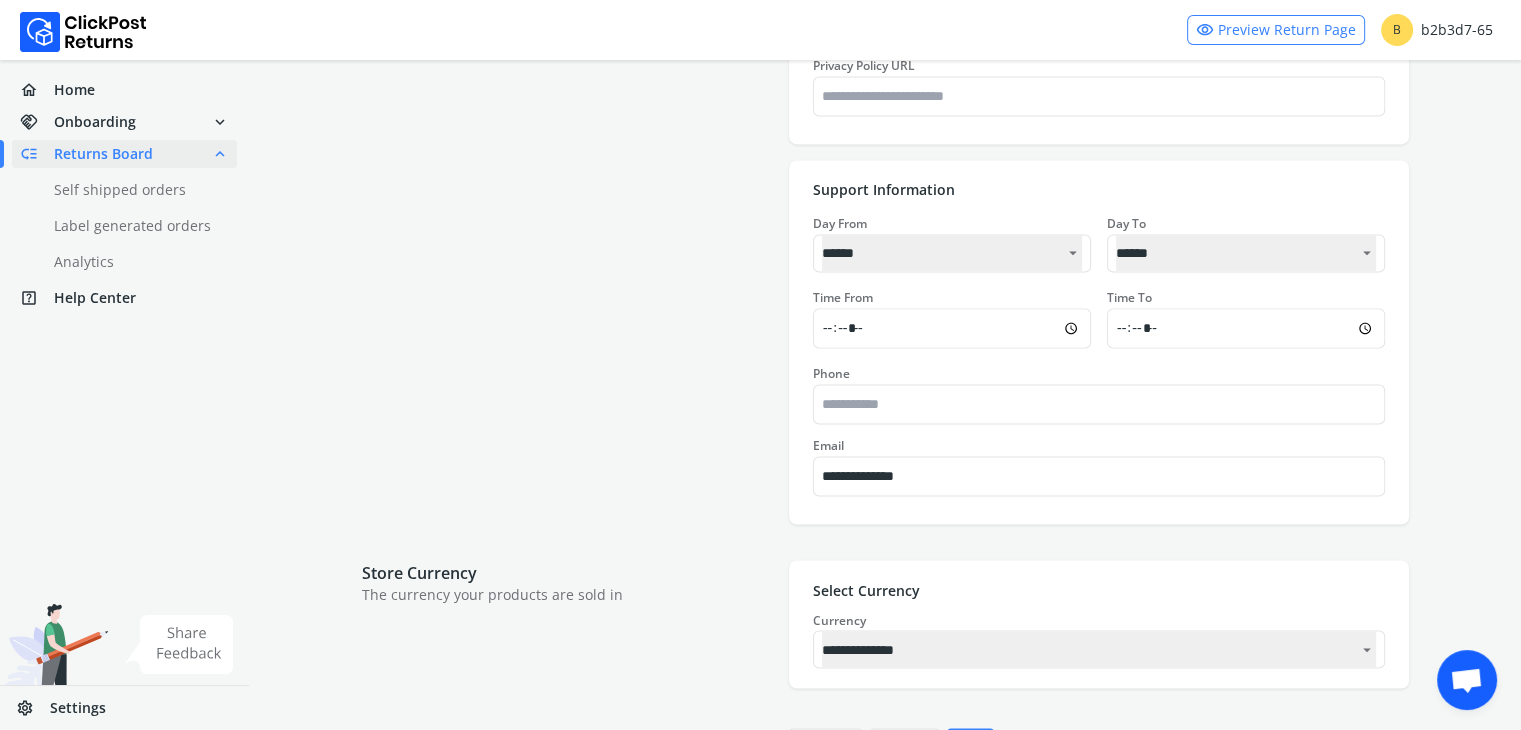 click at bounding box center [565, 342] 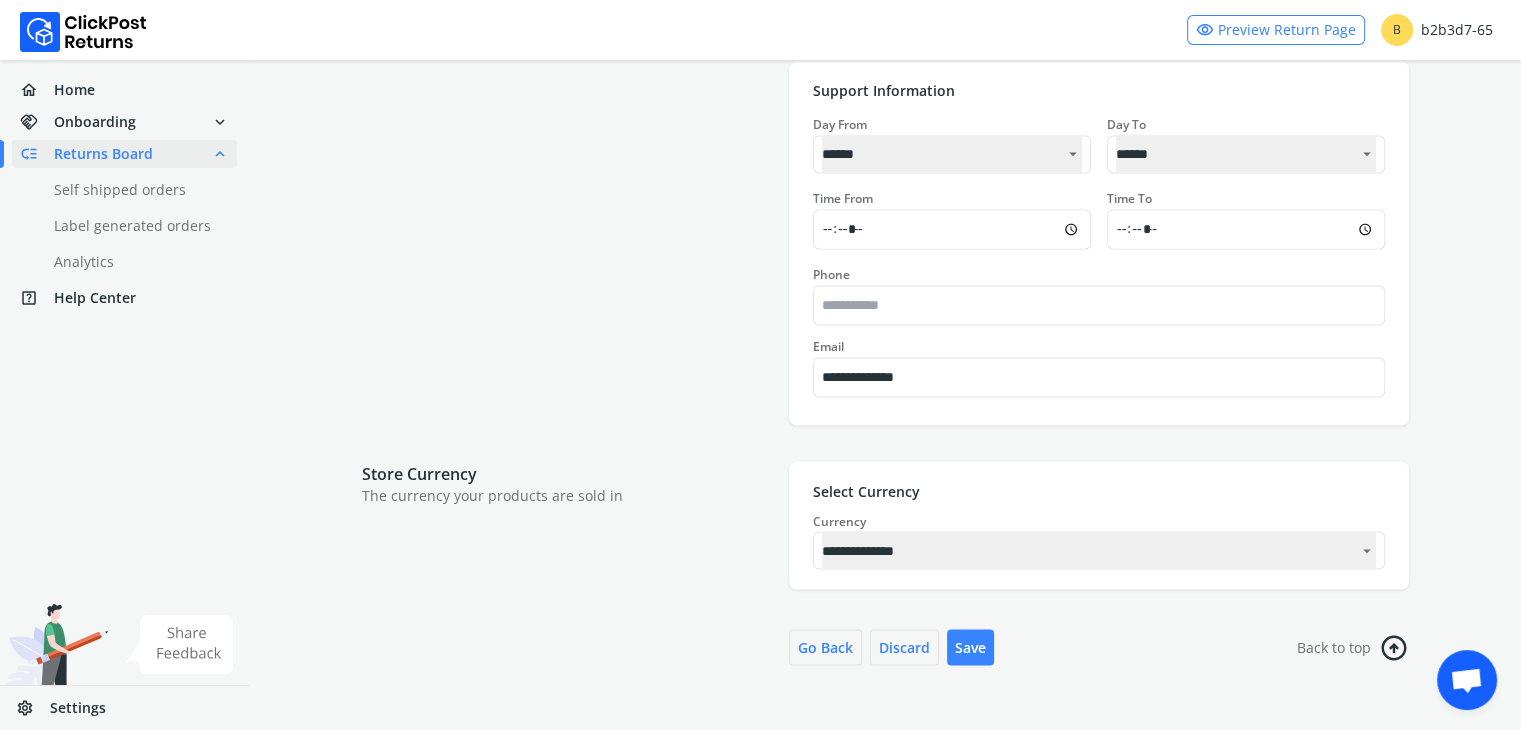 scroll, scrollTop: 3373, scrollLeft: 0, axis: vertical 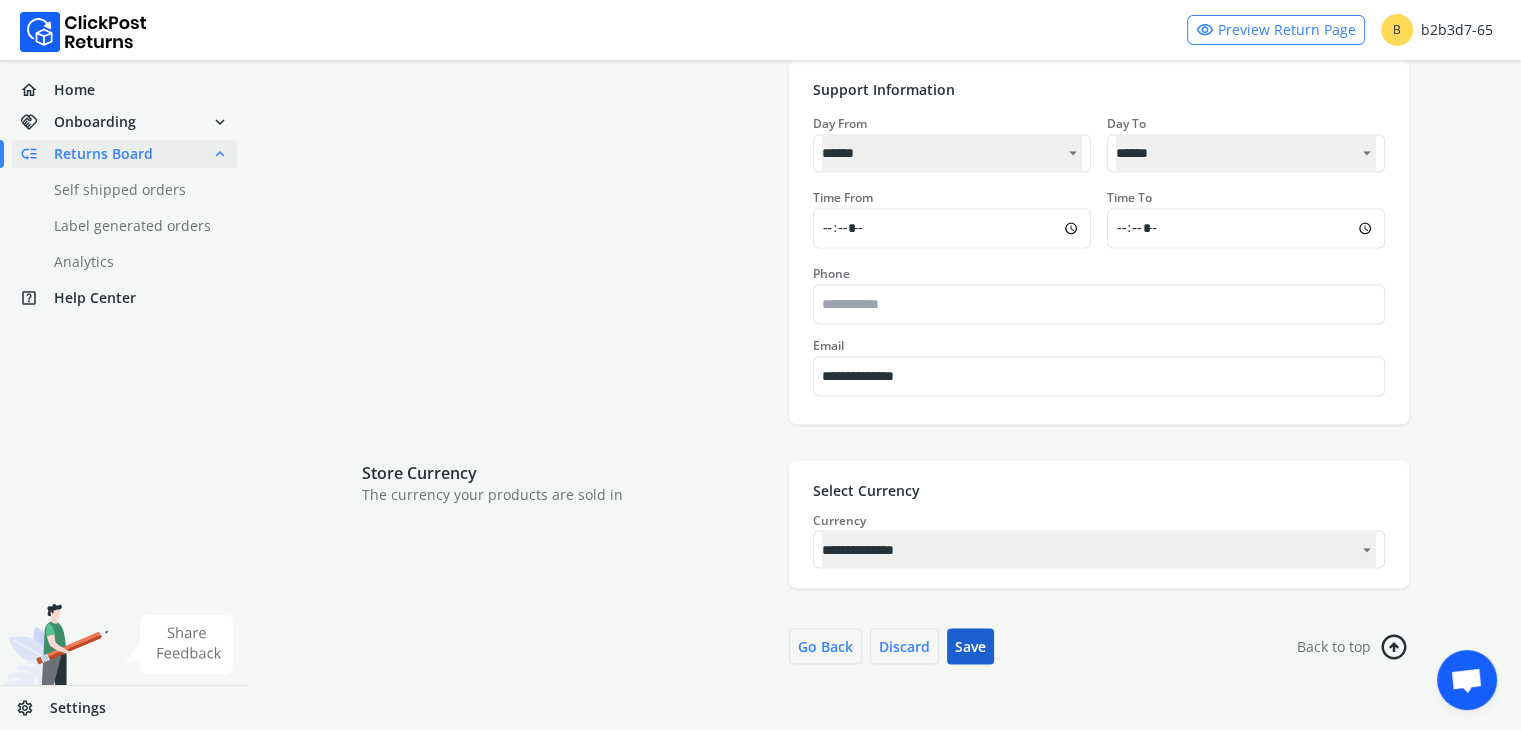 click on "Save" at bounding box center [970, 646] 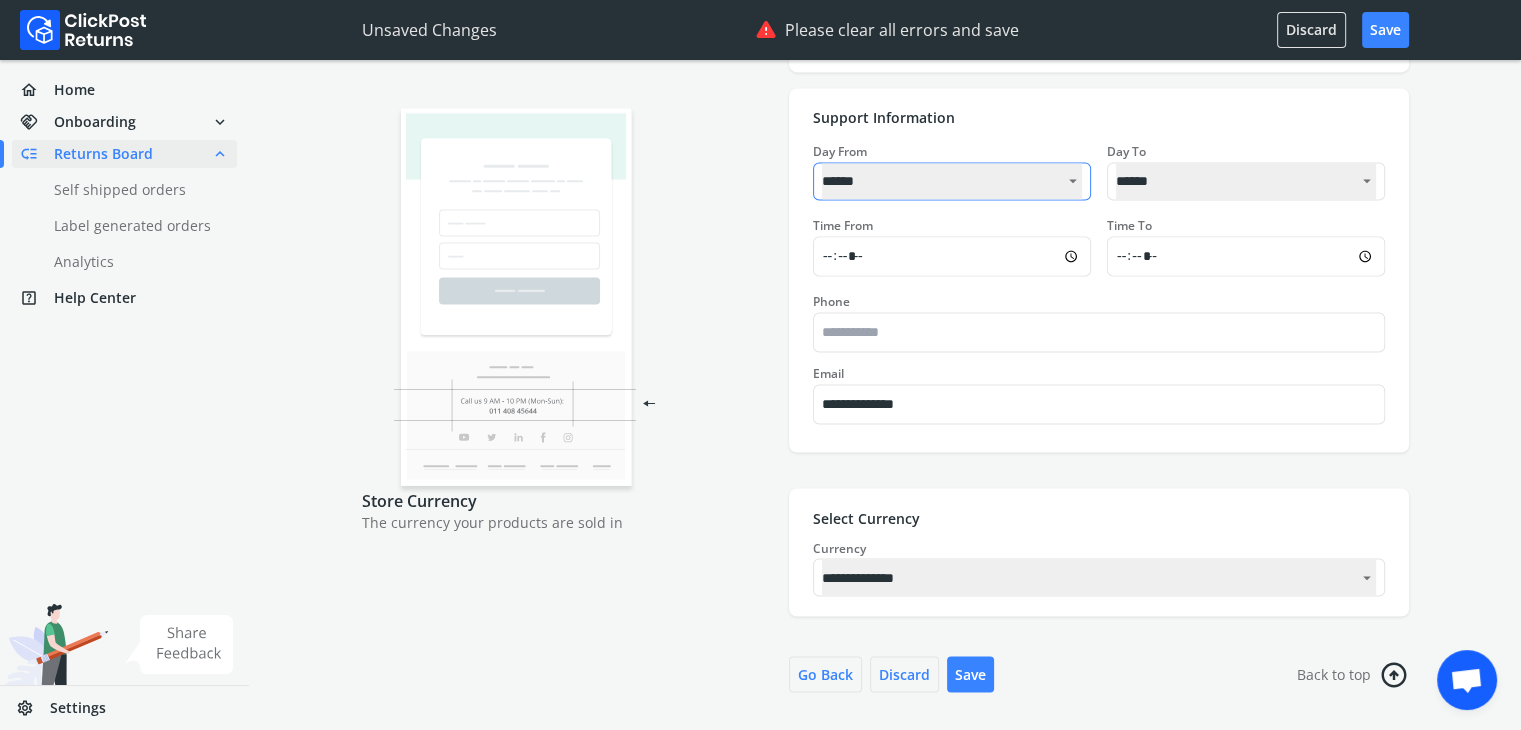 scroll, scrollTop: 2914, scrollLeft: 0, axis: vertical 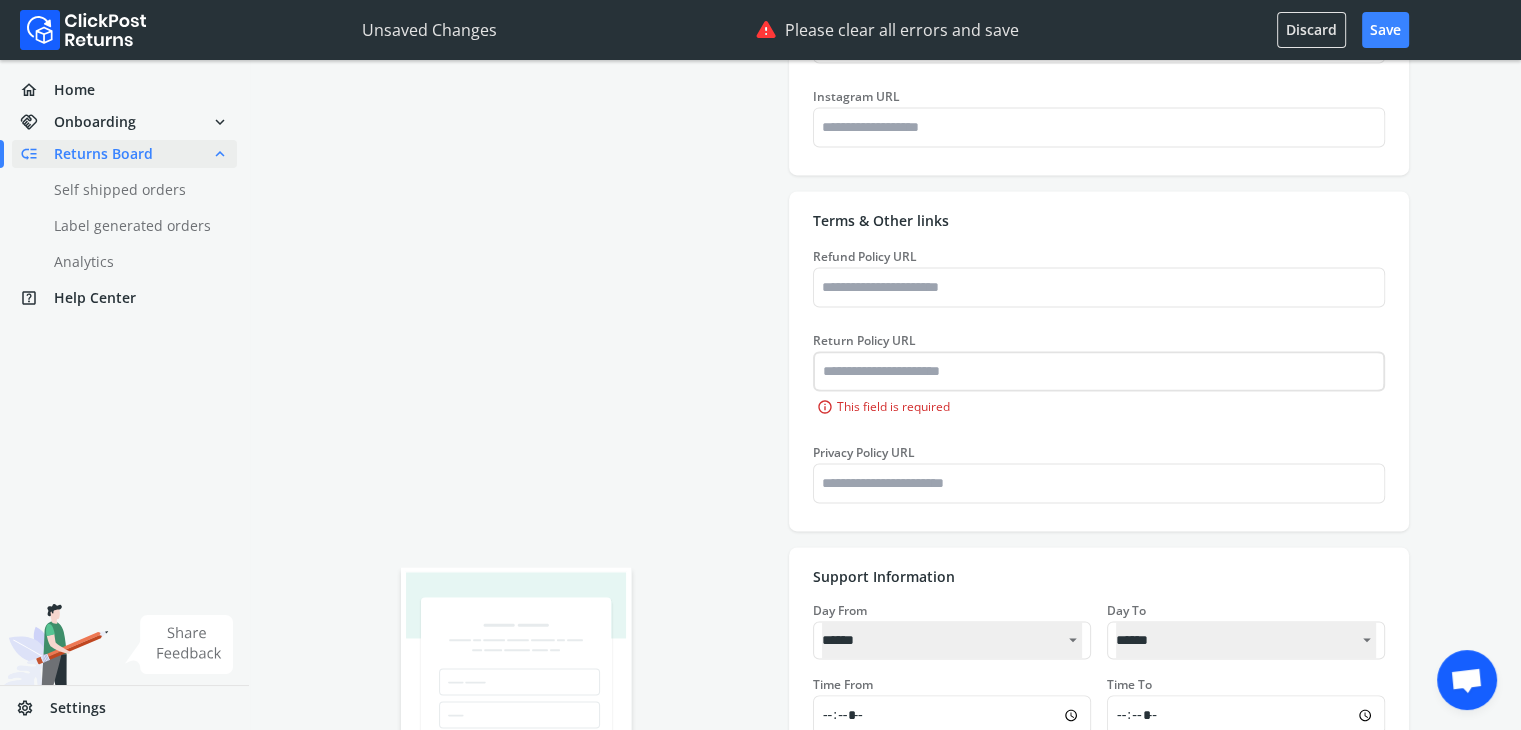 type on "*******" 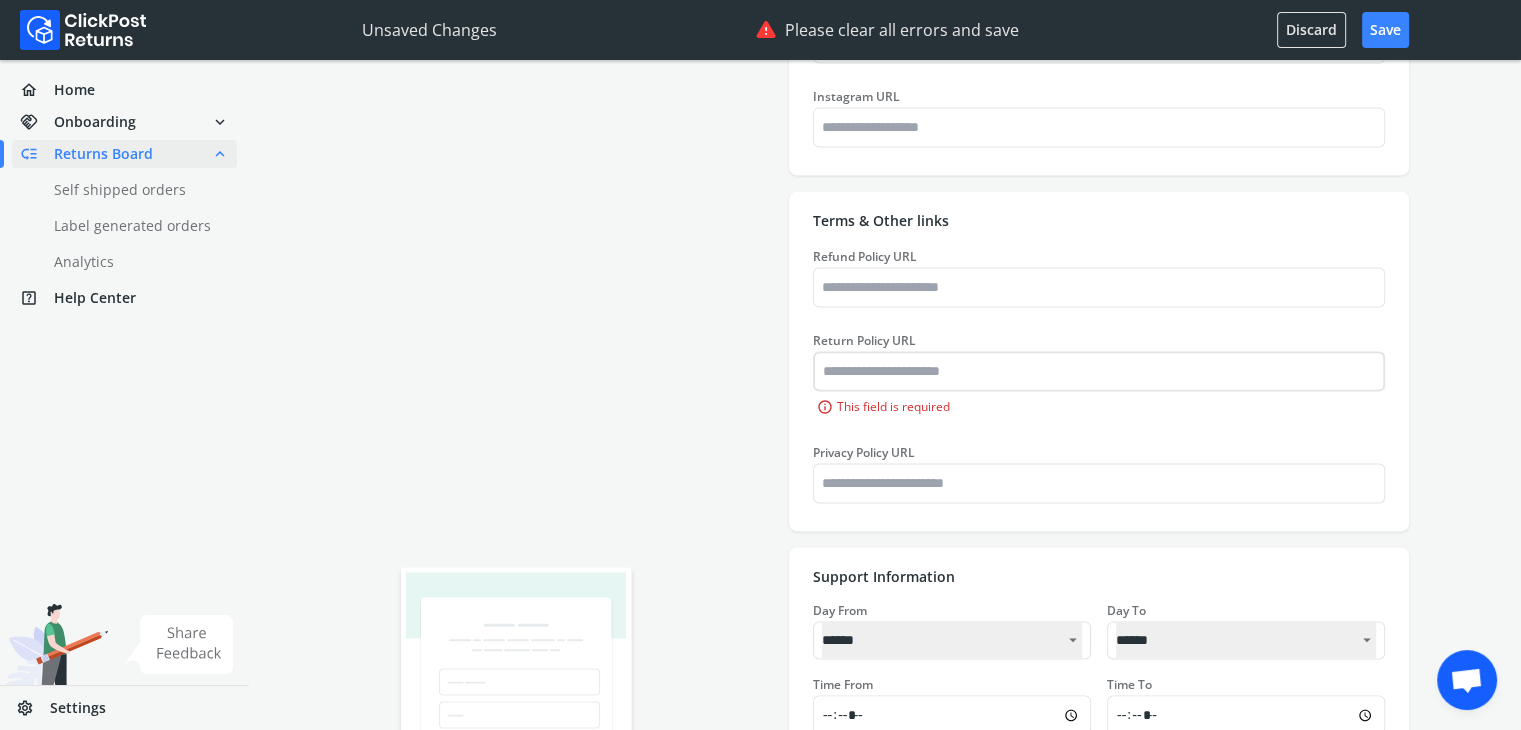 type on "*******" 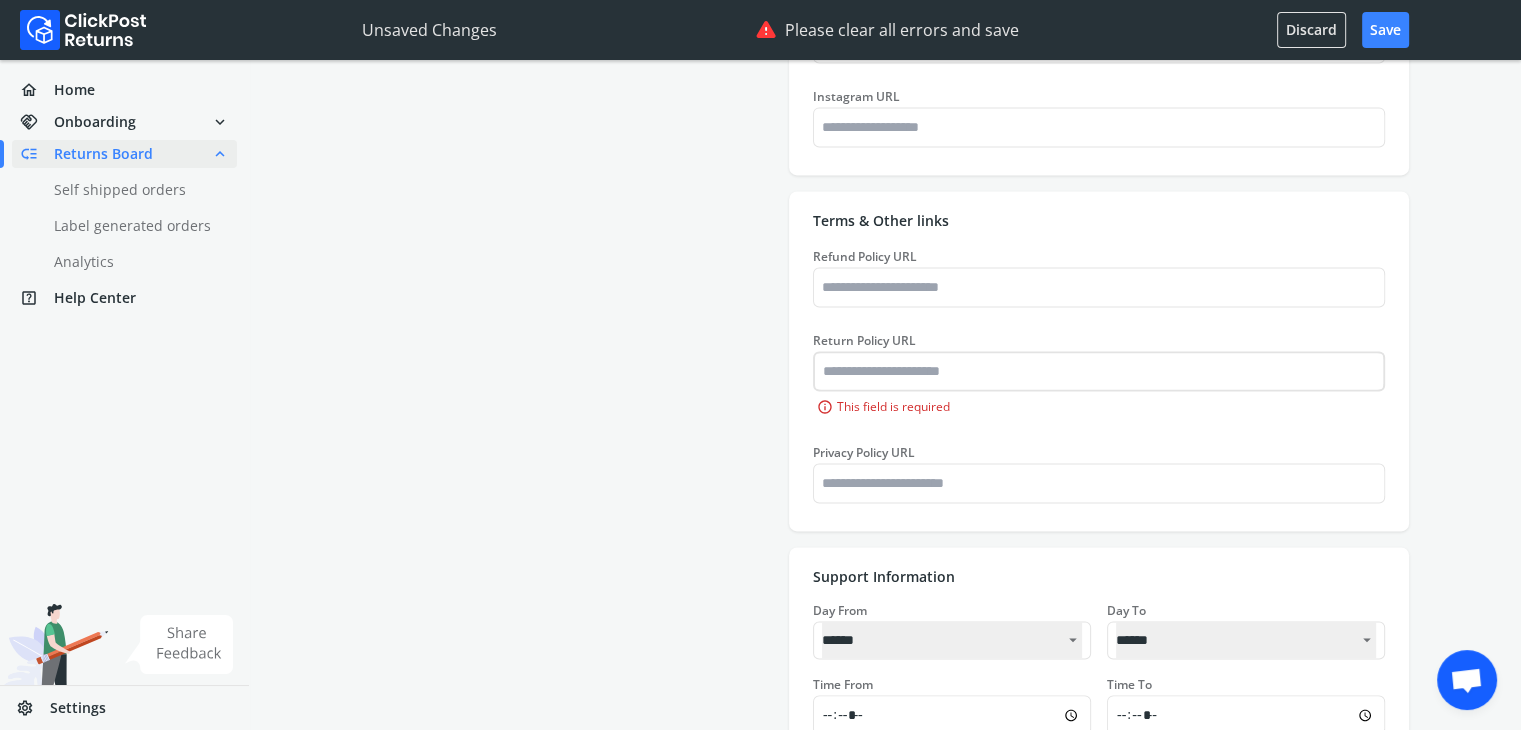 type on "*******" 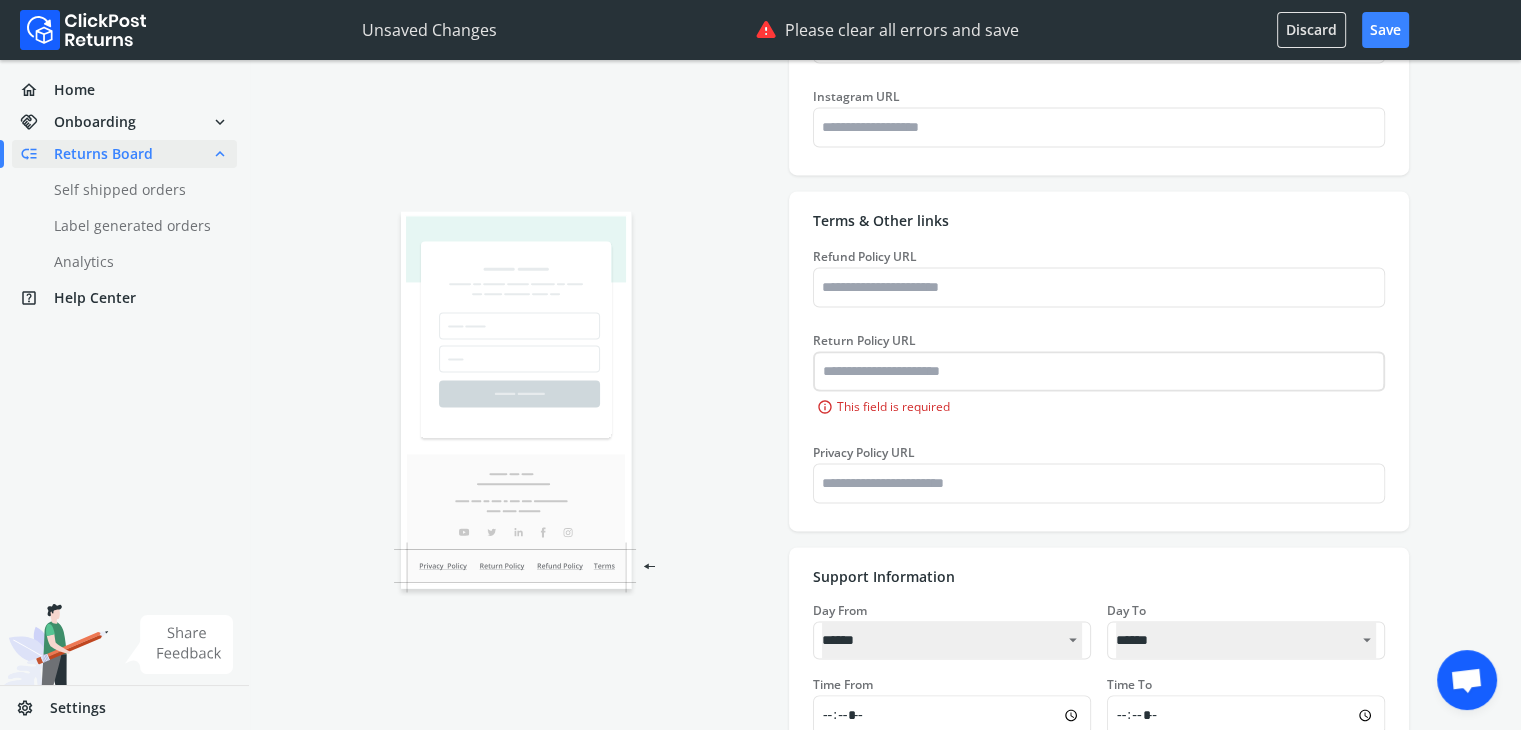 type on "*******" 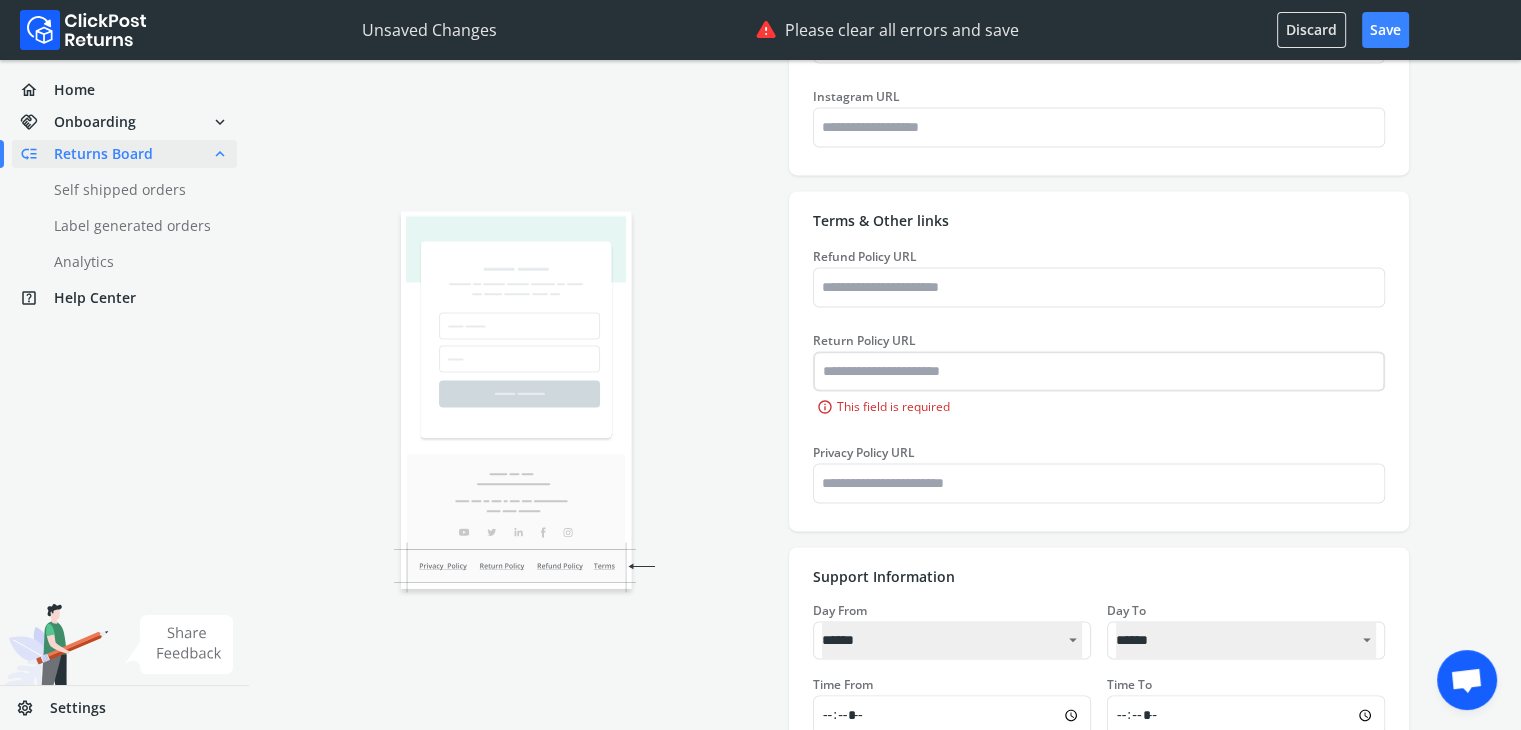 type on "*******" 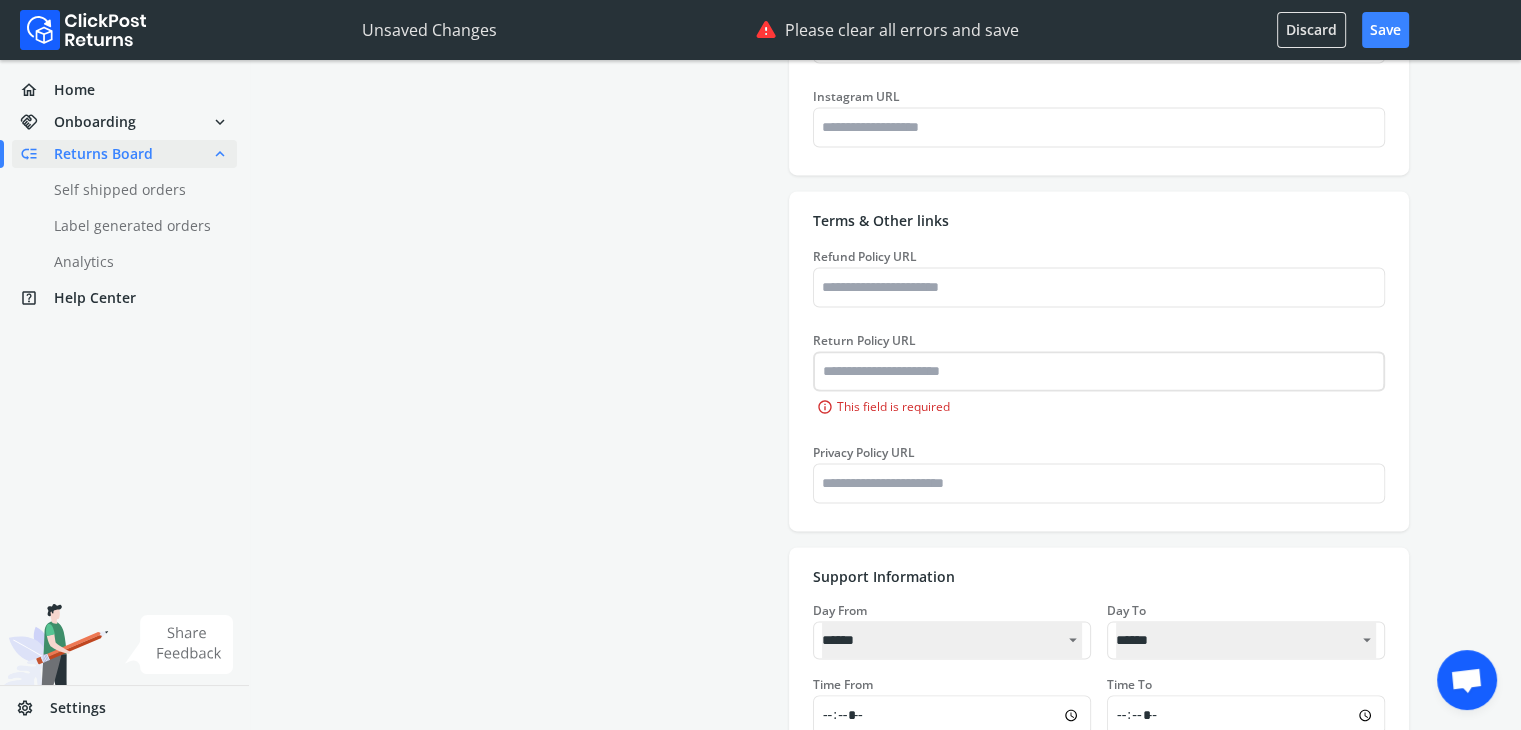 type on "*******" 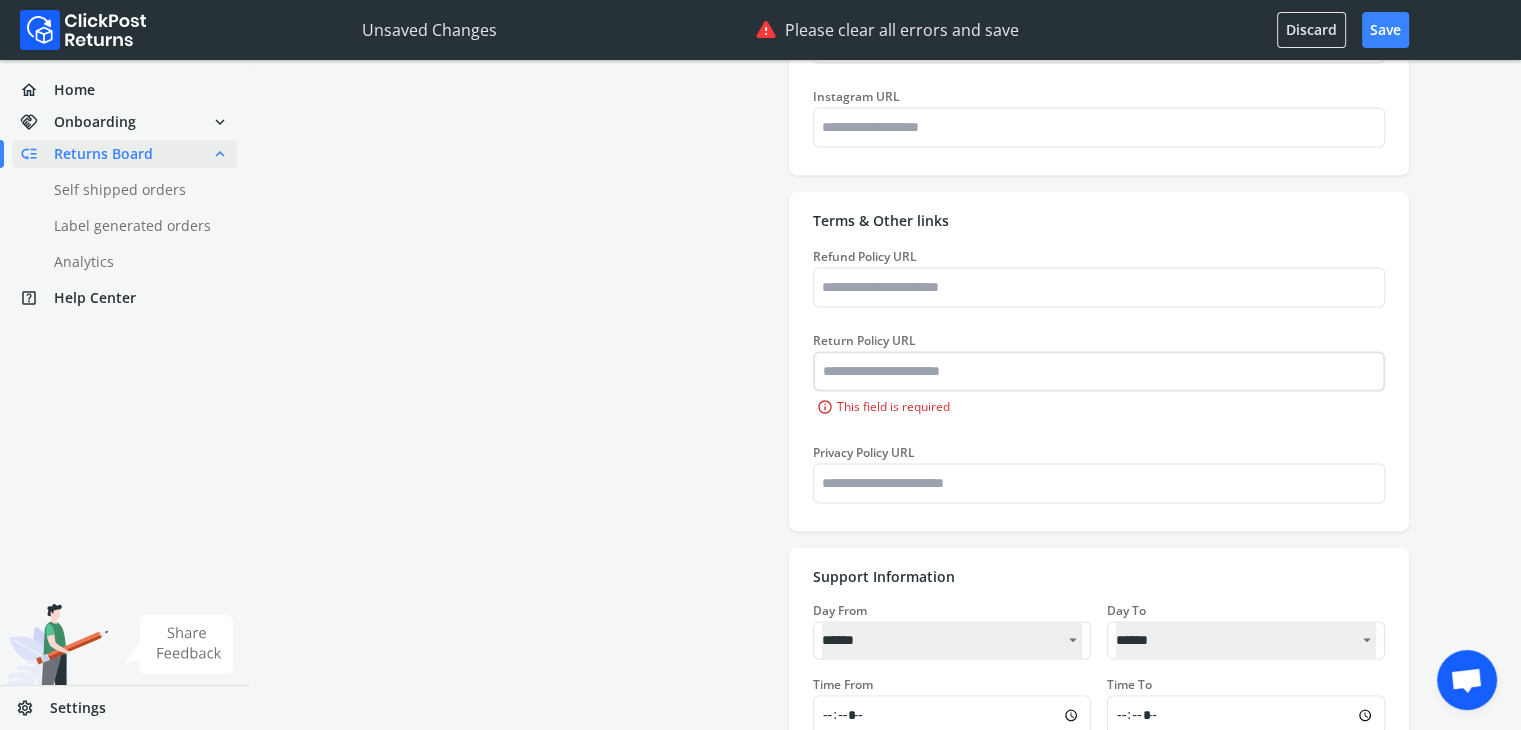 type on "*******" 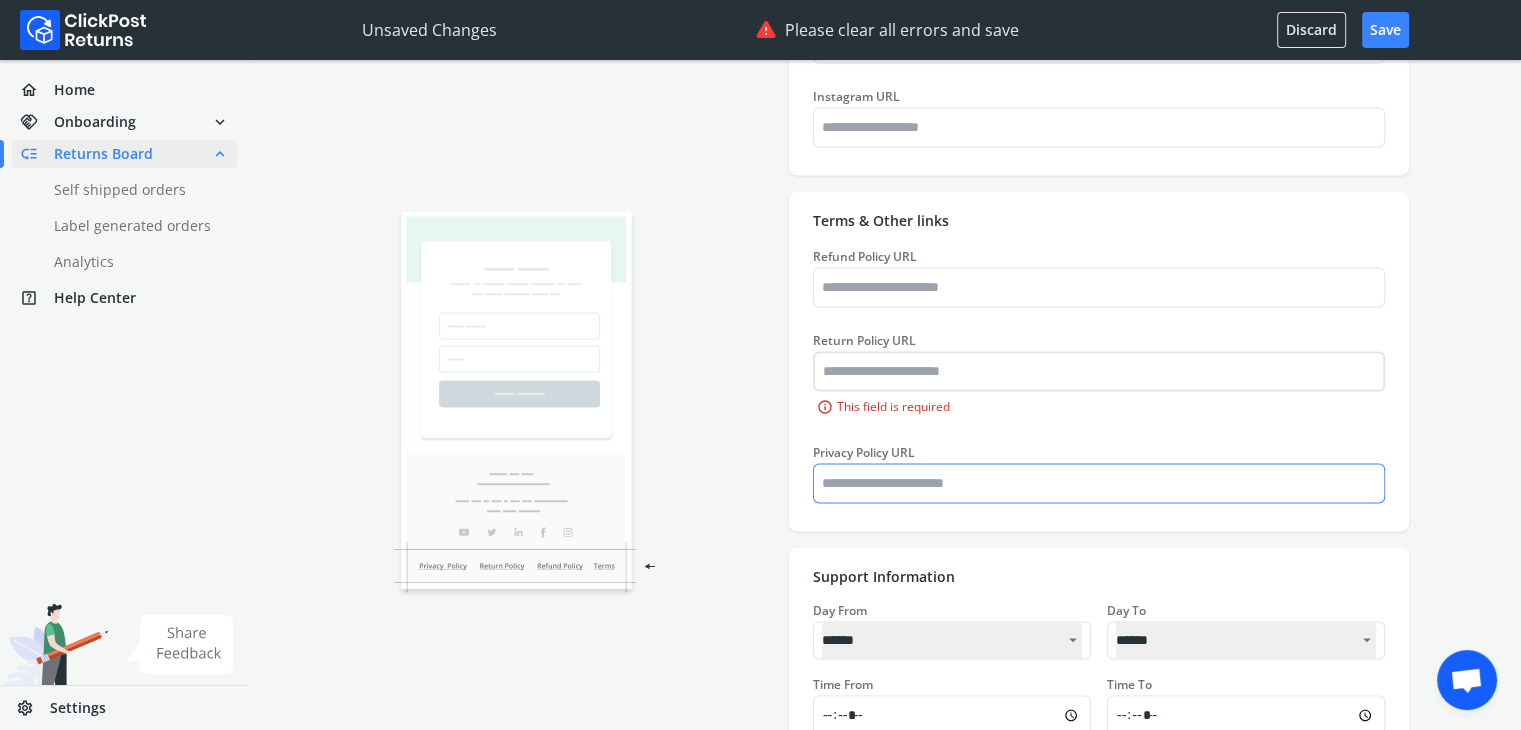 type on "*******" 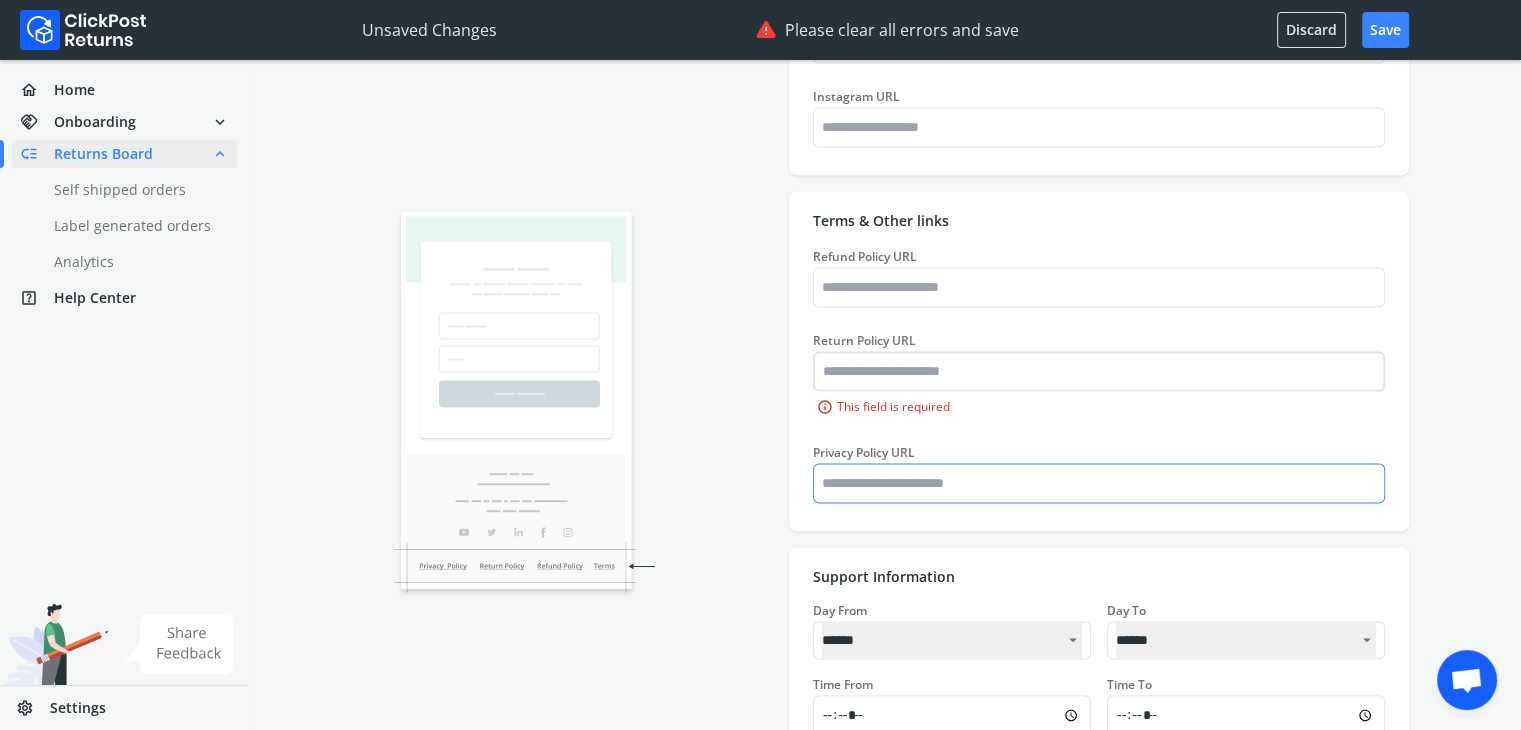 type on "*******" 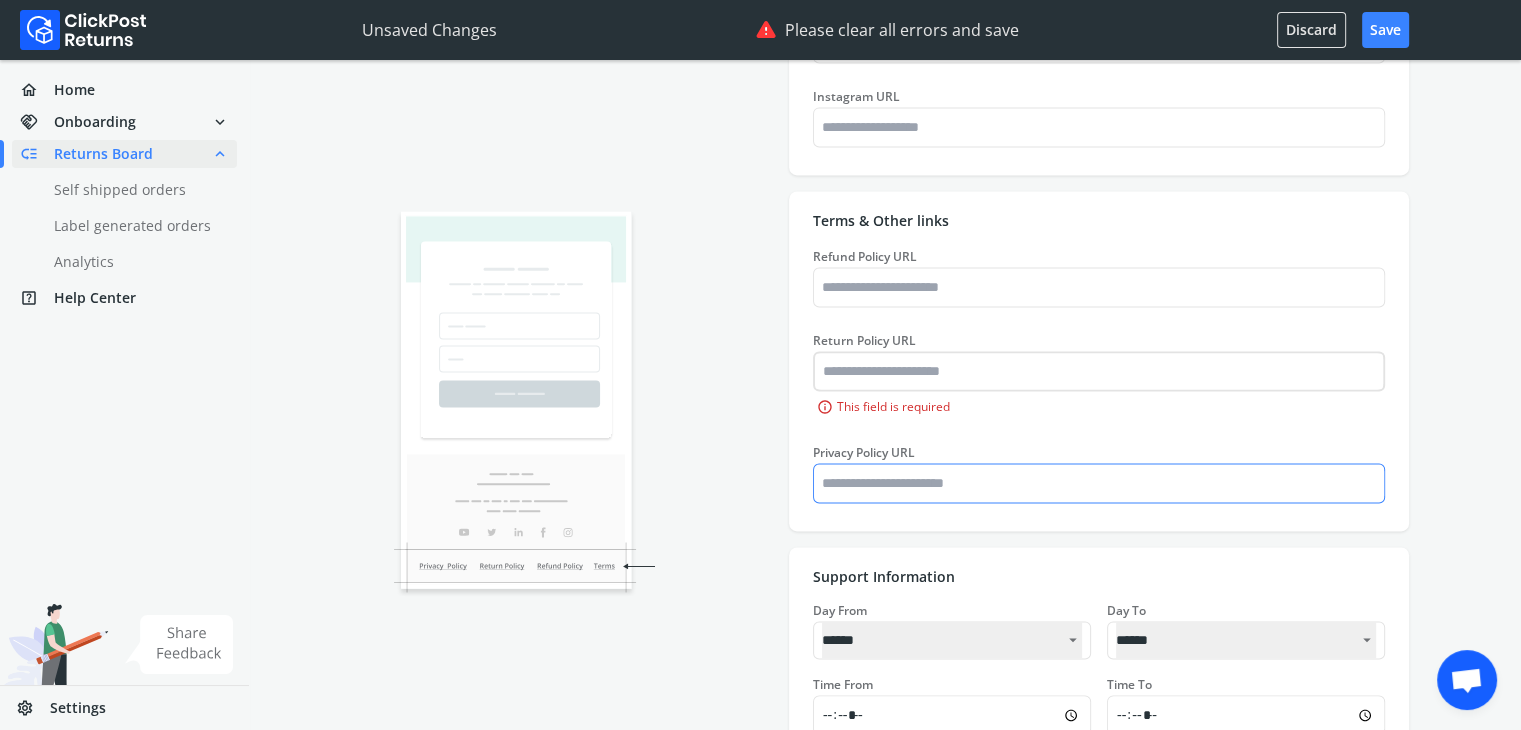 type on "*******" 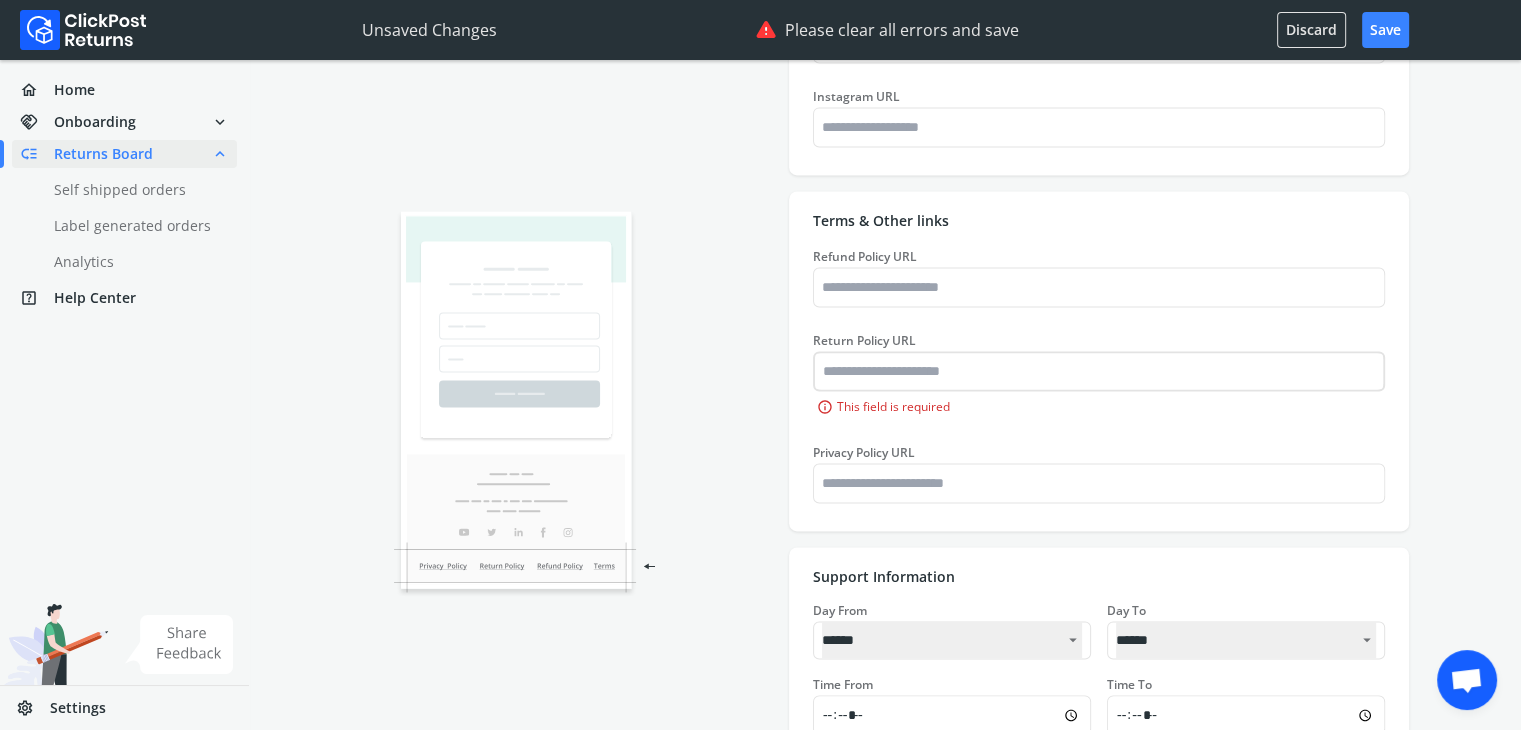type on "*******" 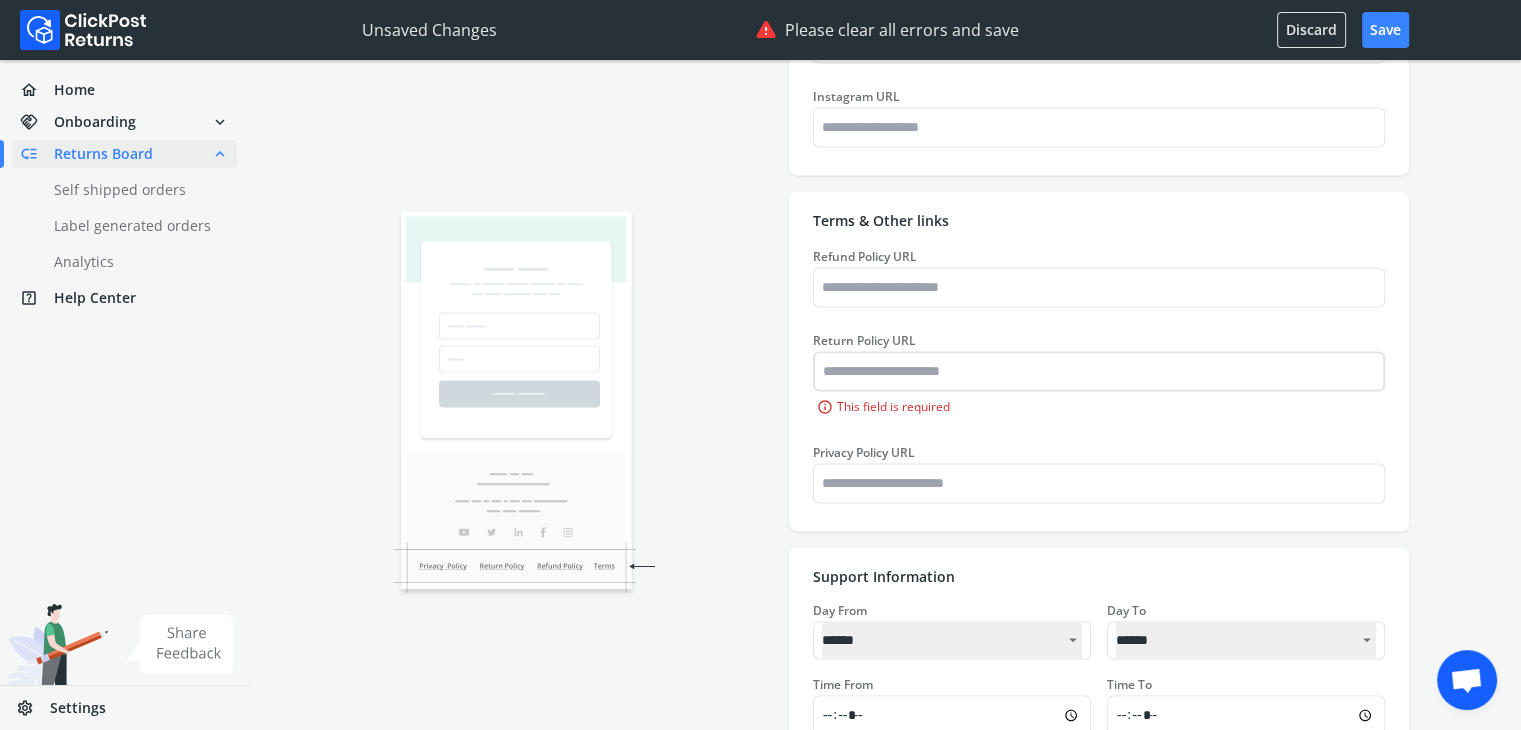 type on "*******" 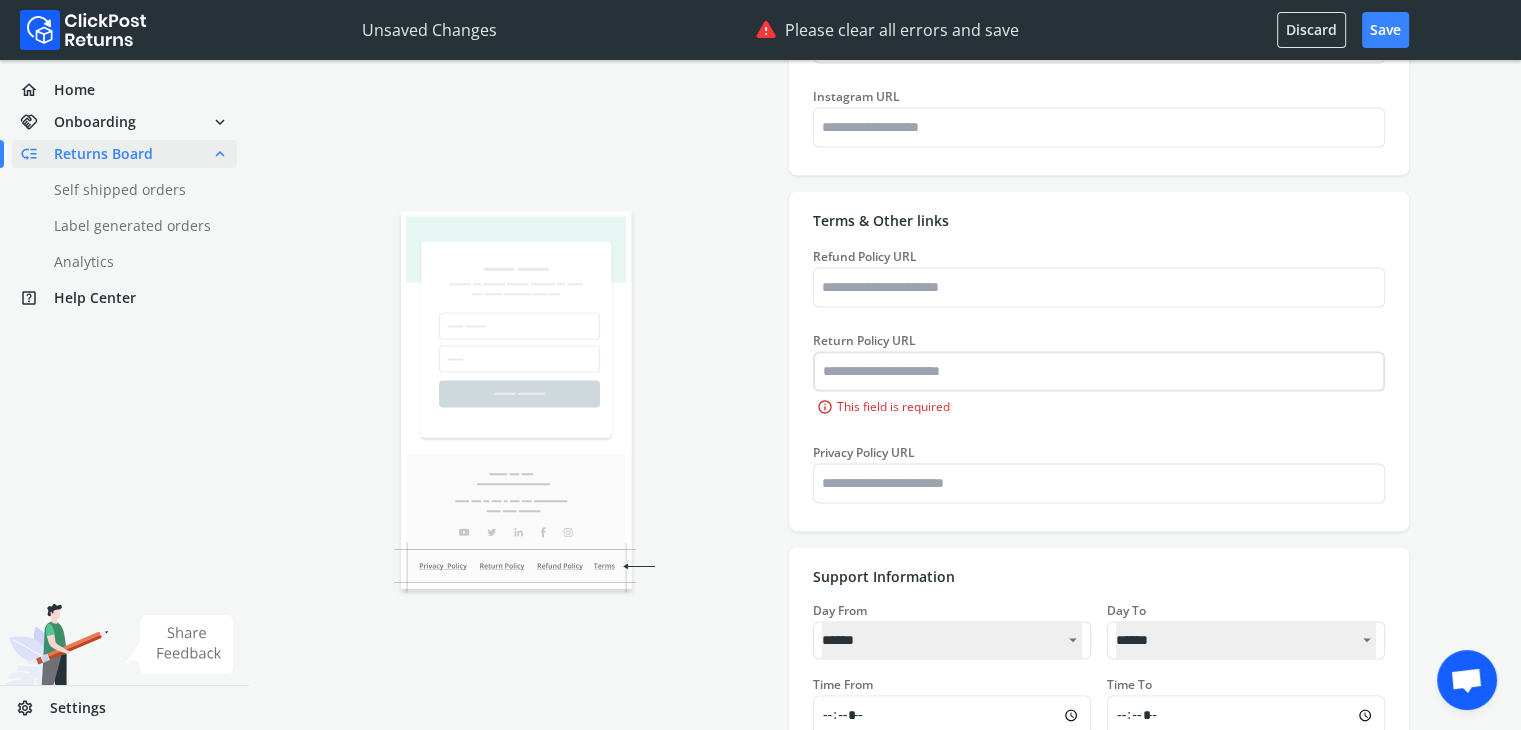 type on "*******" 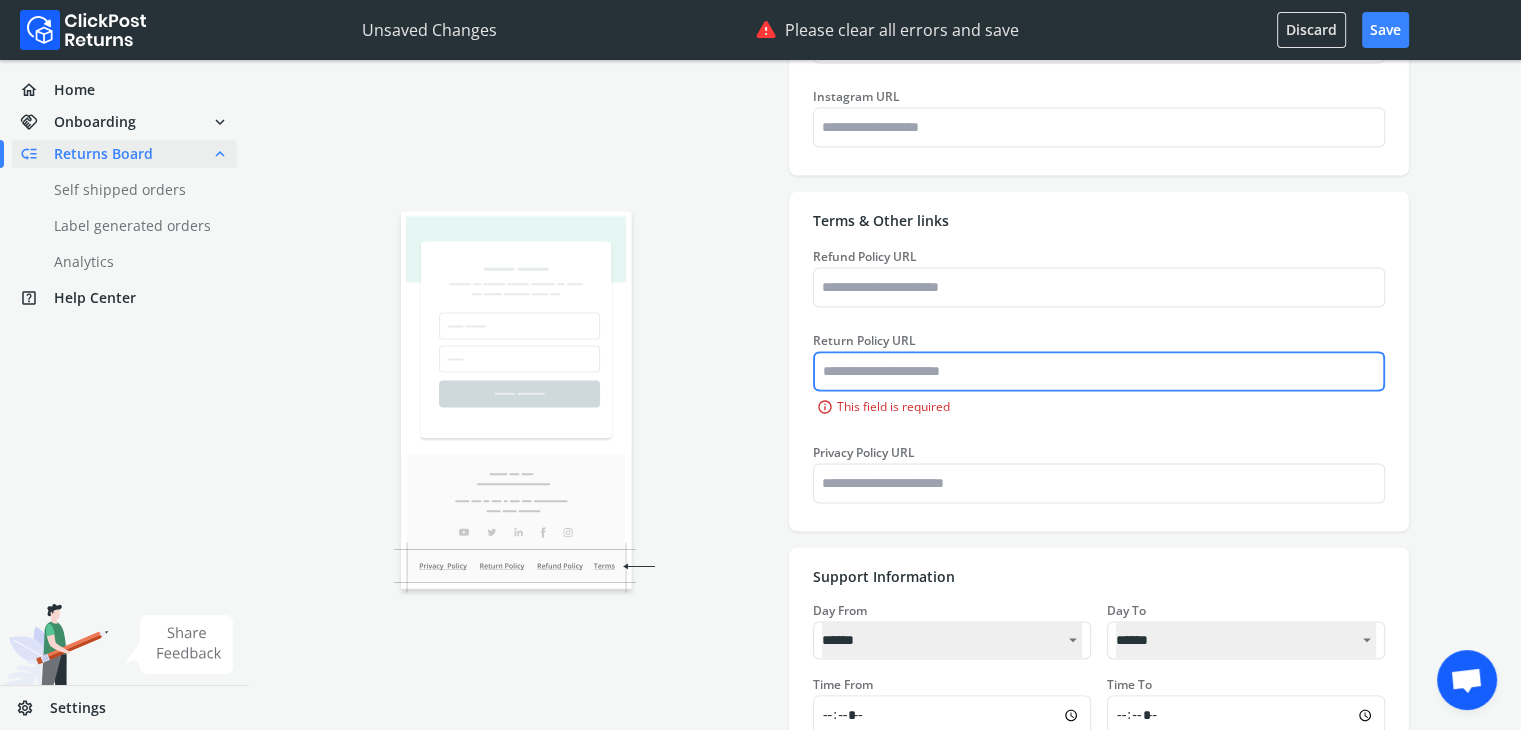 click on "Return Policy URL" at bounding box center (1099, 371) 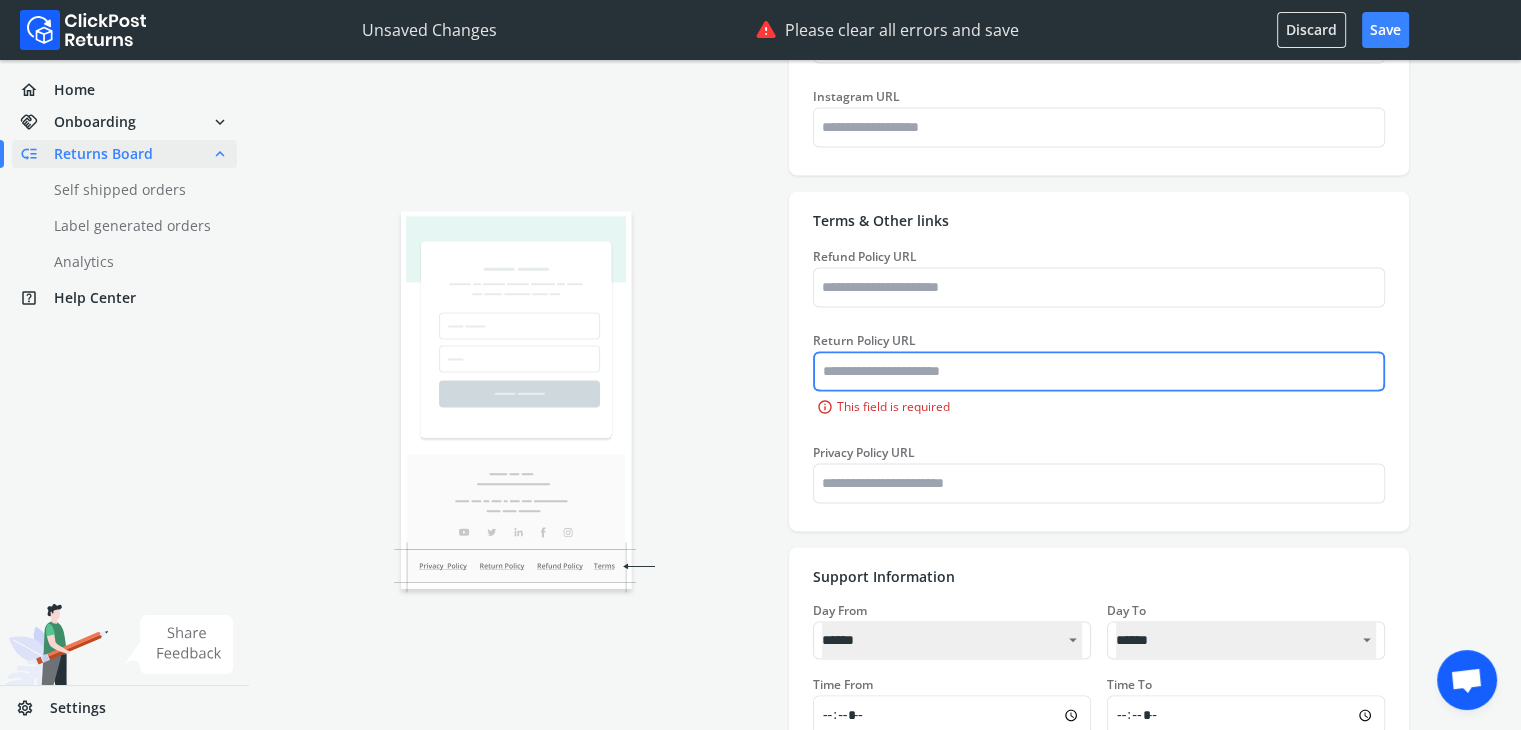 paste on "**********" 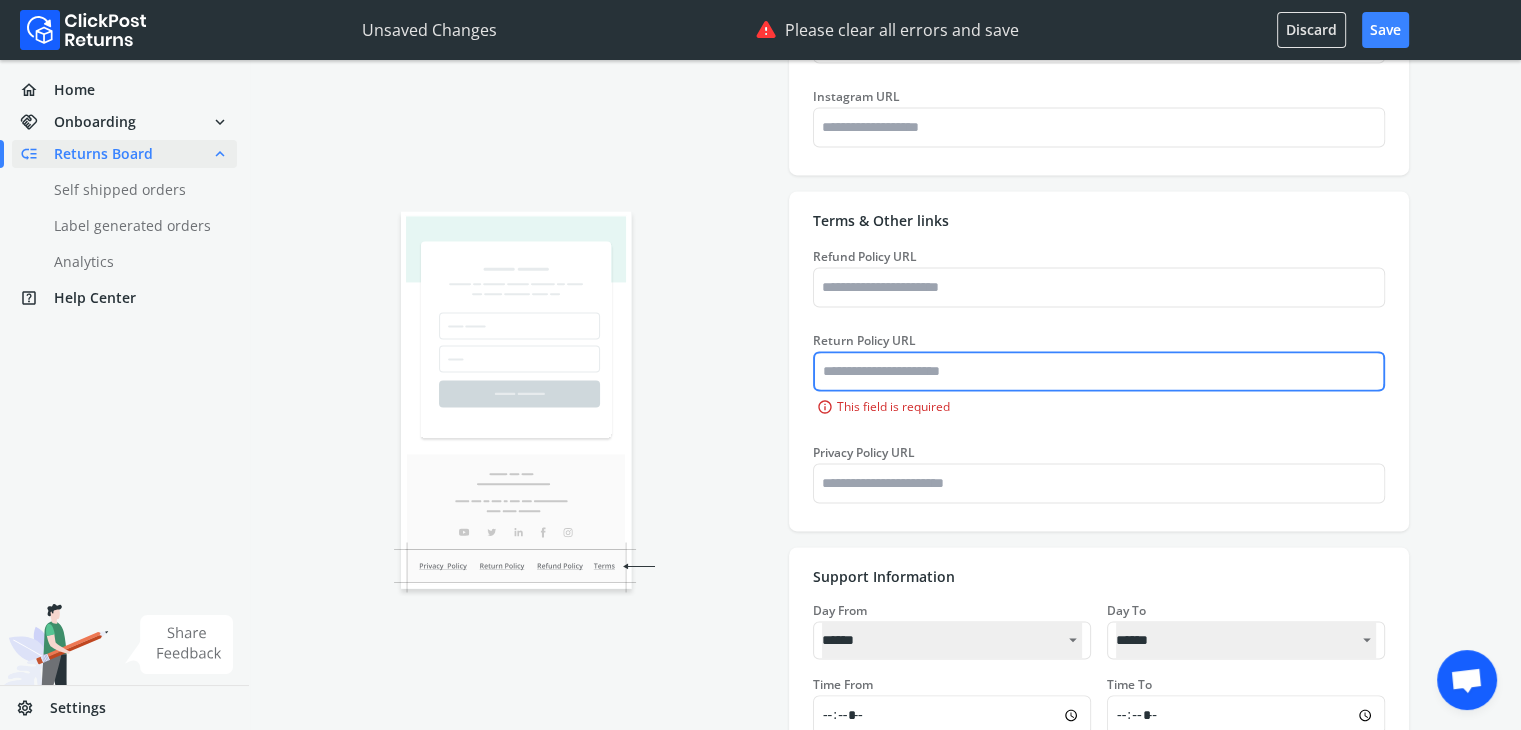 type on "*******" 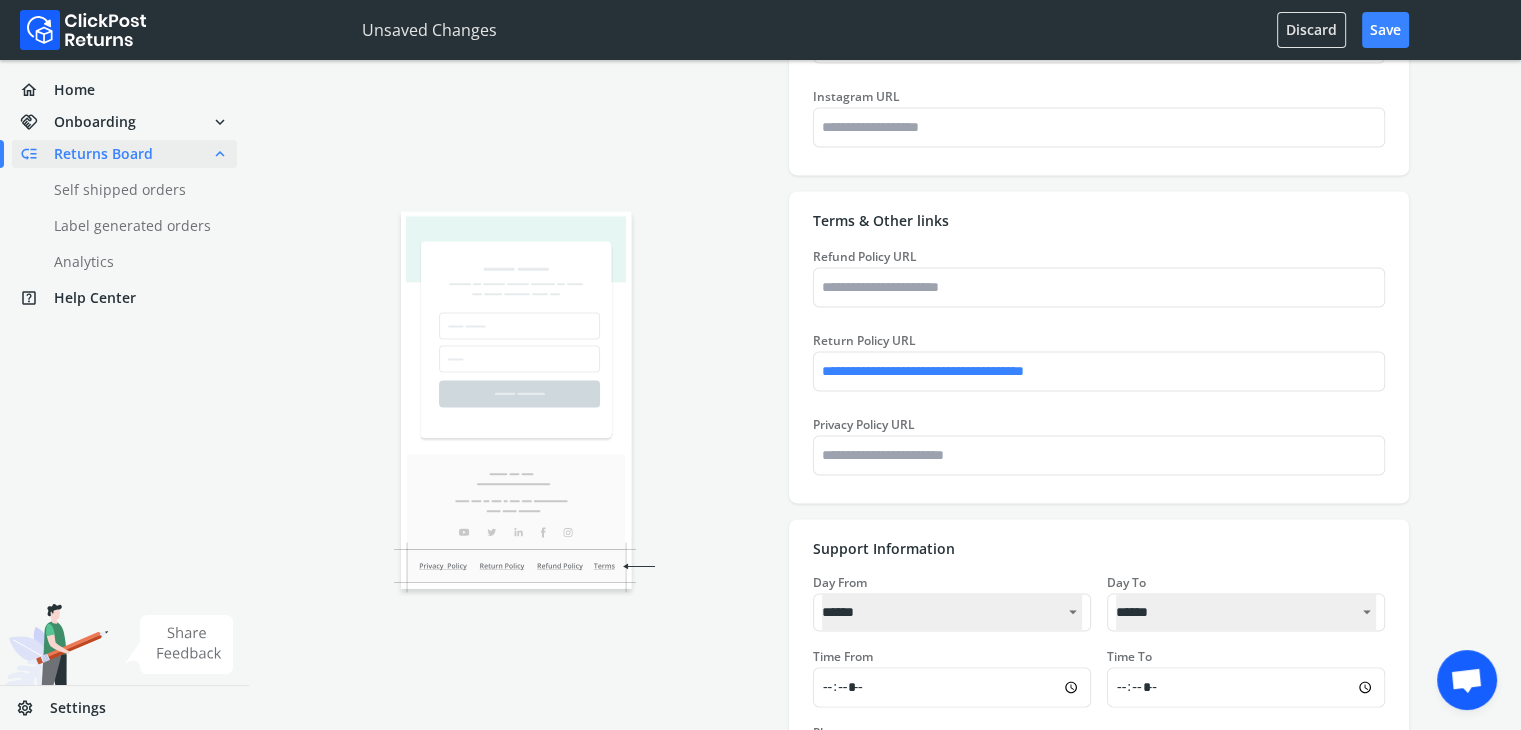 type on "*******" 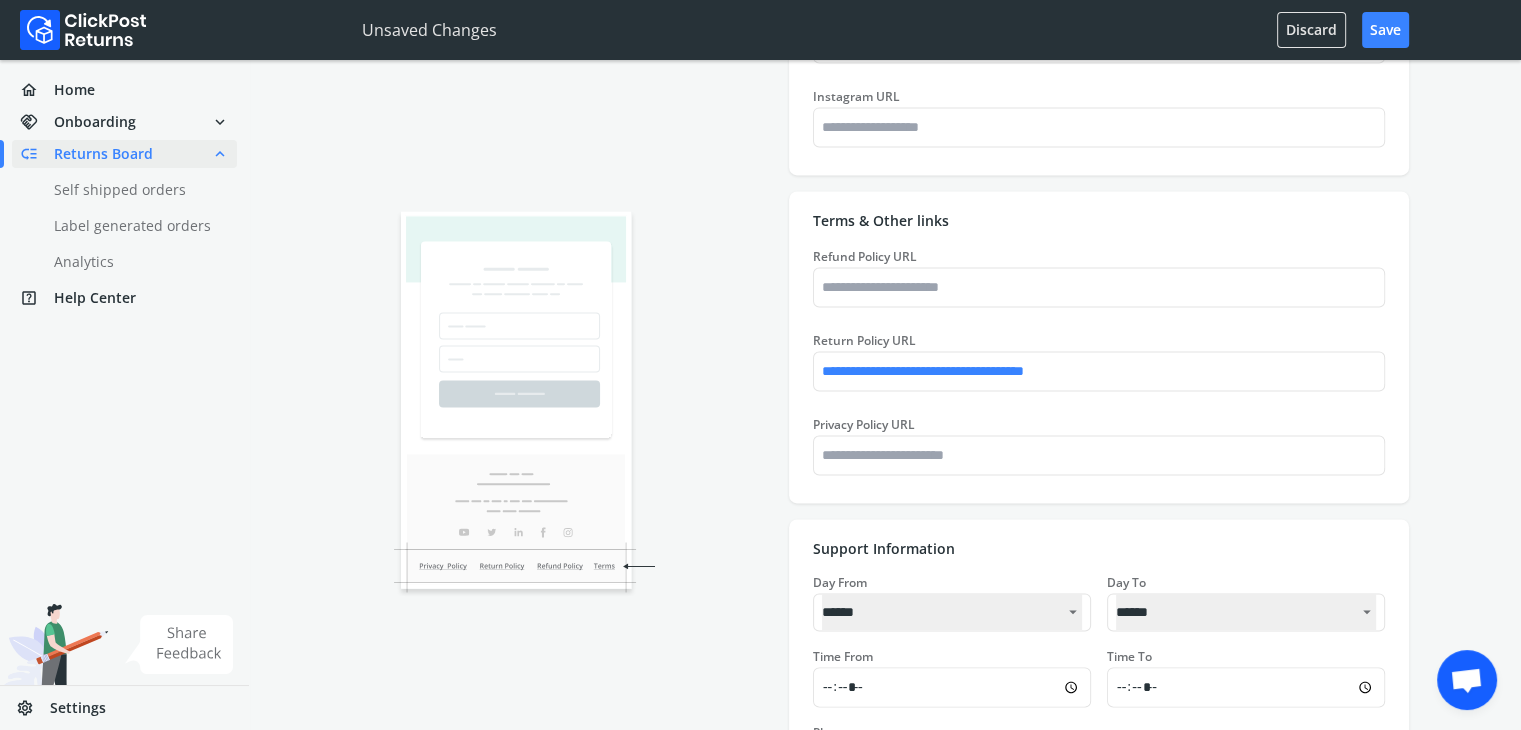 type on "*******" 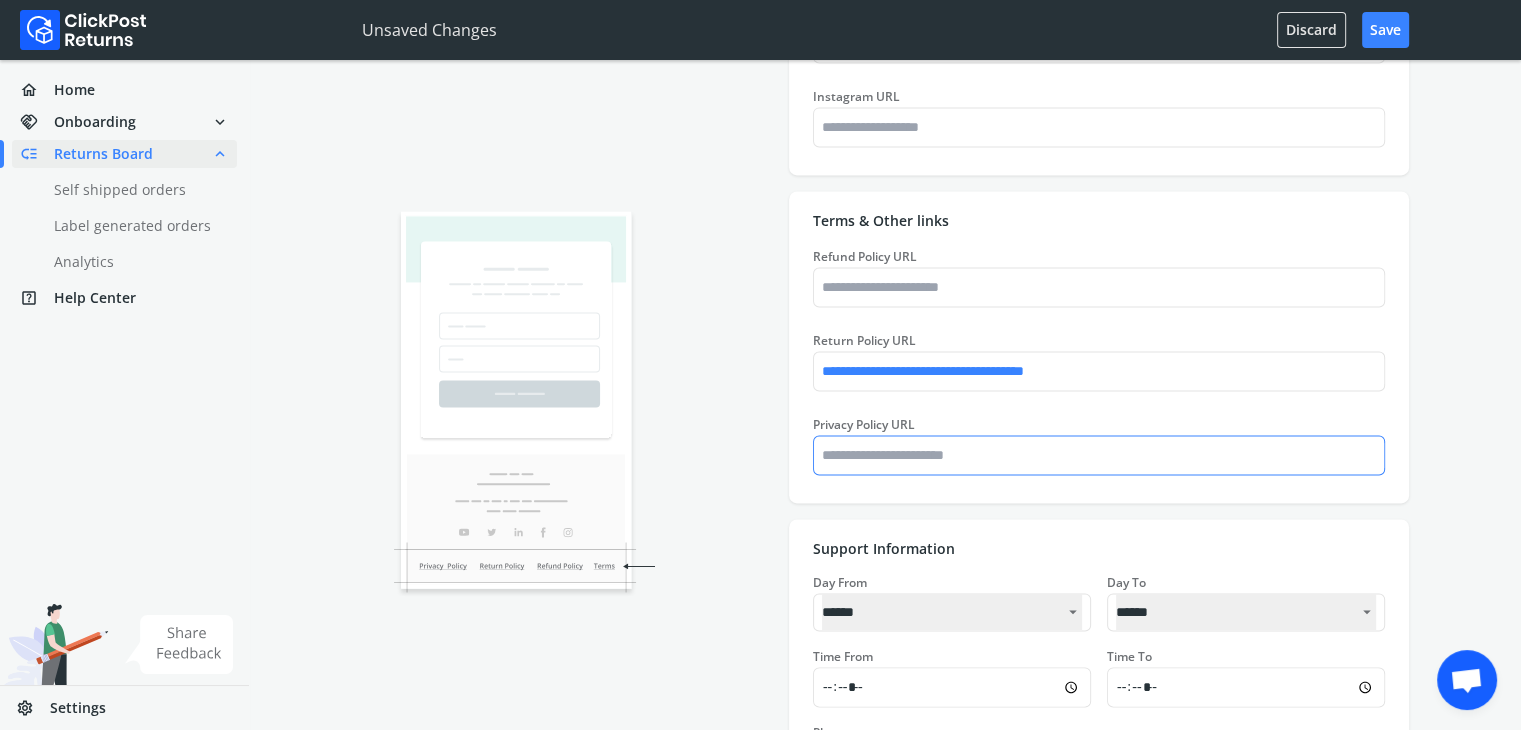 type on "*******" 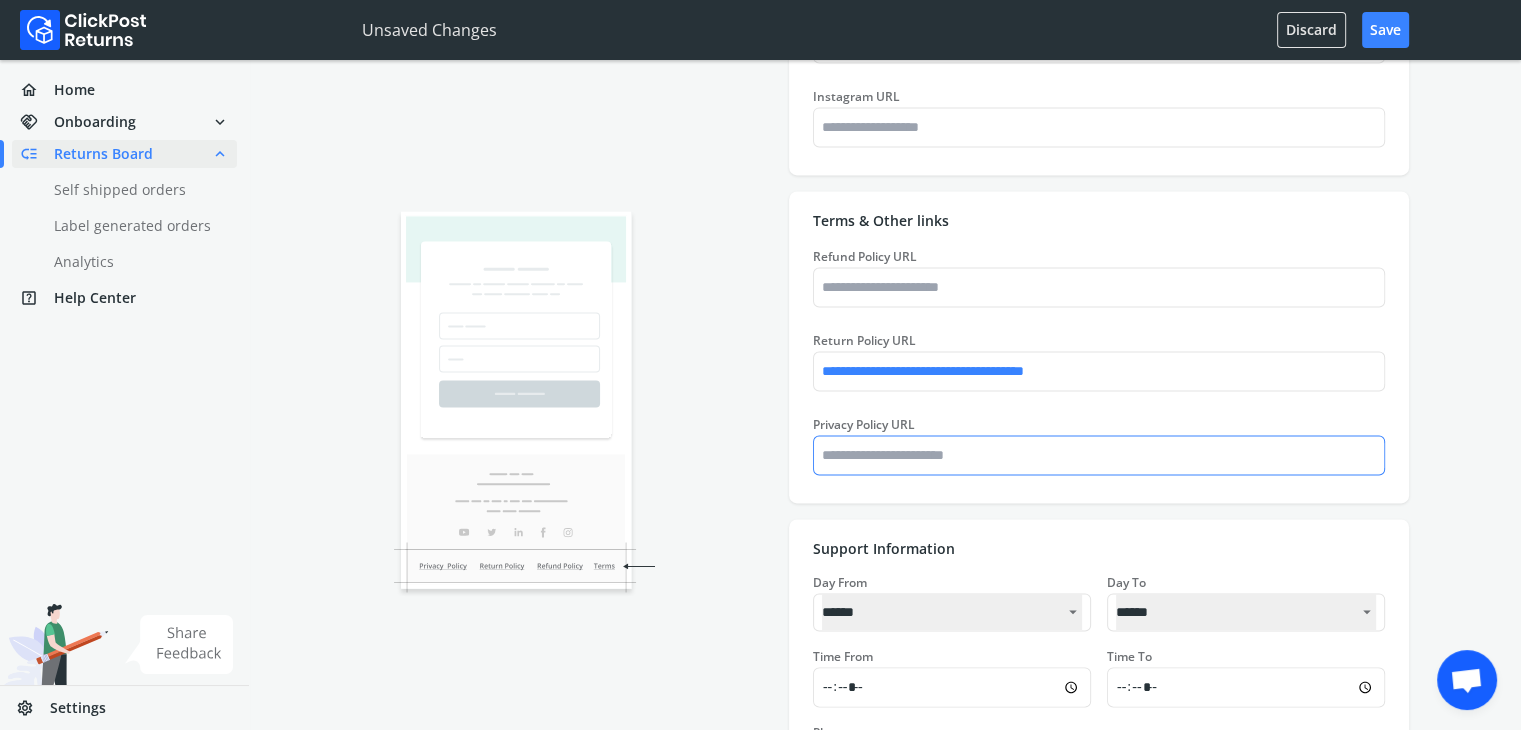 type on "*******" 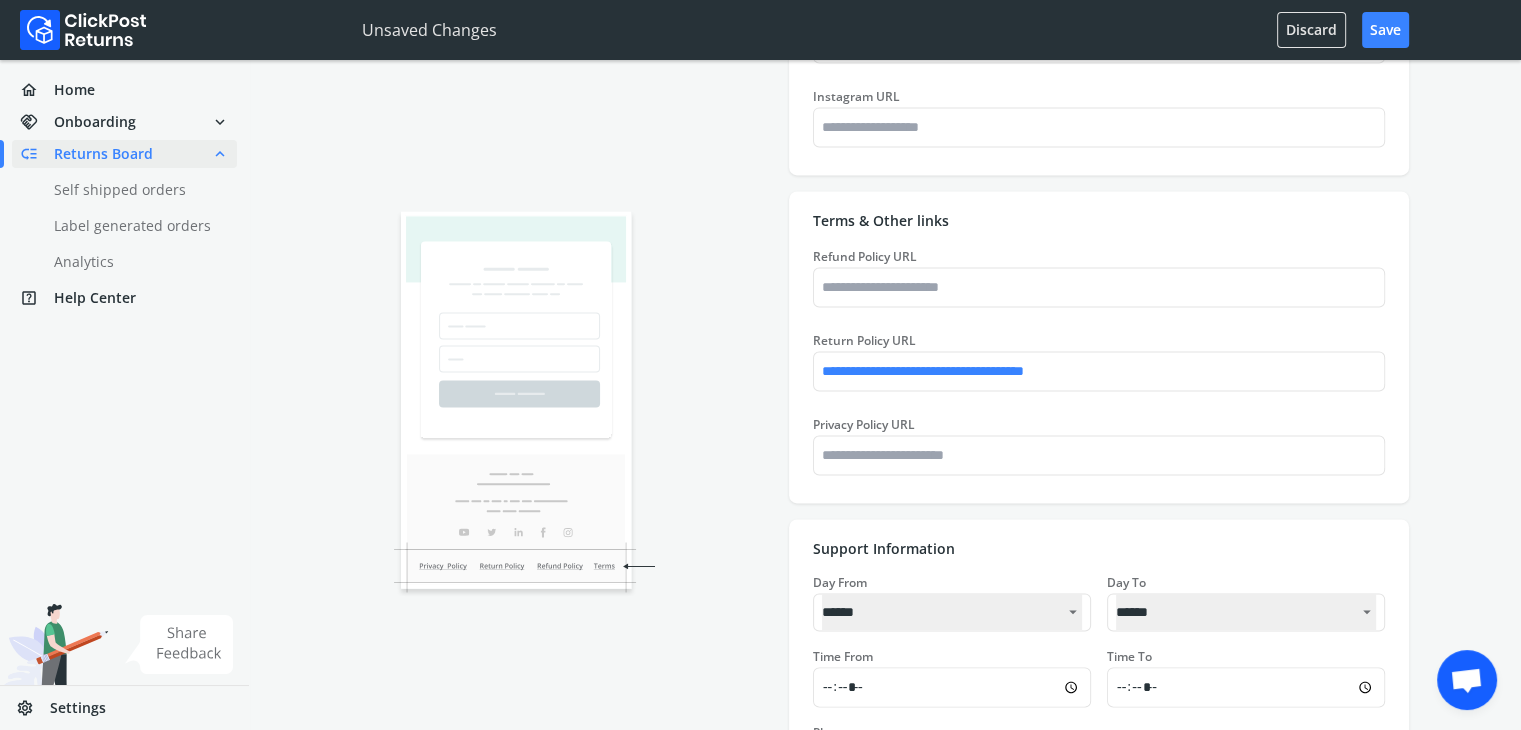 type on "*******" 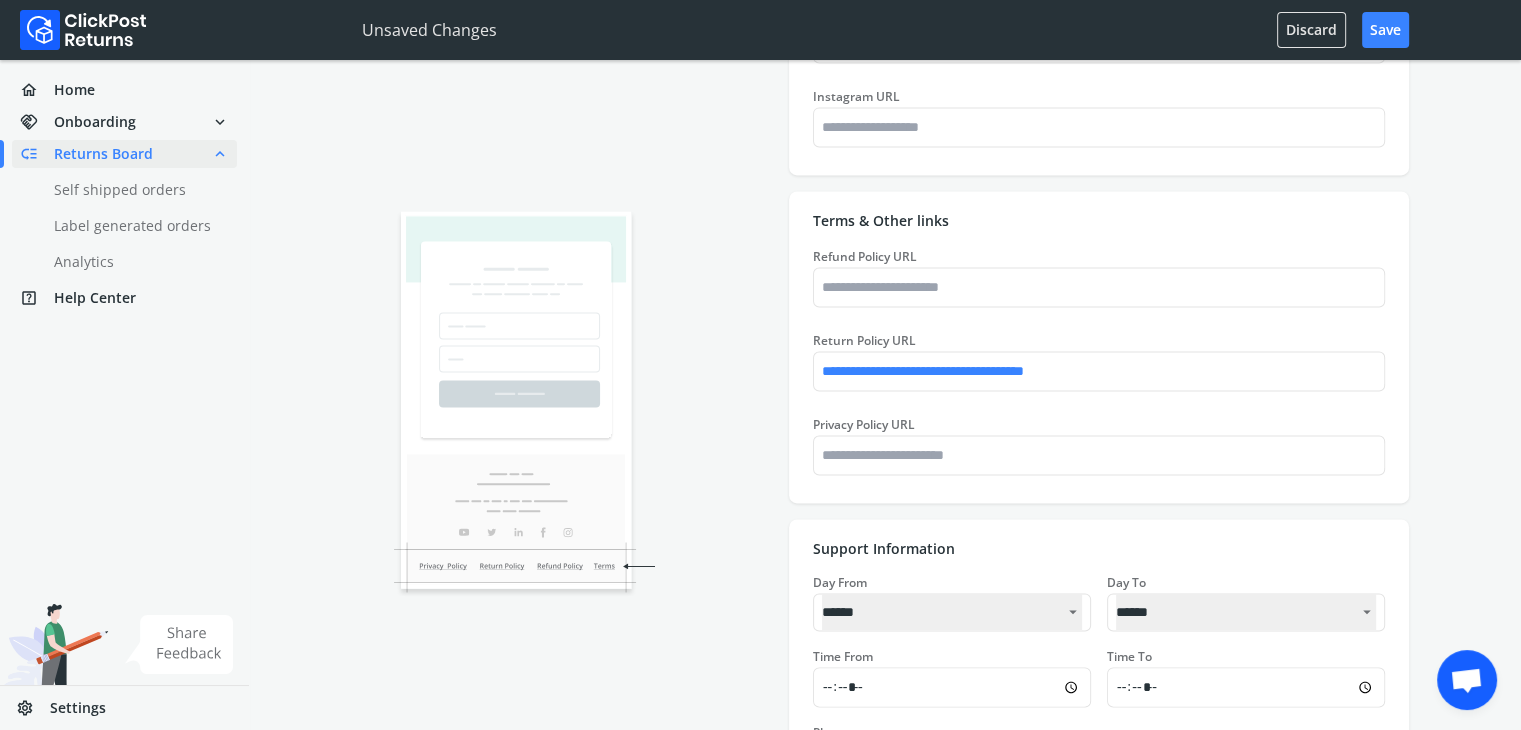 type on "*******" 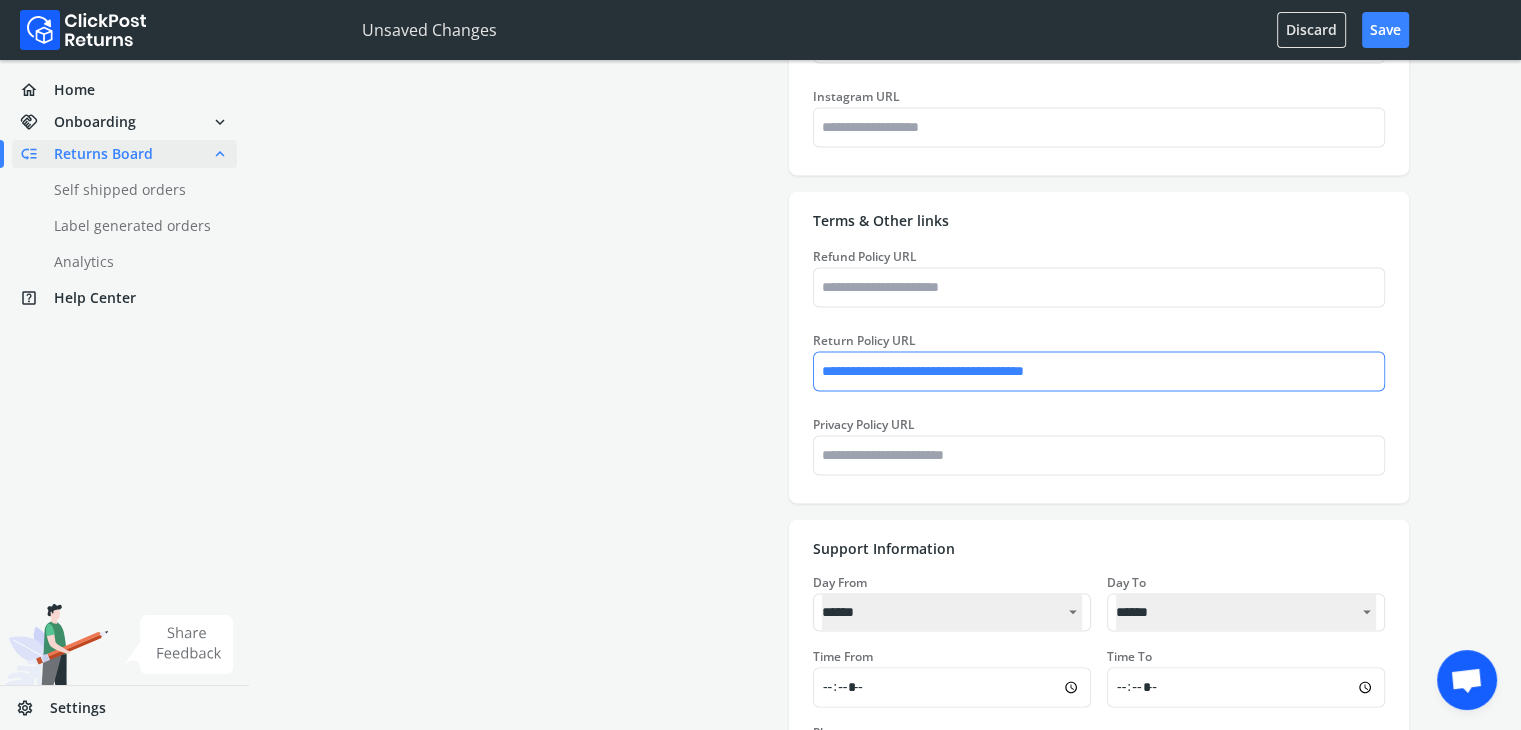 type on "*******" 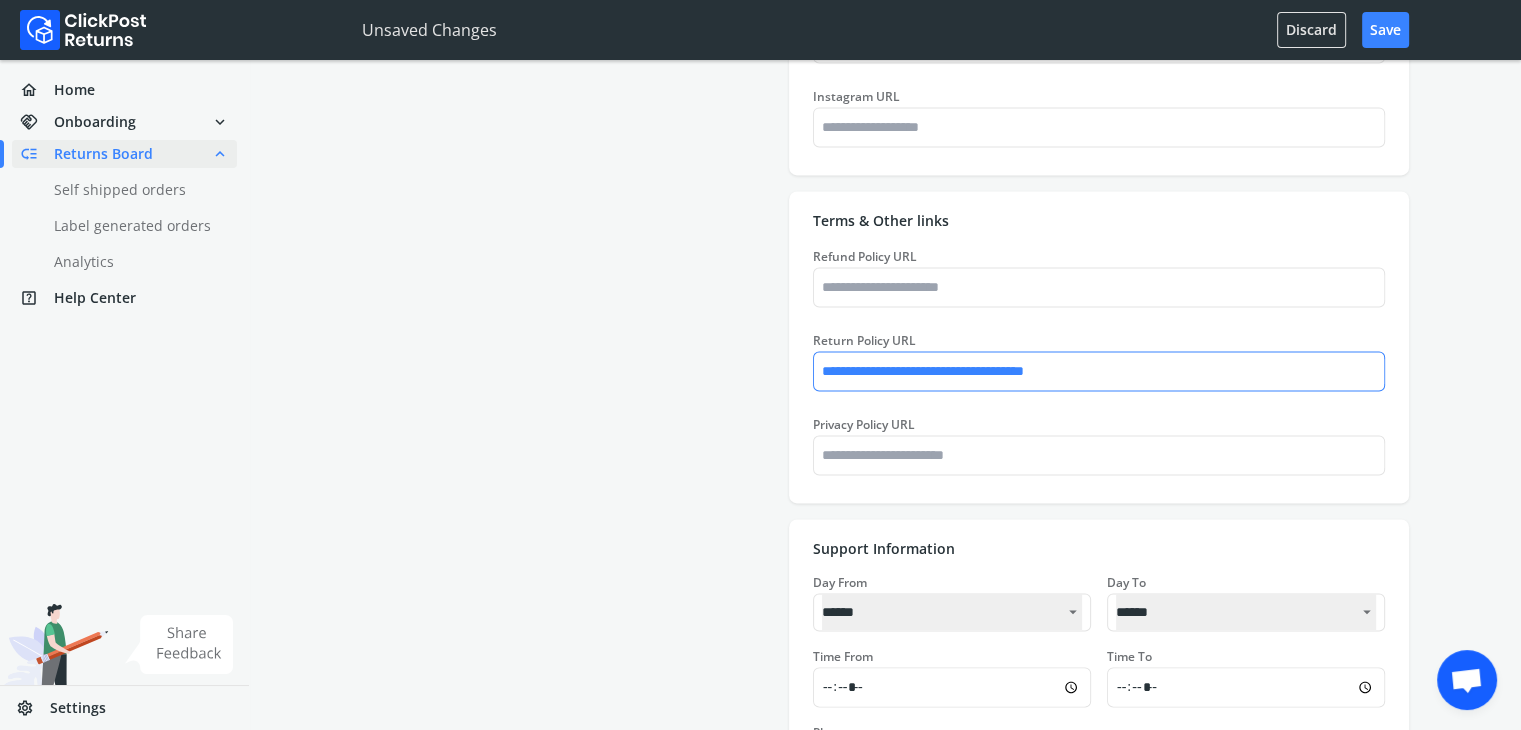 type on "*******" 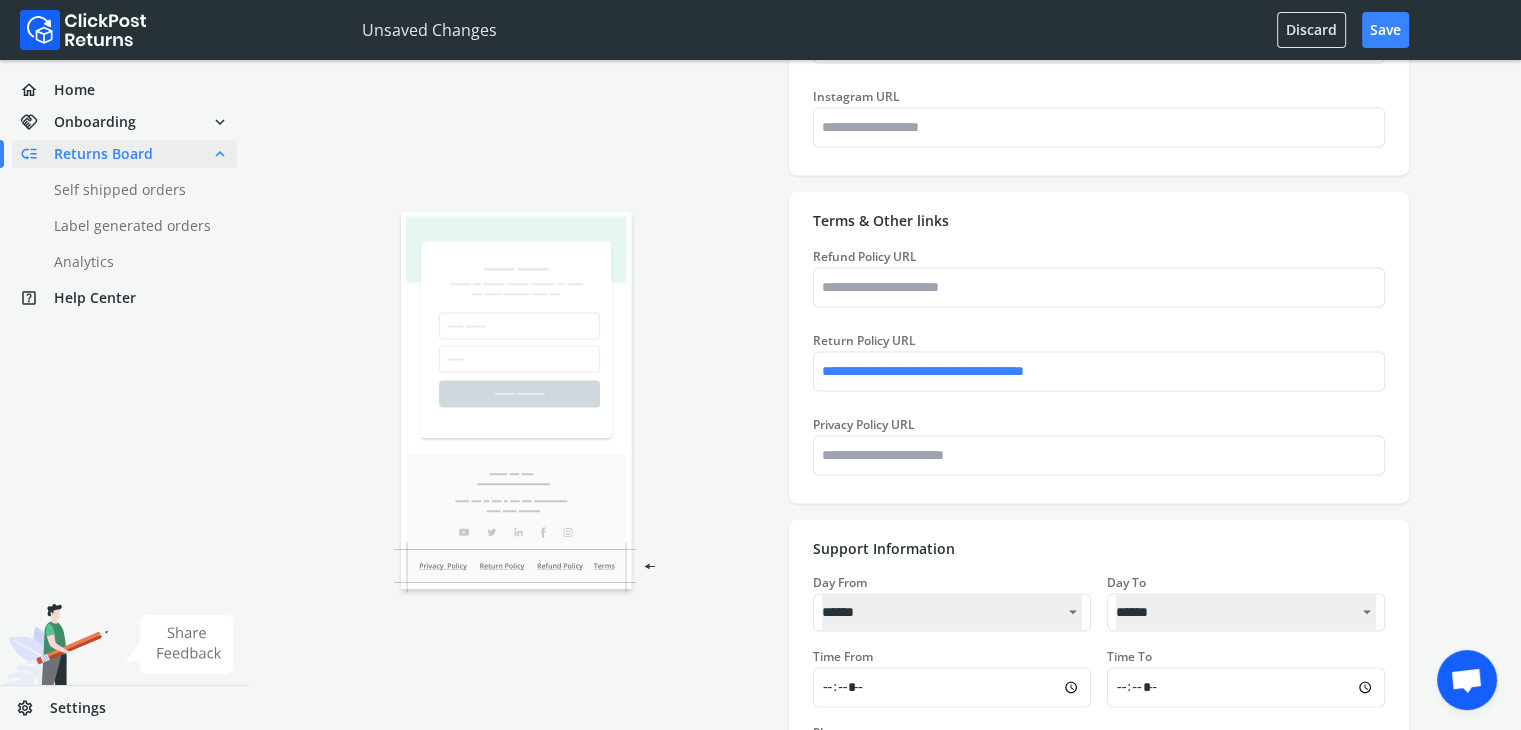 type on "*******" 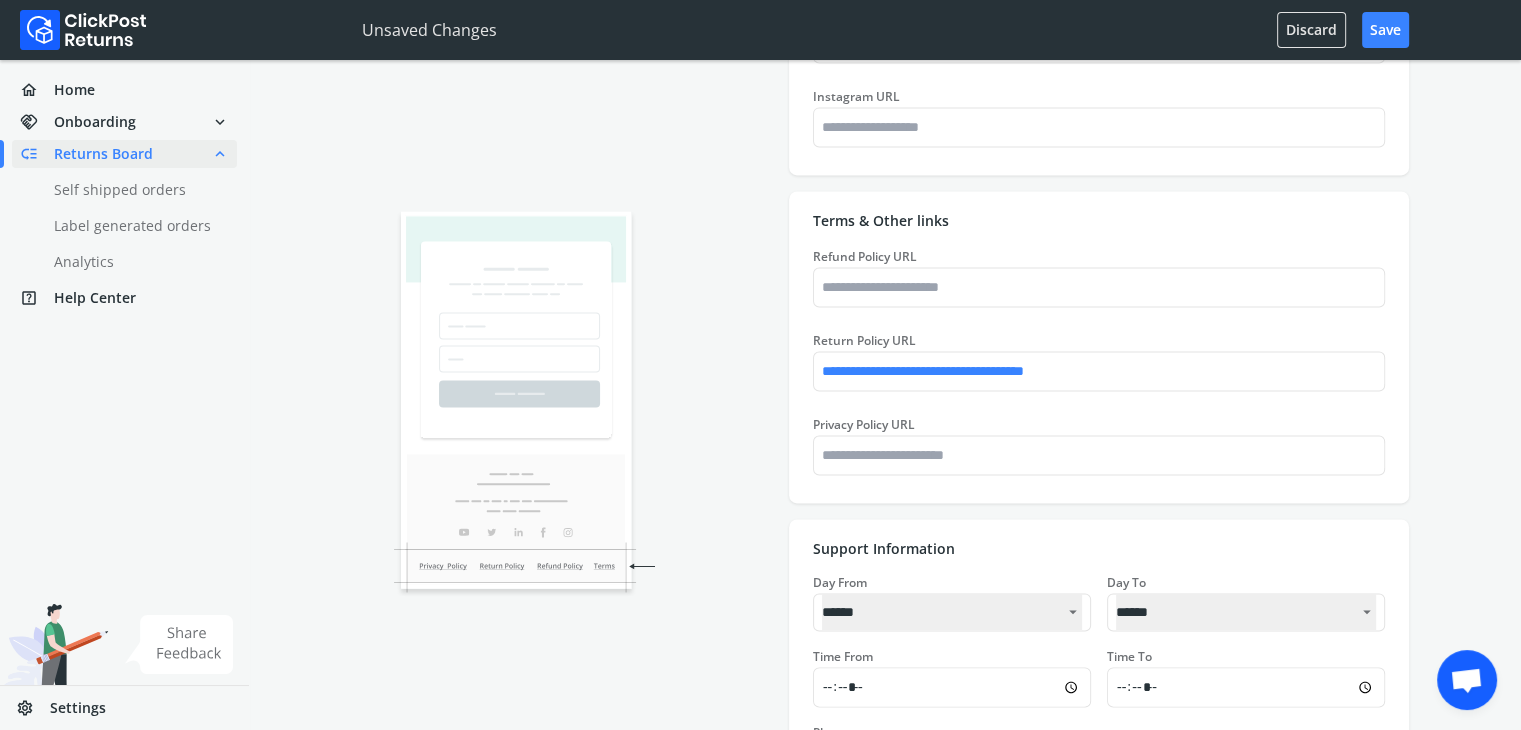 type on "*******" 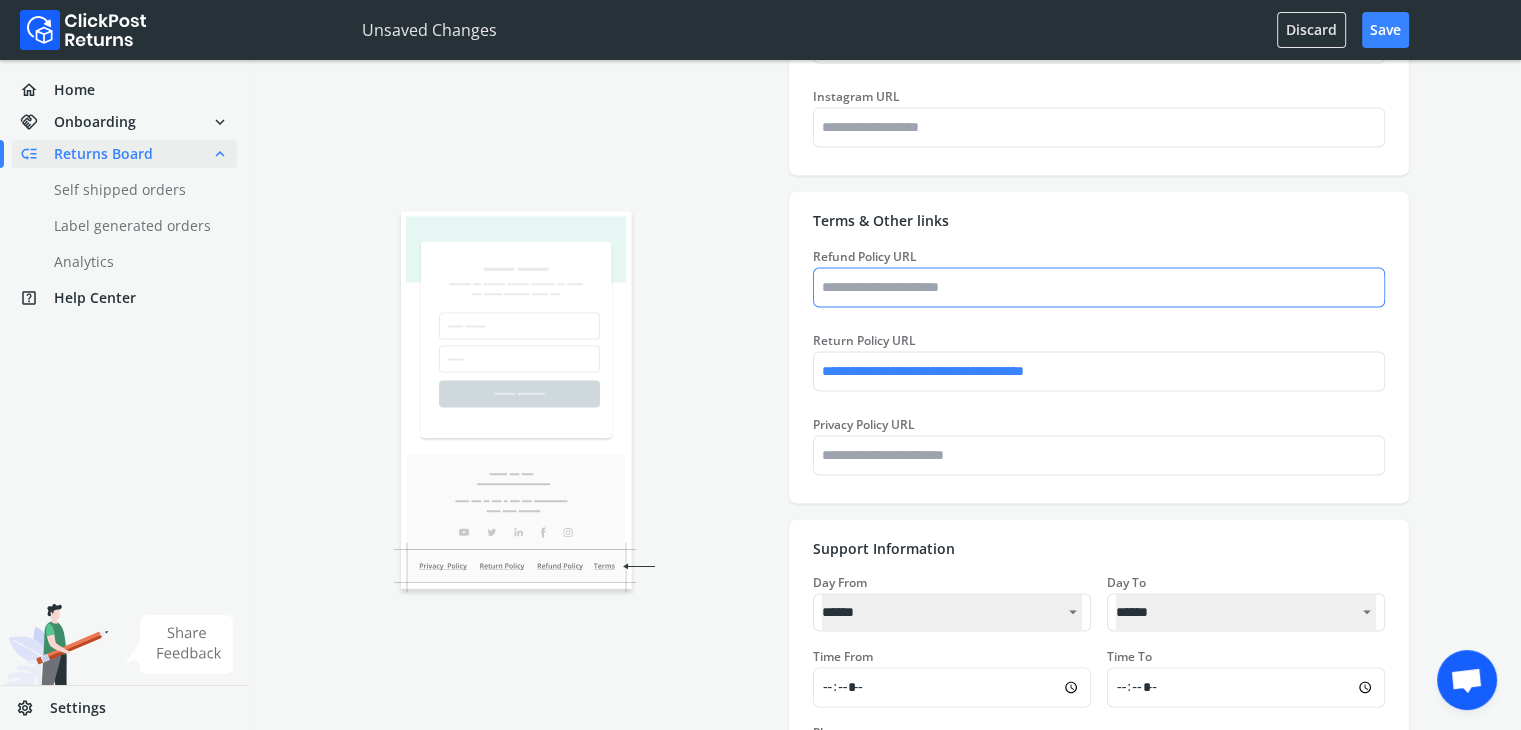 type on "*******" 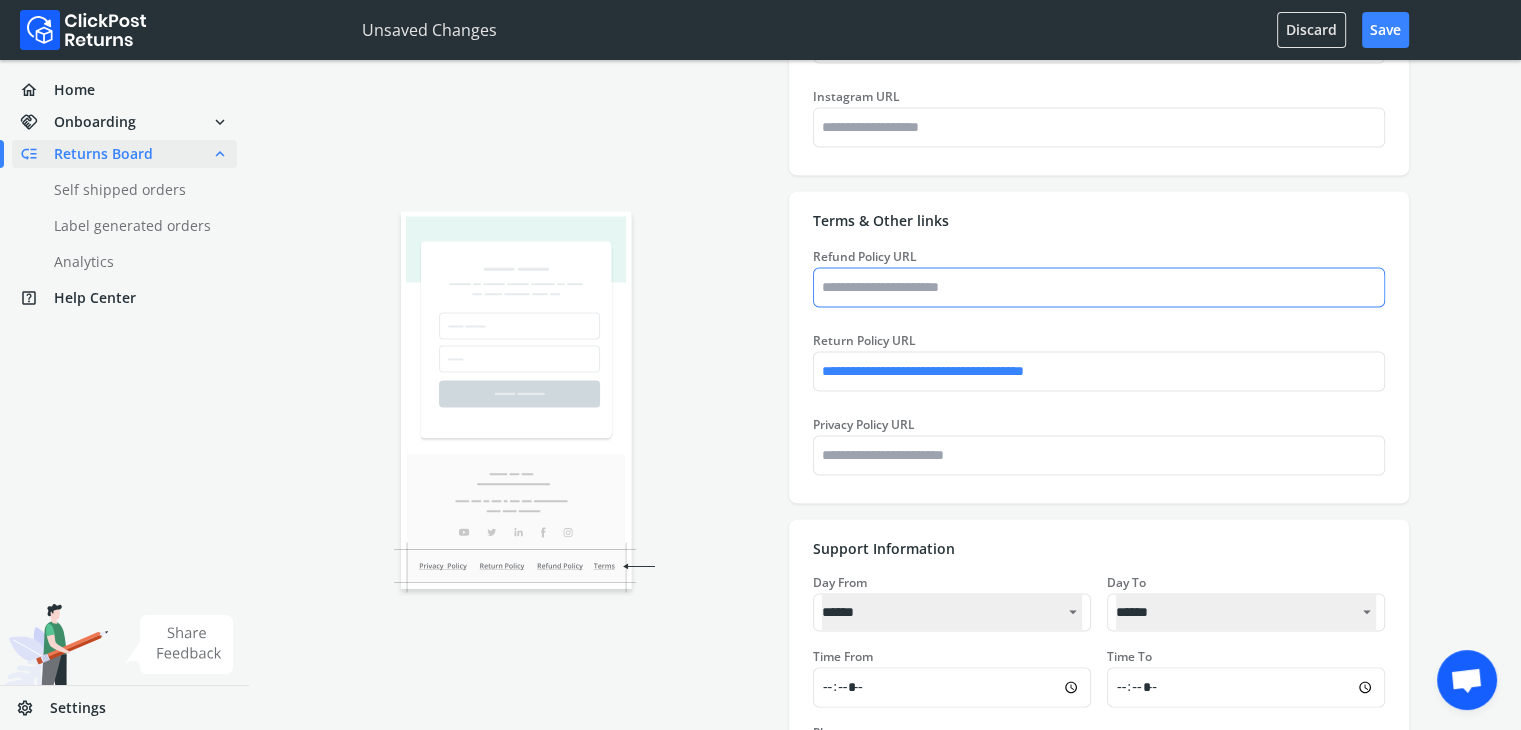 type on "*******" 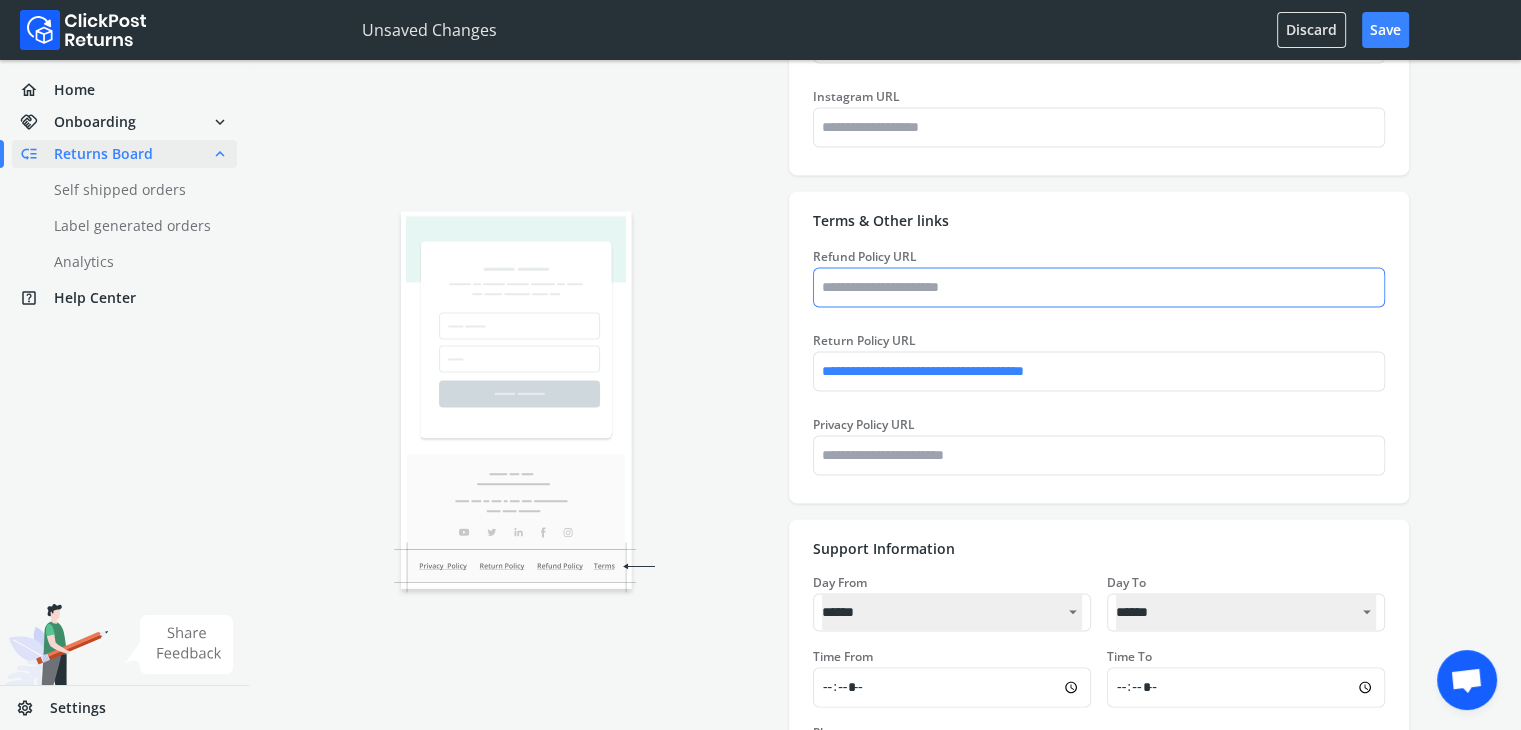 click on "Refund Policy URL" at bounding box center (1099, 287) 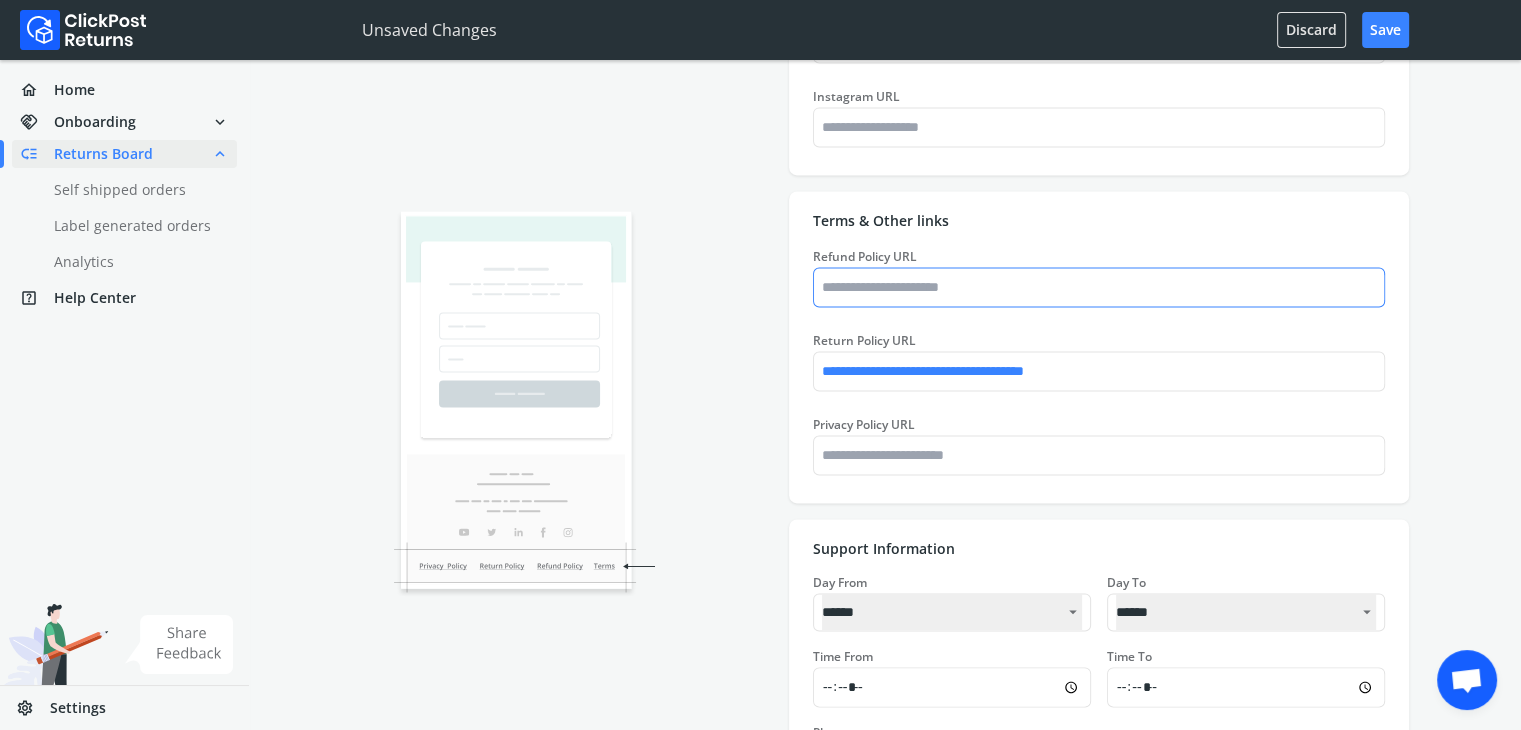paste on "**********" 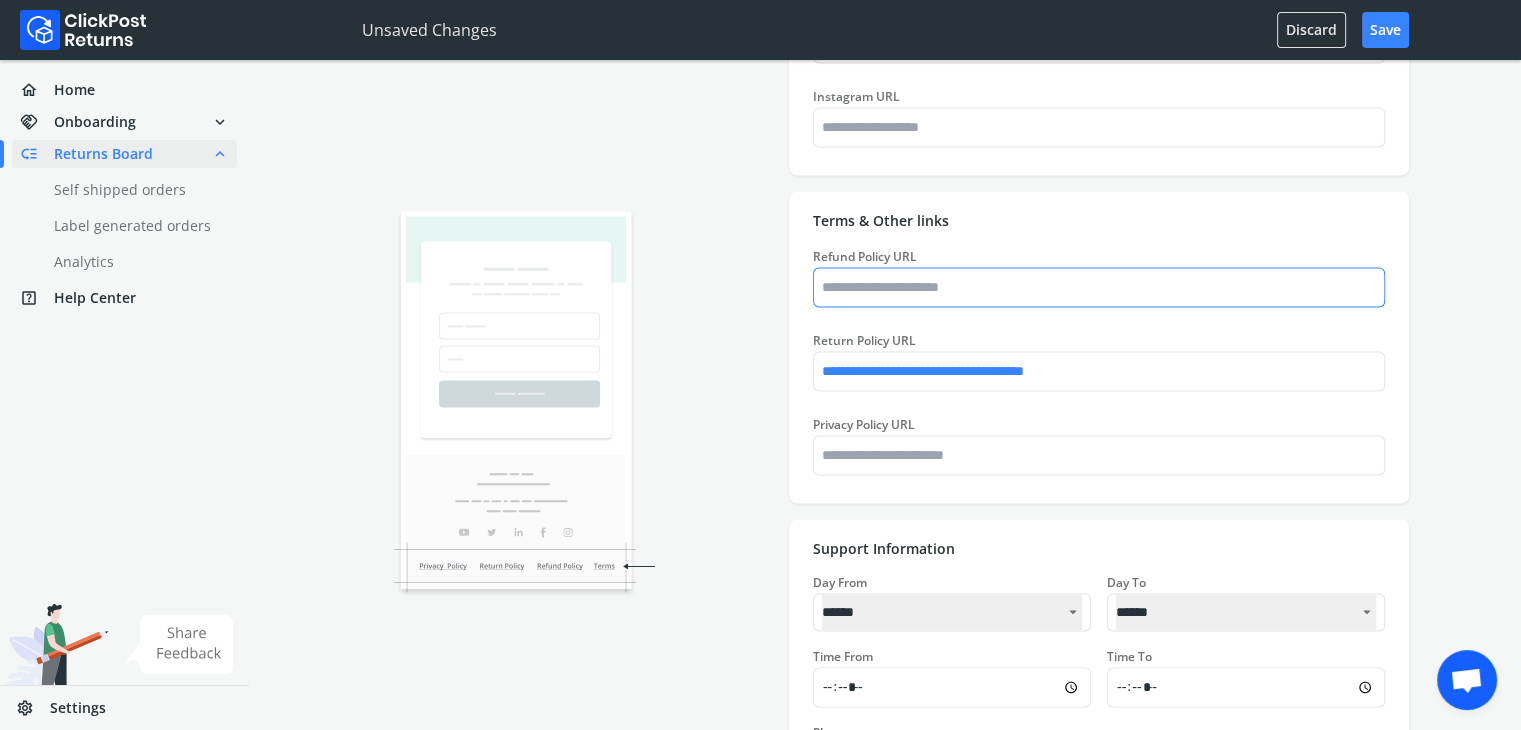 type on "*******" 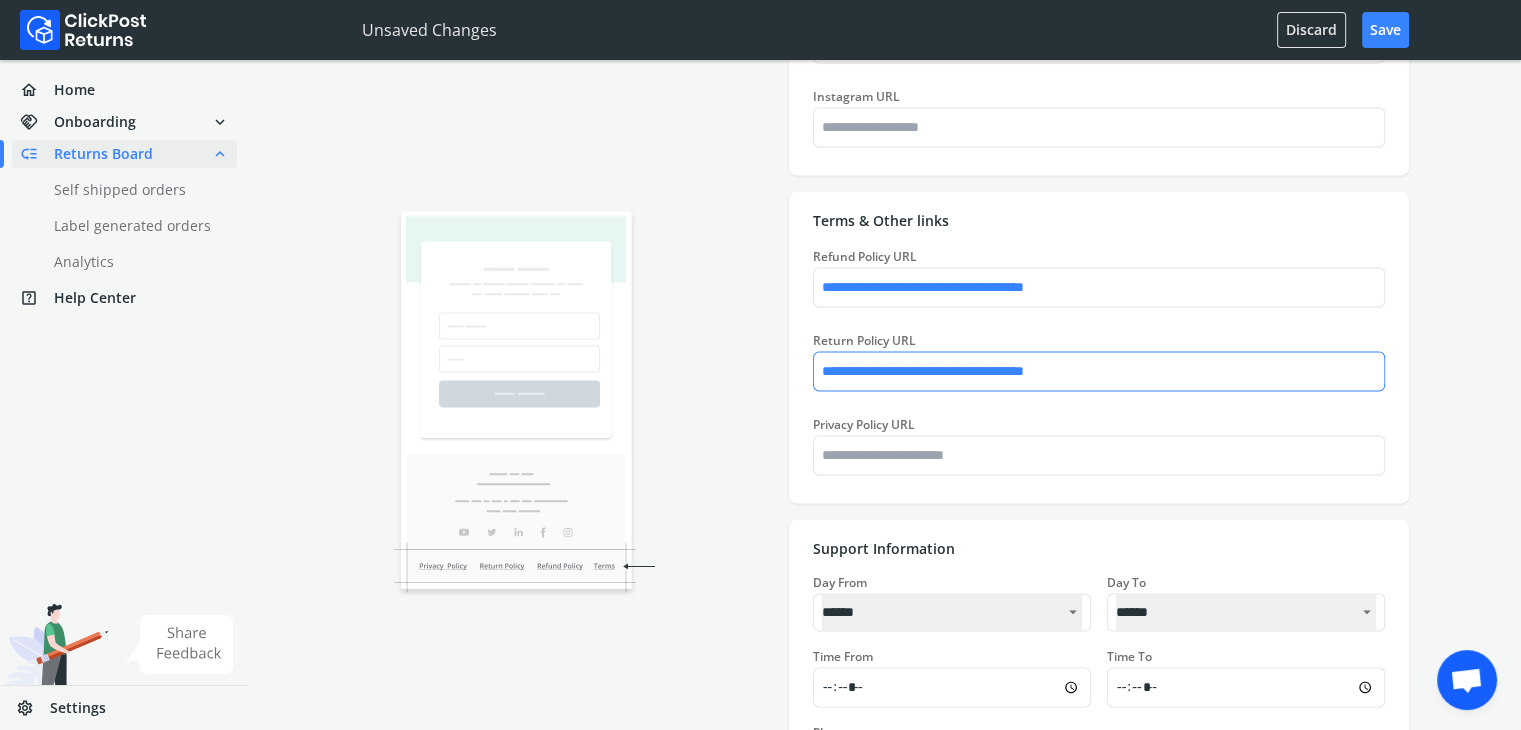 type on "*******" 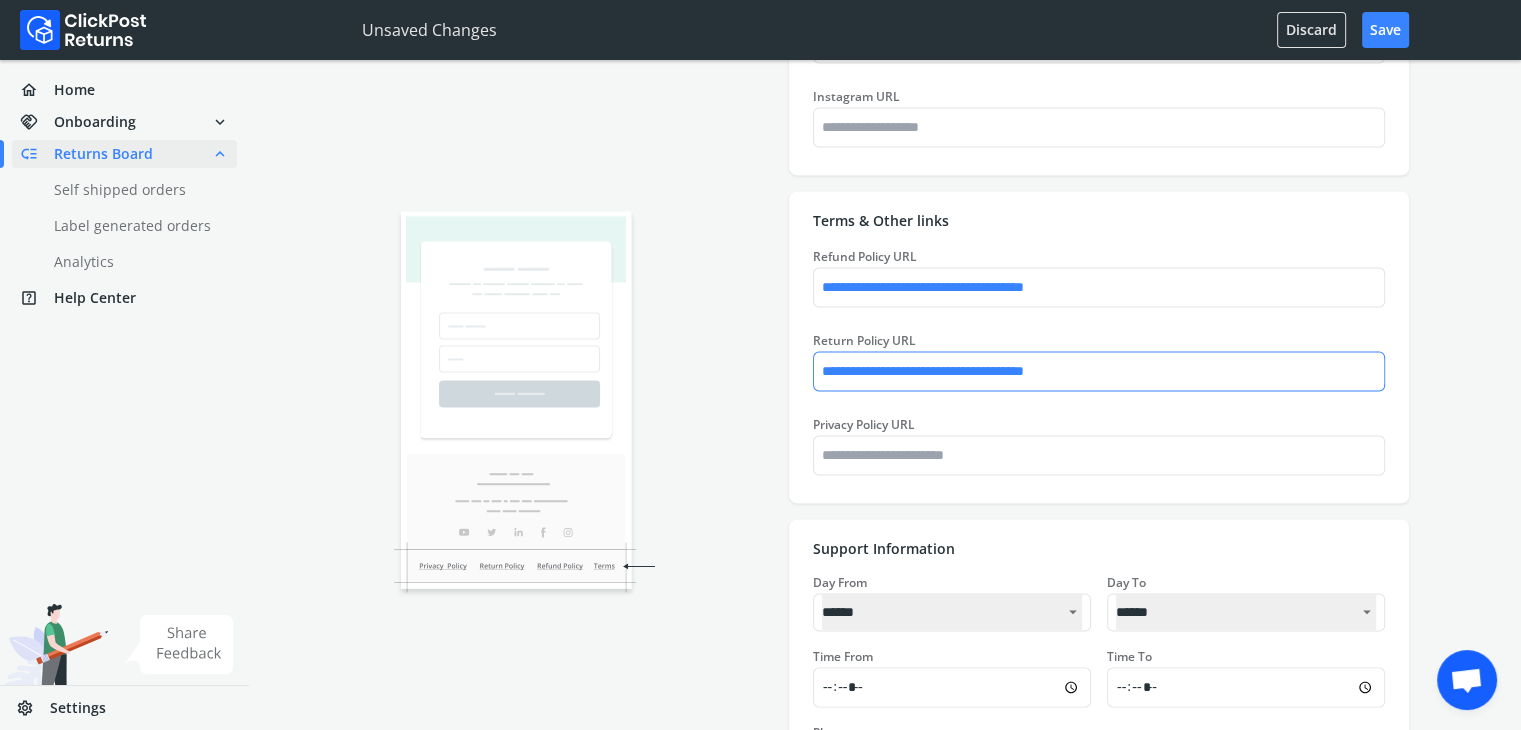 type on "*******" 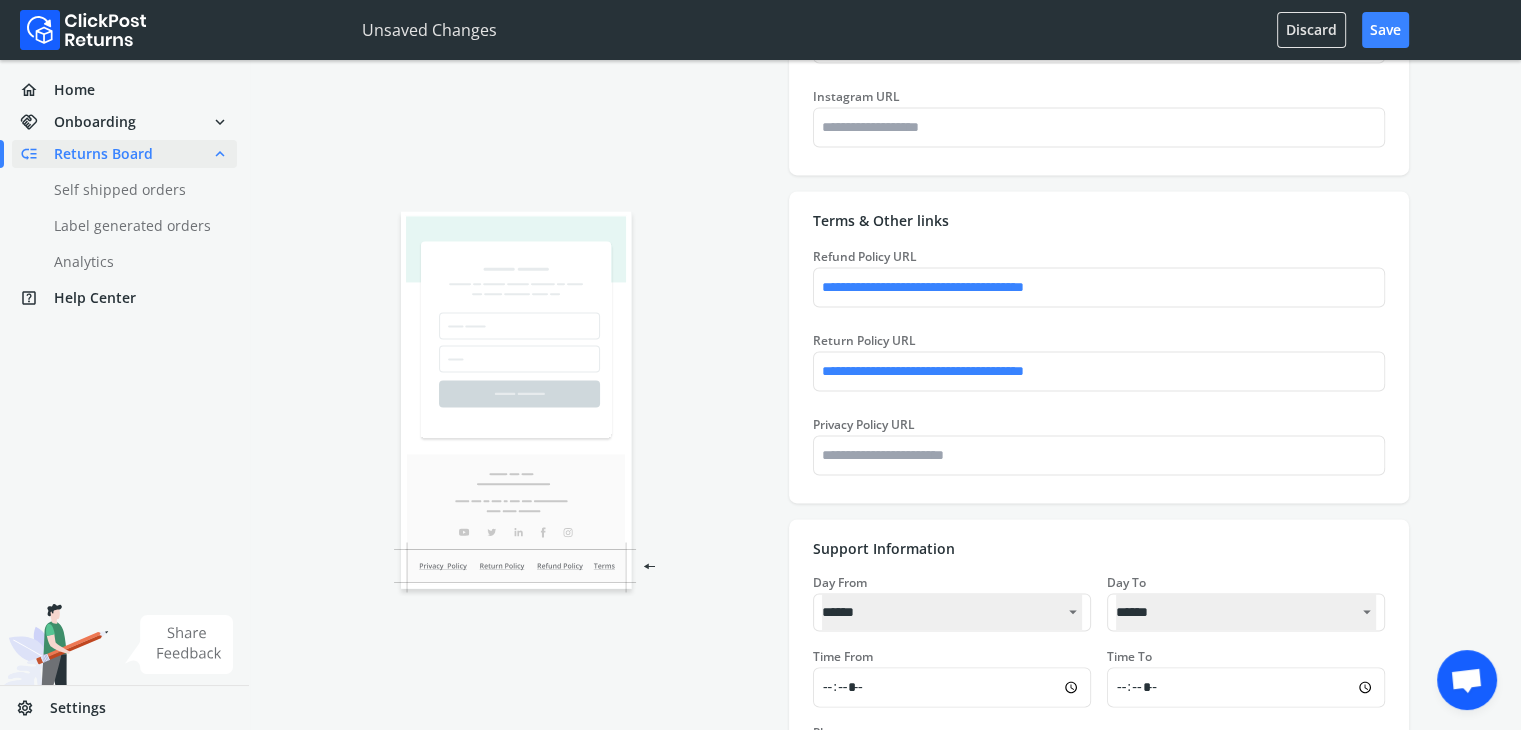 type on "*******" 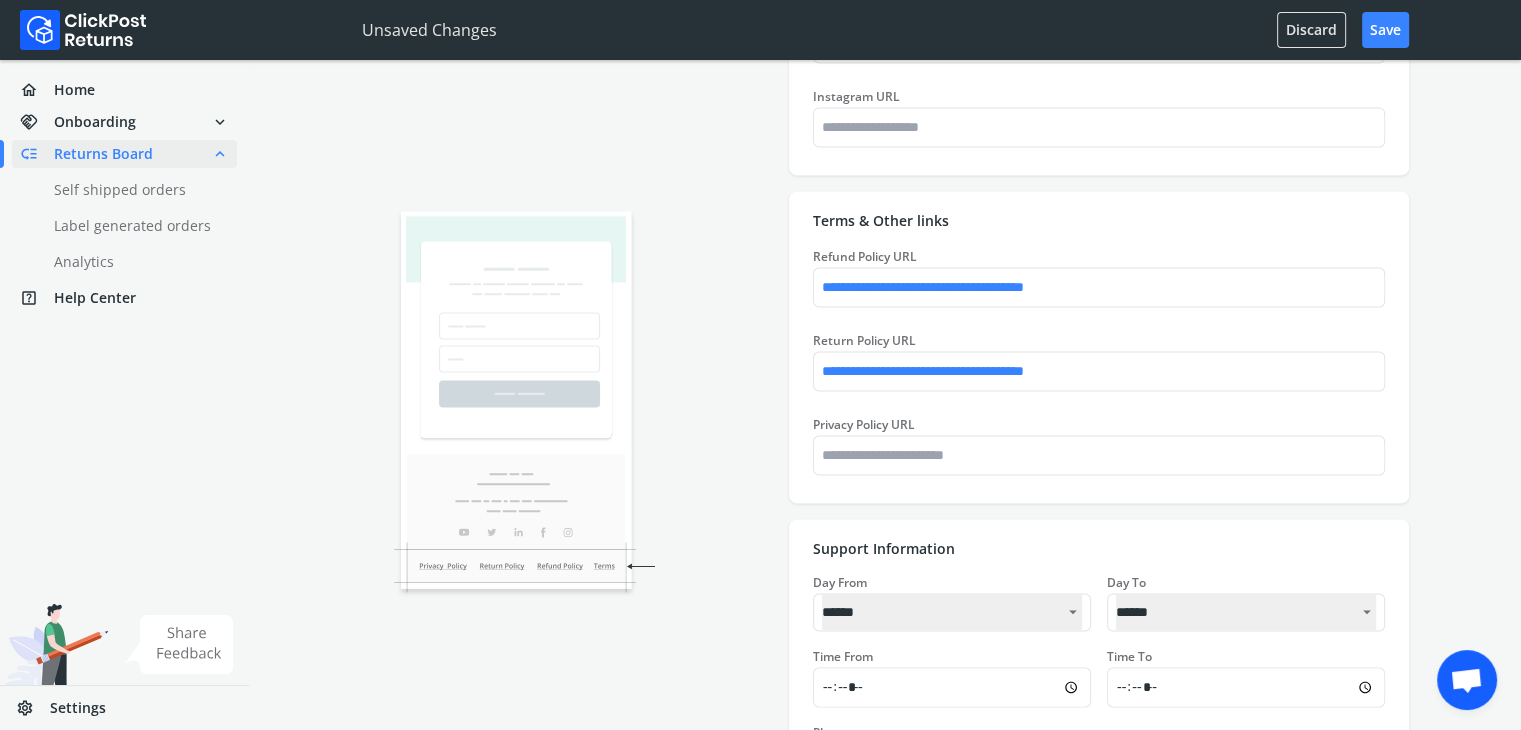 type on "*******" 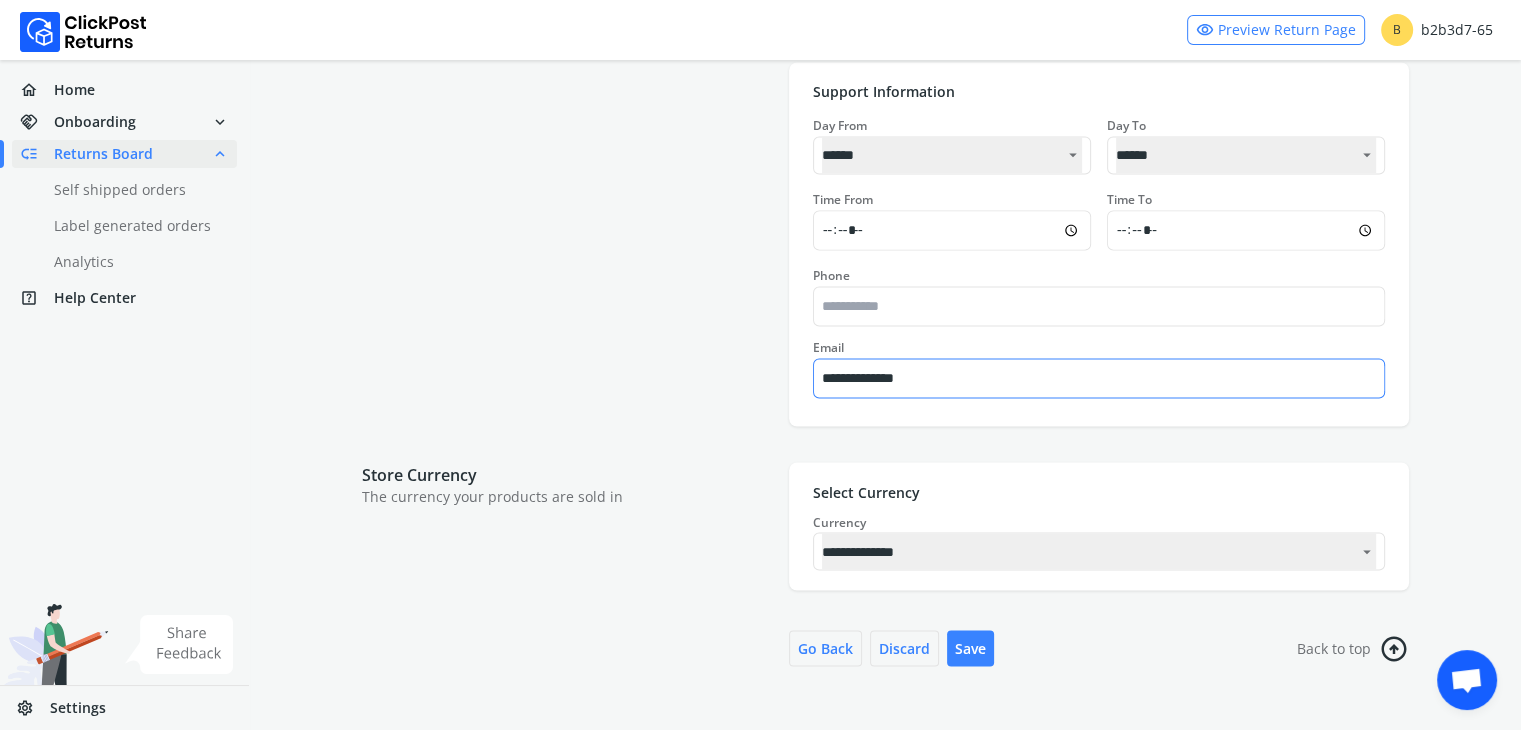 scroll, scrollTop: 3373, scrollLeft: 0, axis: vertical 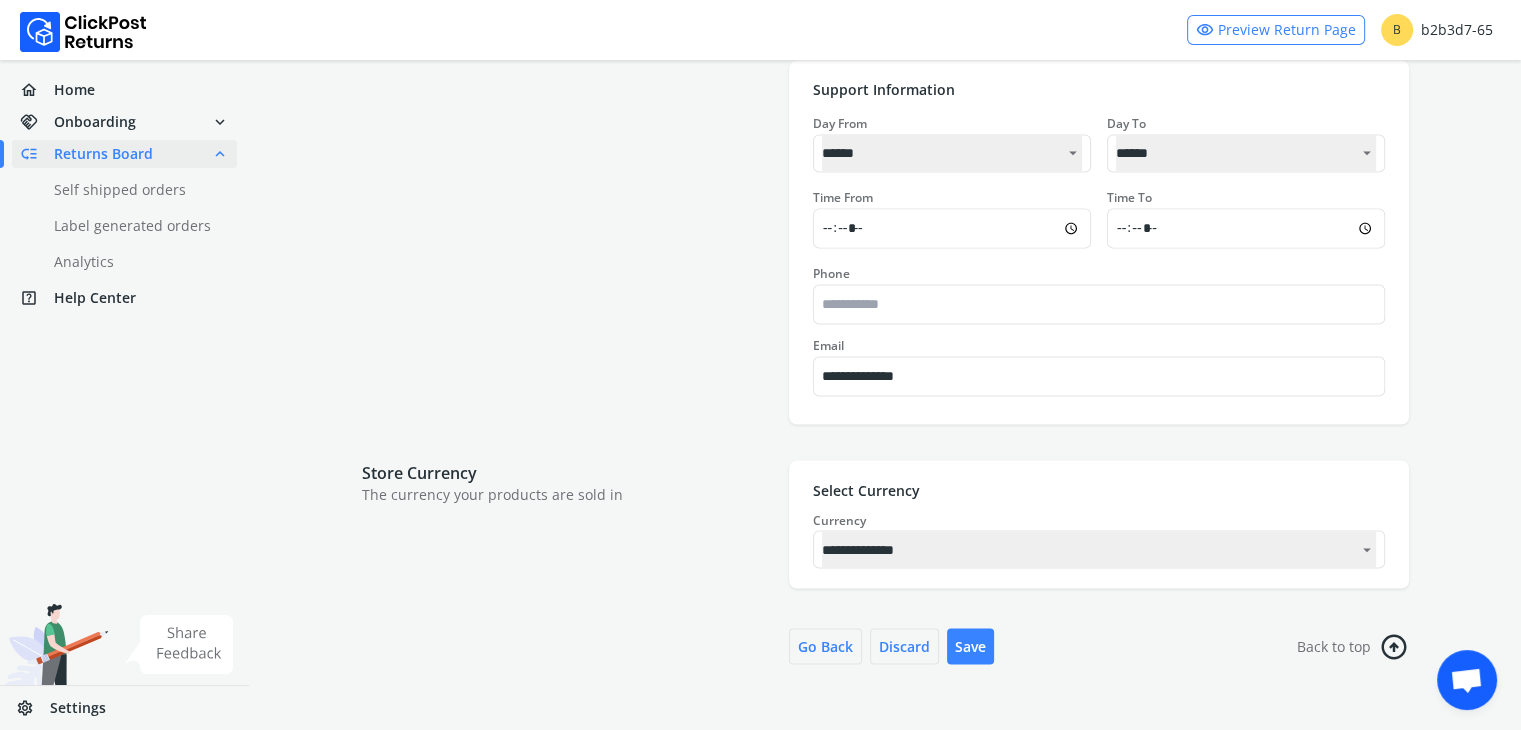 type on "*******" 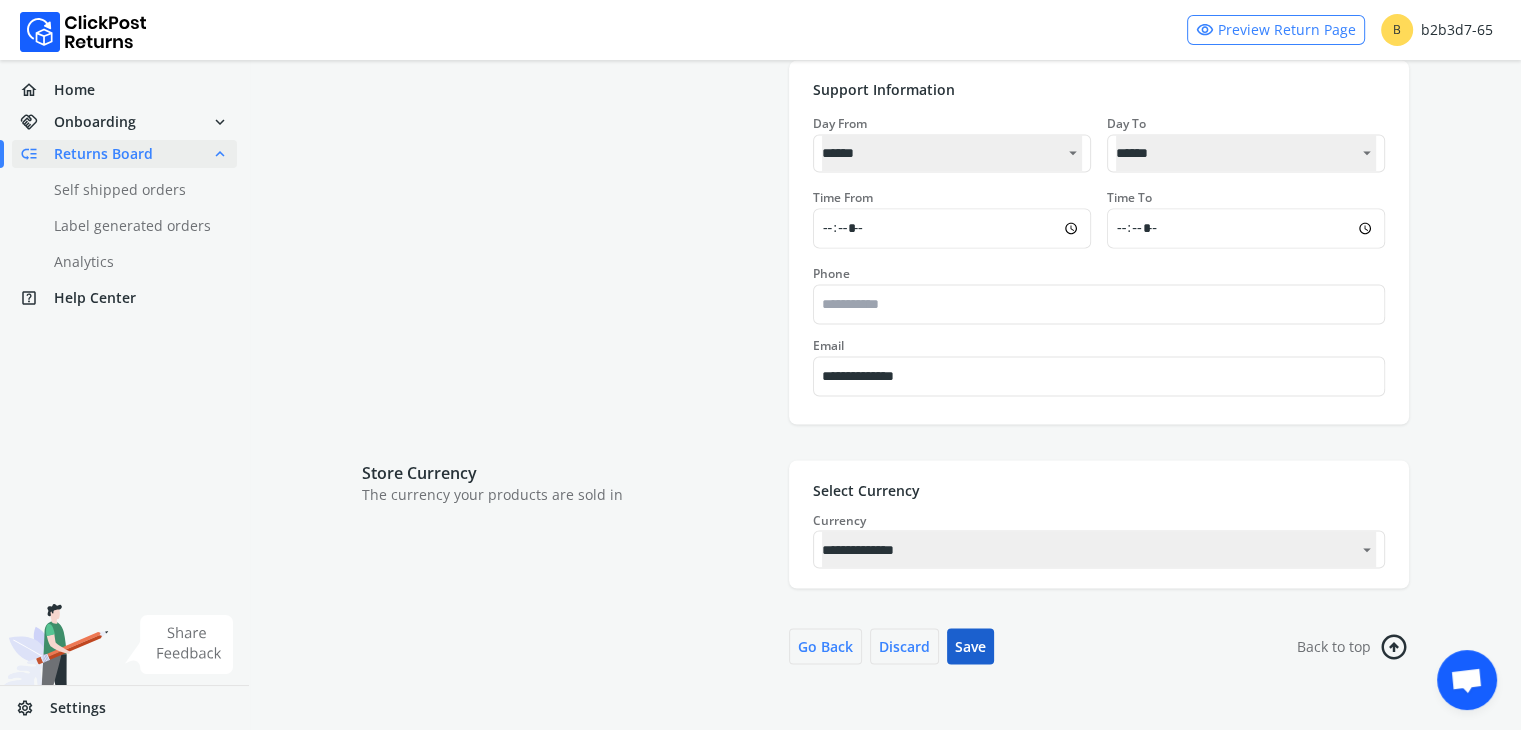 type on "**********" 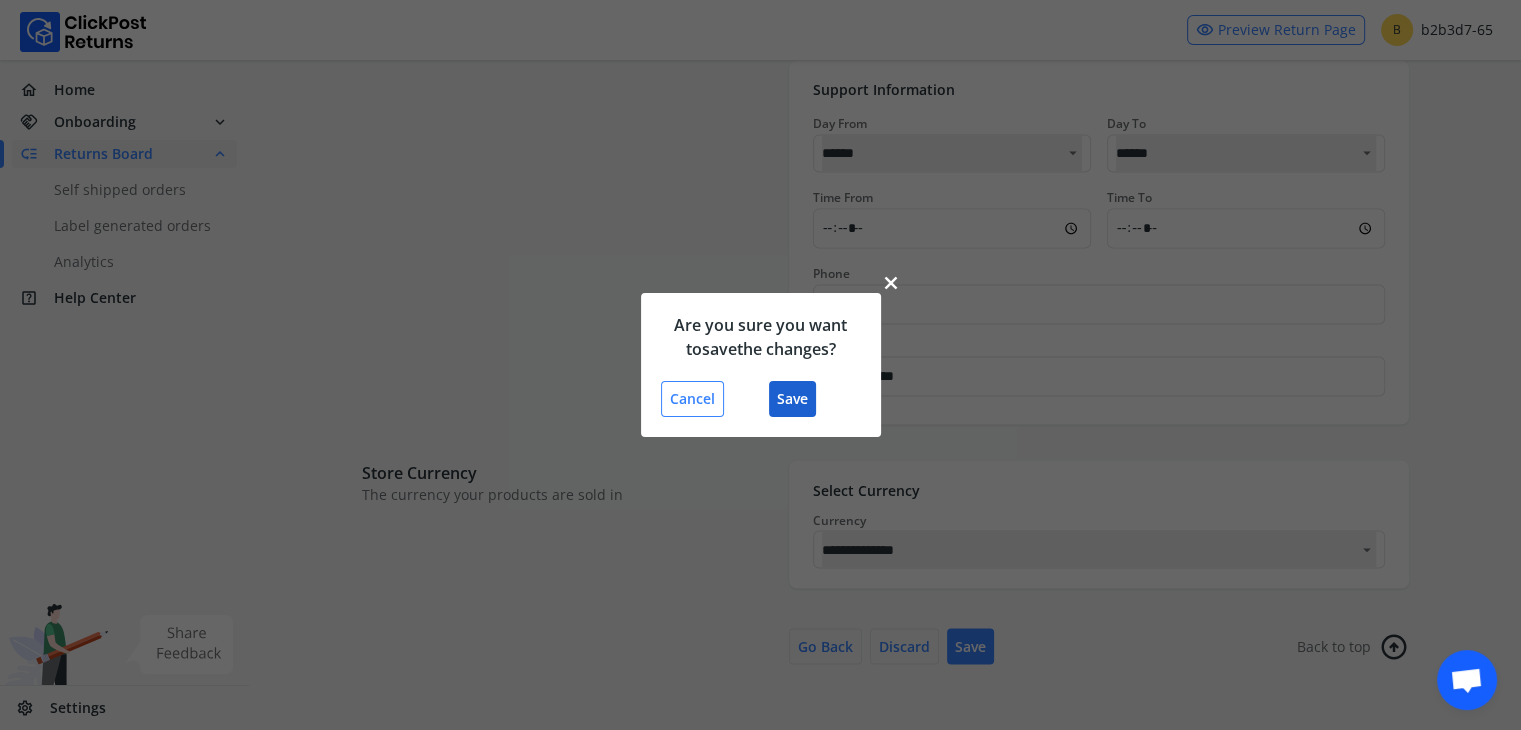 click on "Save" at bounding box center [792, 399] 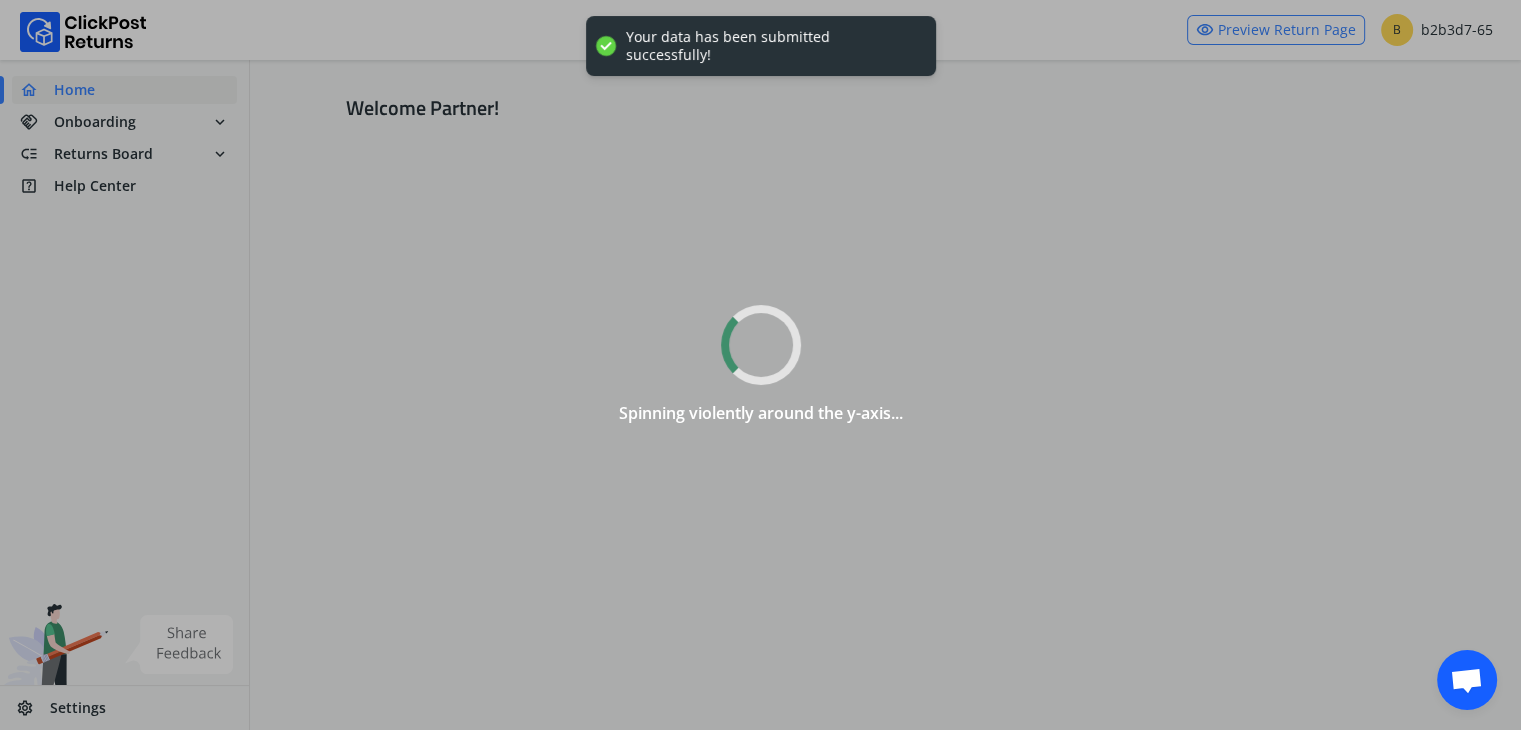 scroll, scrollTop: 0, scrollLeft: 0, axis: both 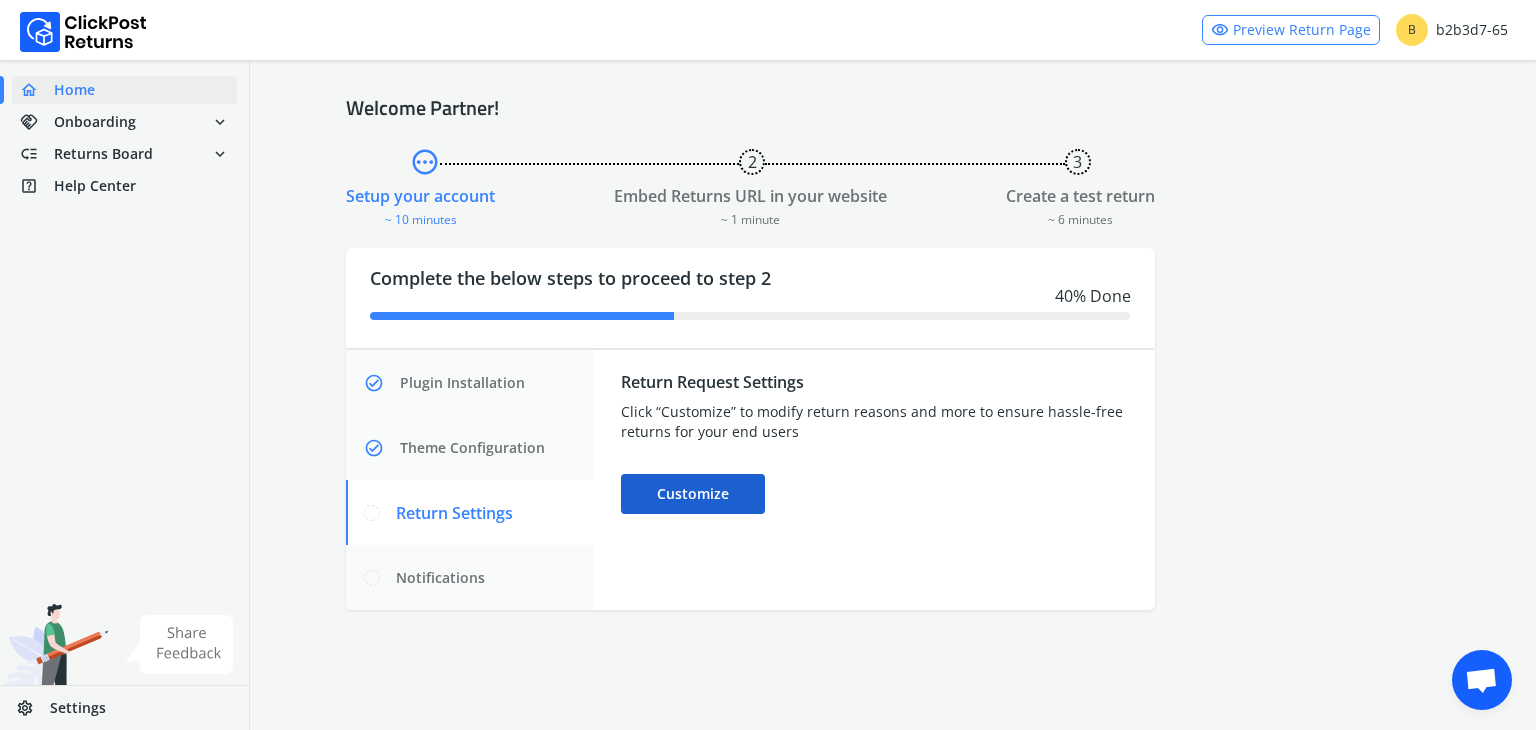 click on "Customize" at bounding box center (693, 494) 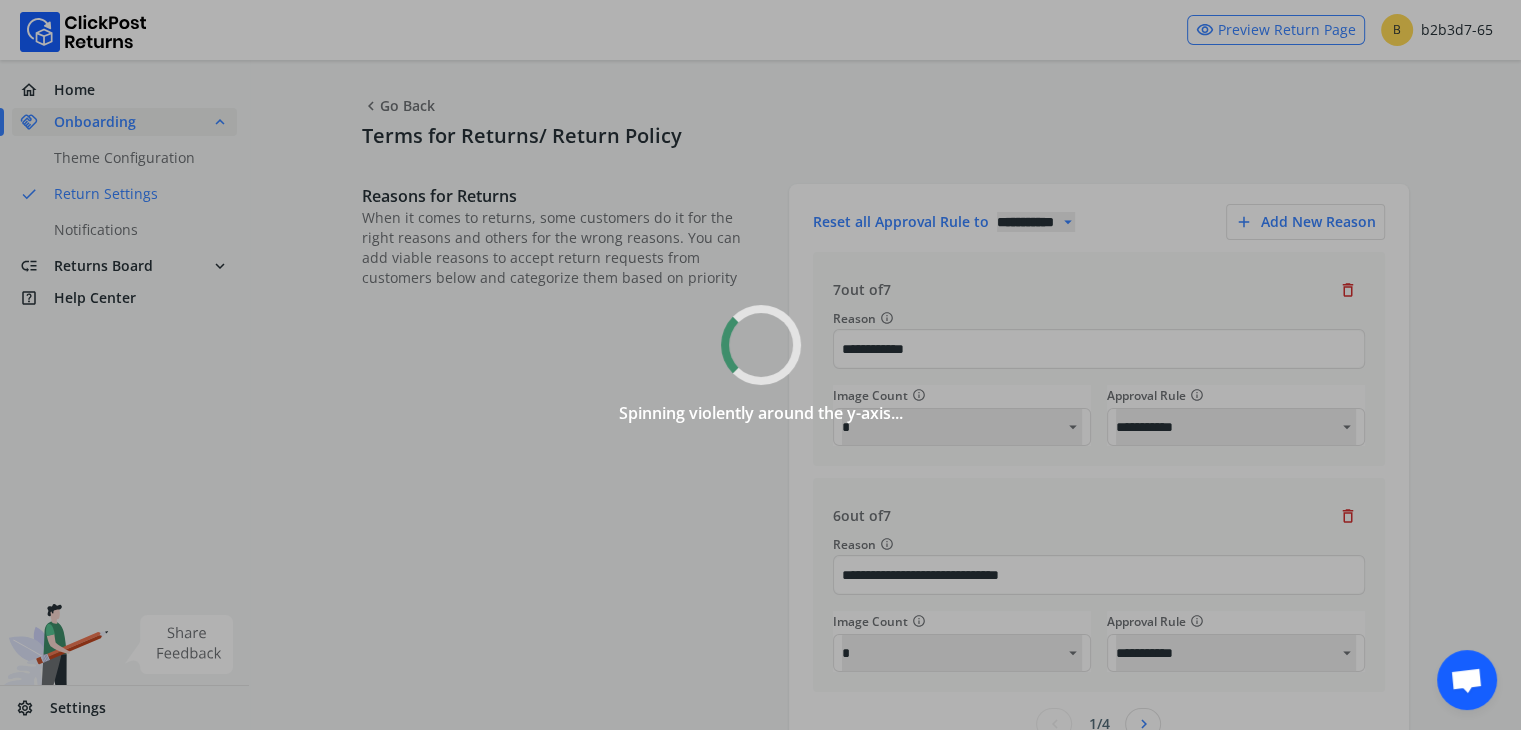 select 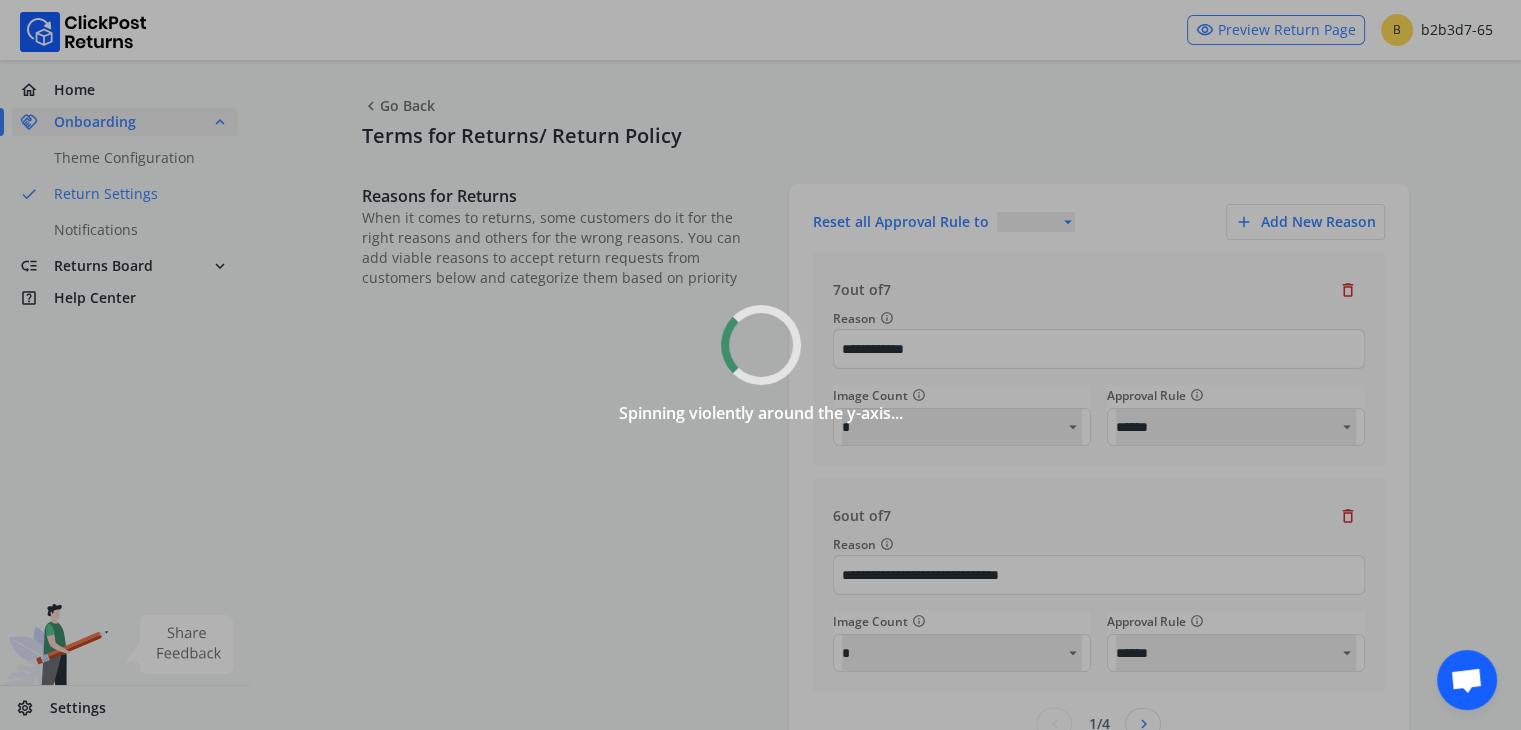 select on "******" 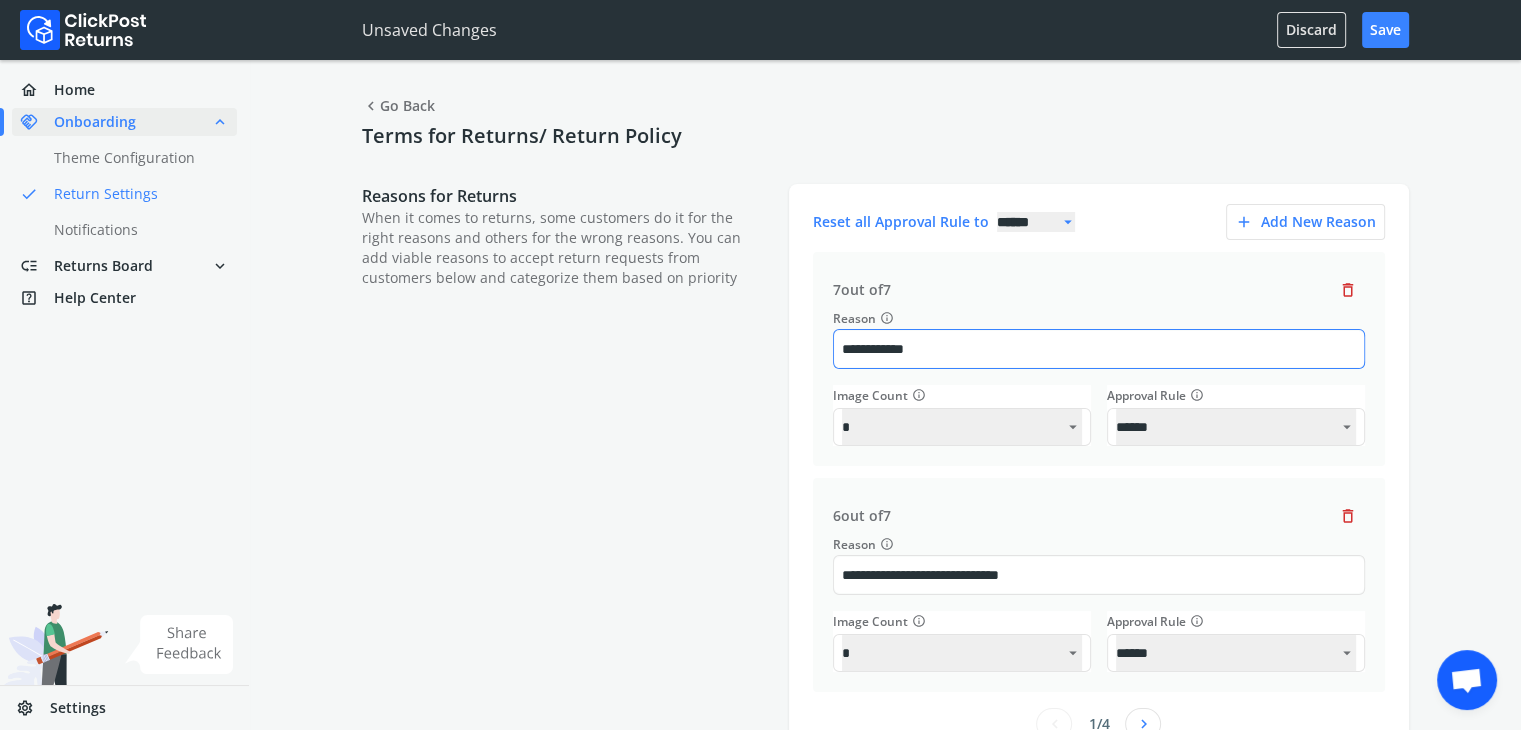 click on "**********" at bounding box center (1099, 349) 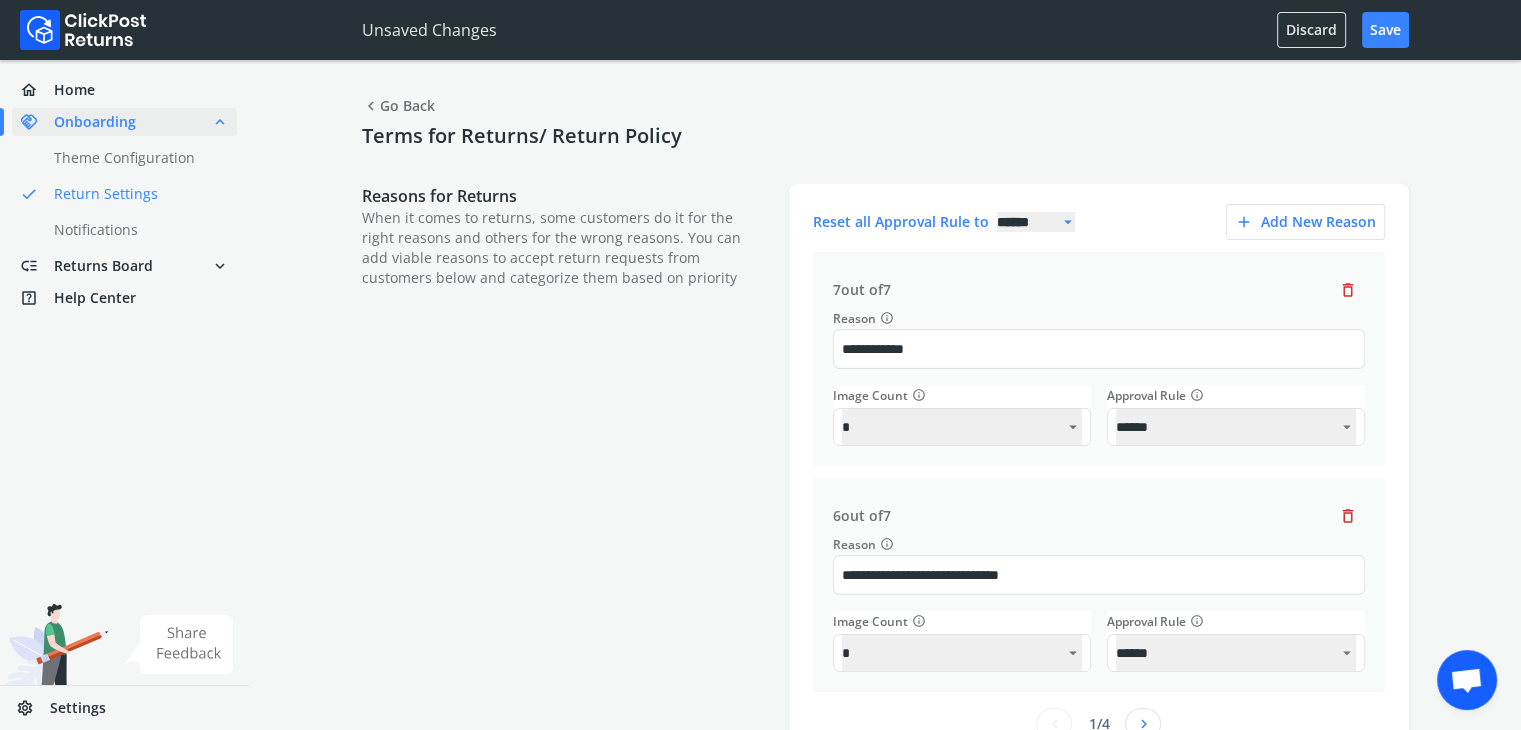click on "**********" at bounding box center [1036, 222] 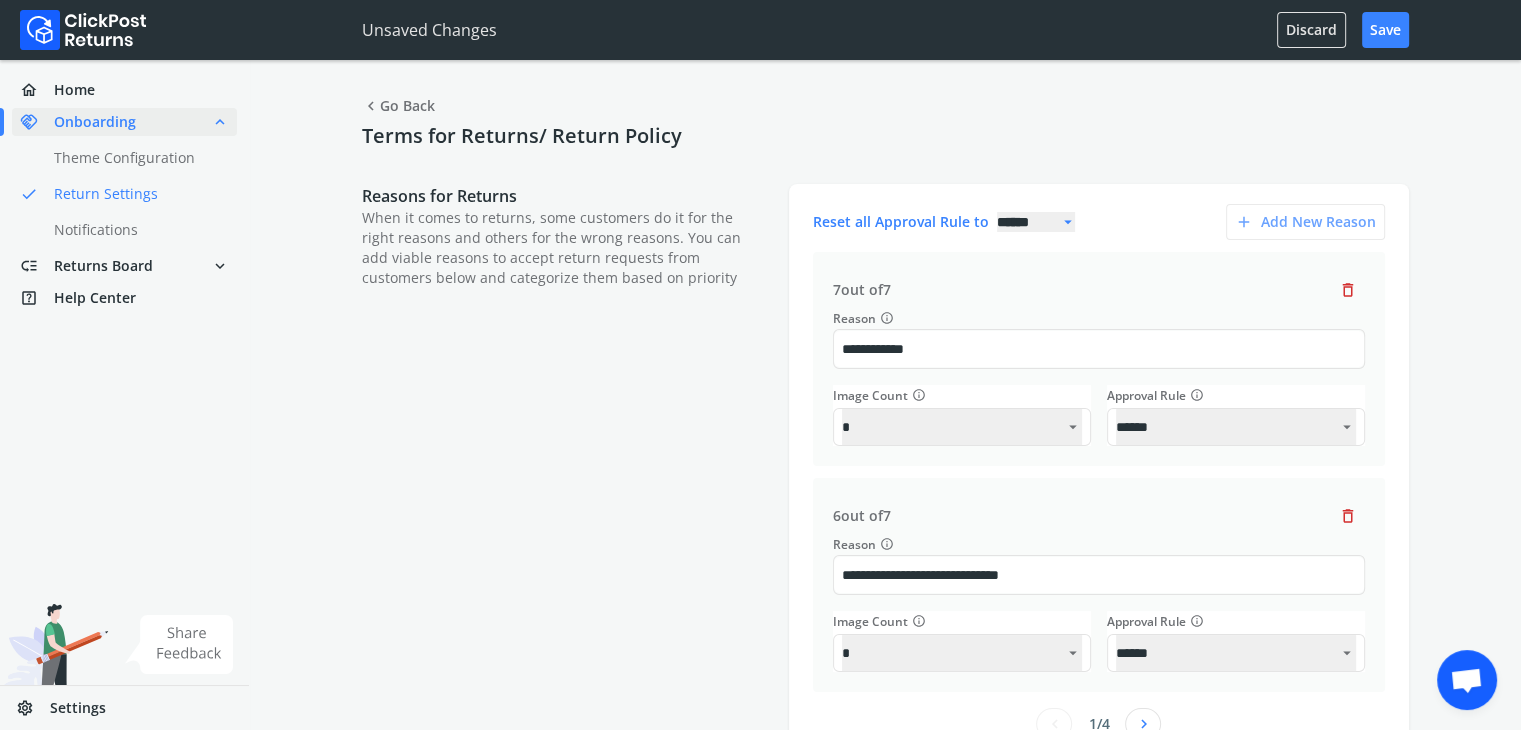 click on "add" at bounding box center [1244, 222] 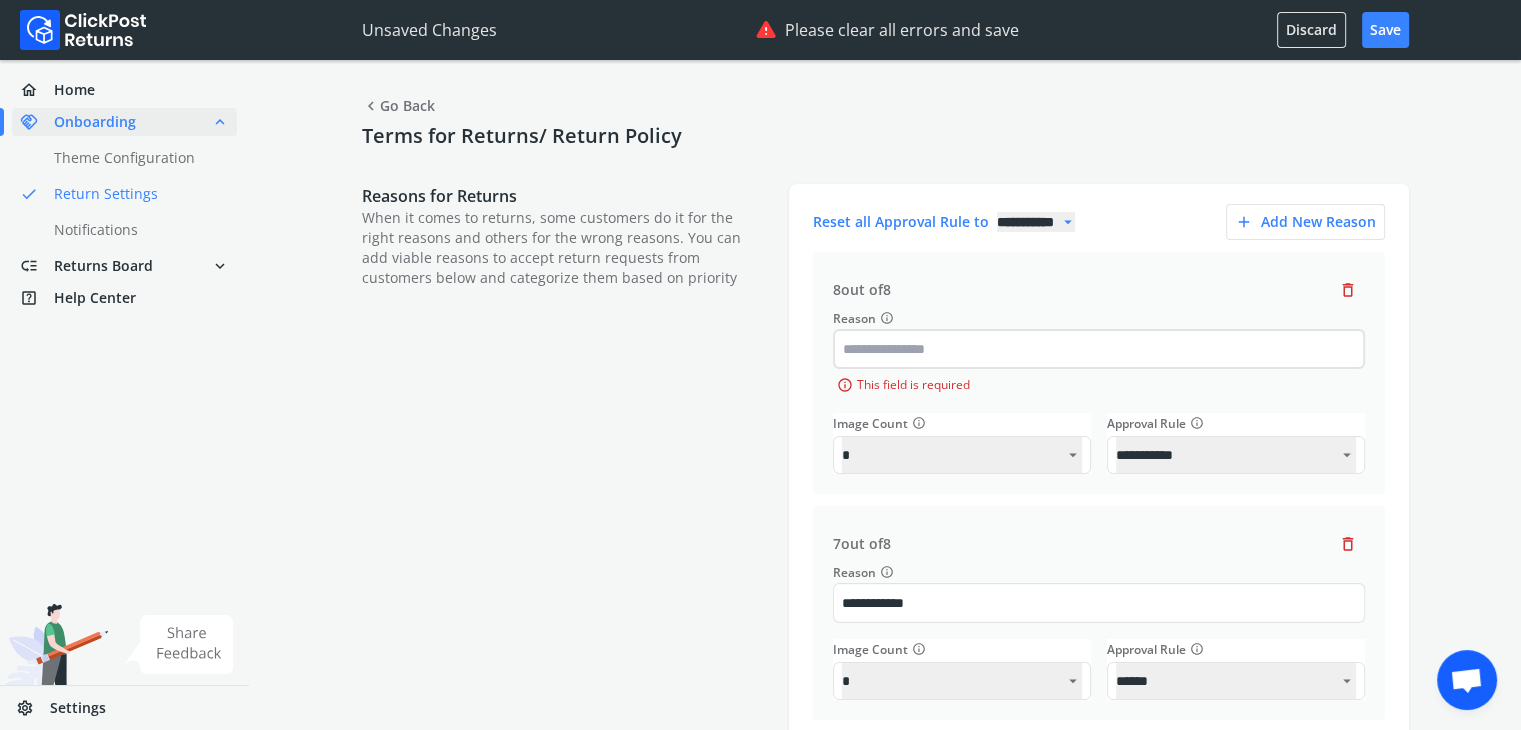 click on "delete" at bounding box center [1348, 290] 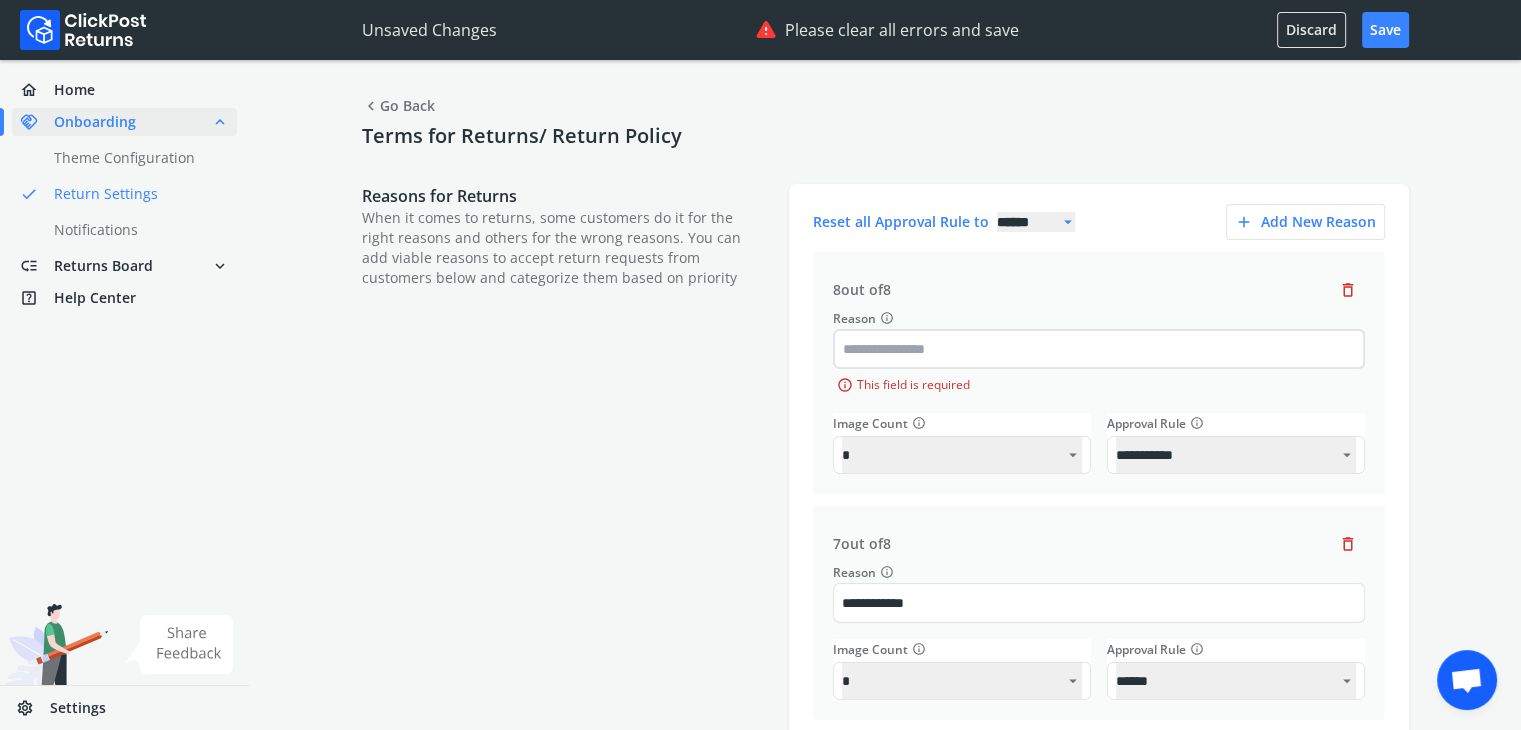 select on "******" 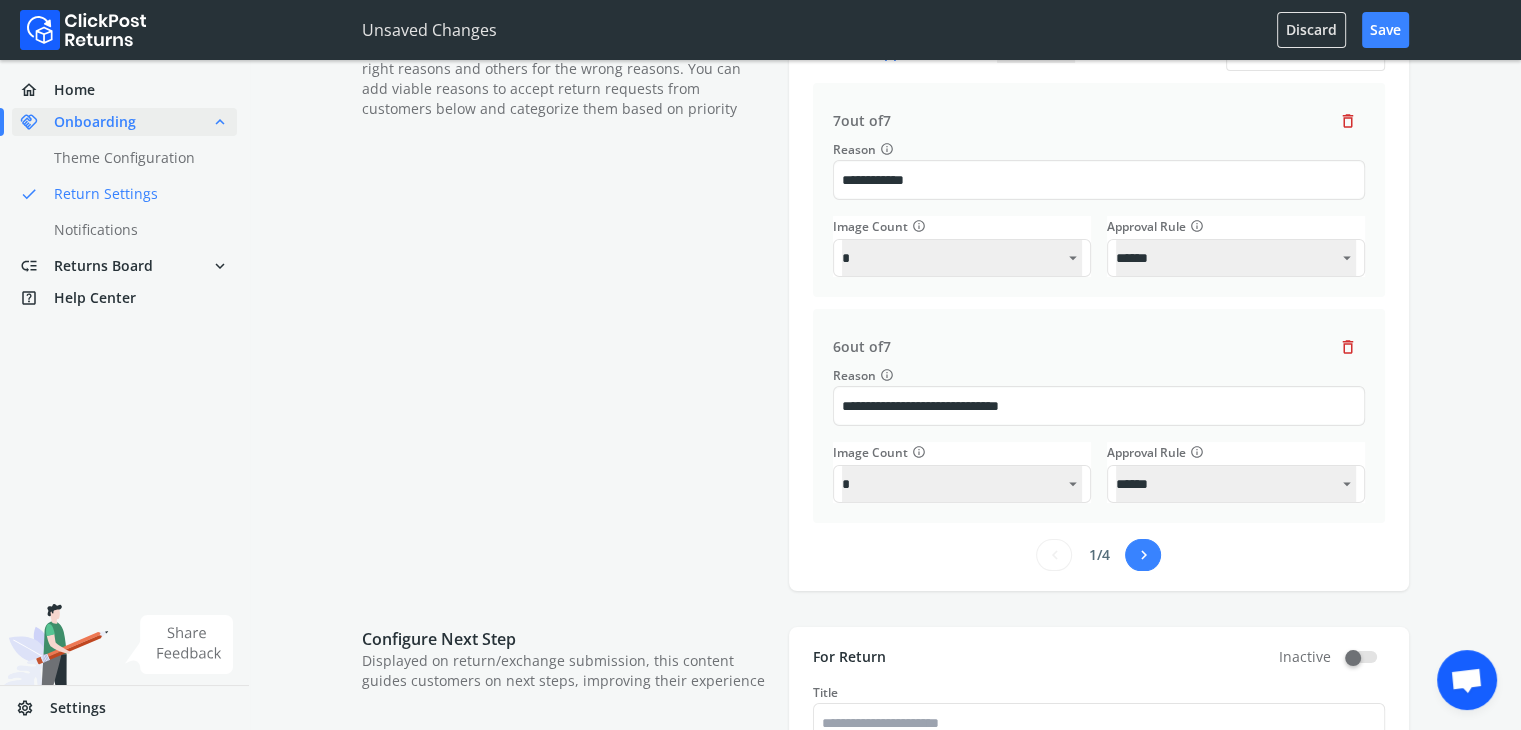 scroll, scrollTop: 300, scrollLeft: 0, axis: vertical 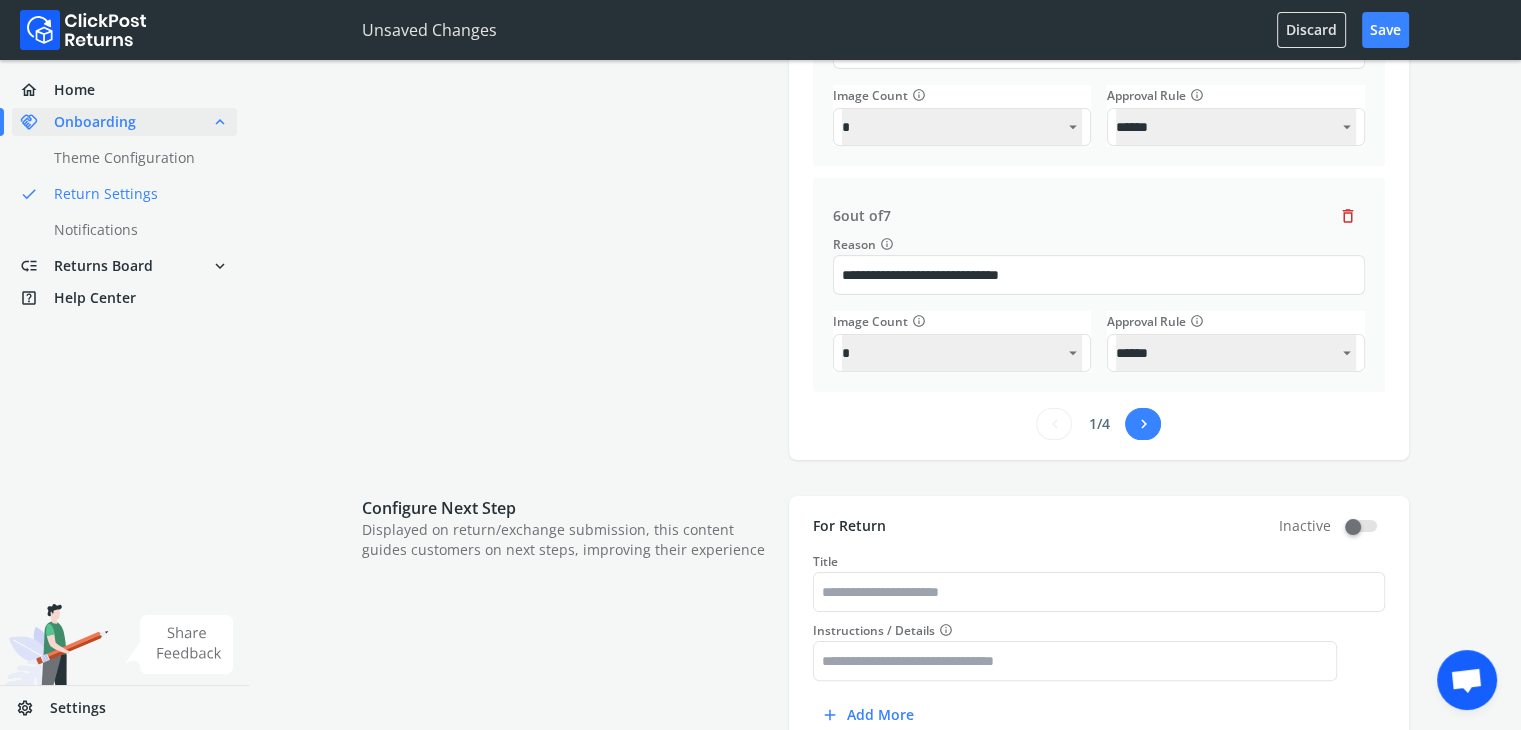 click on "chevron_right" at bounding box center [1143, 424] 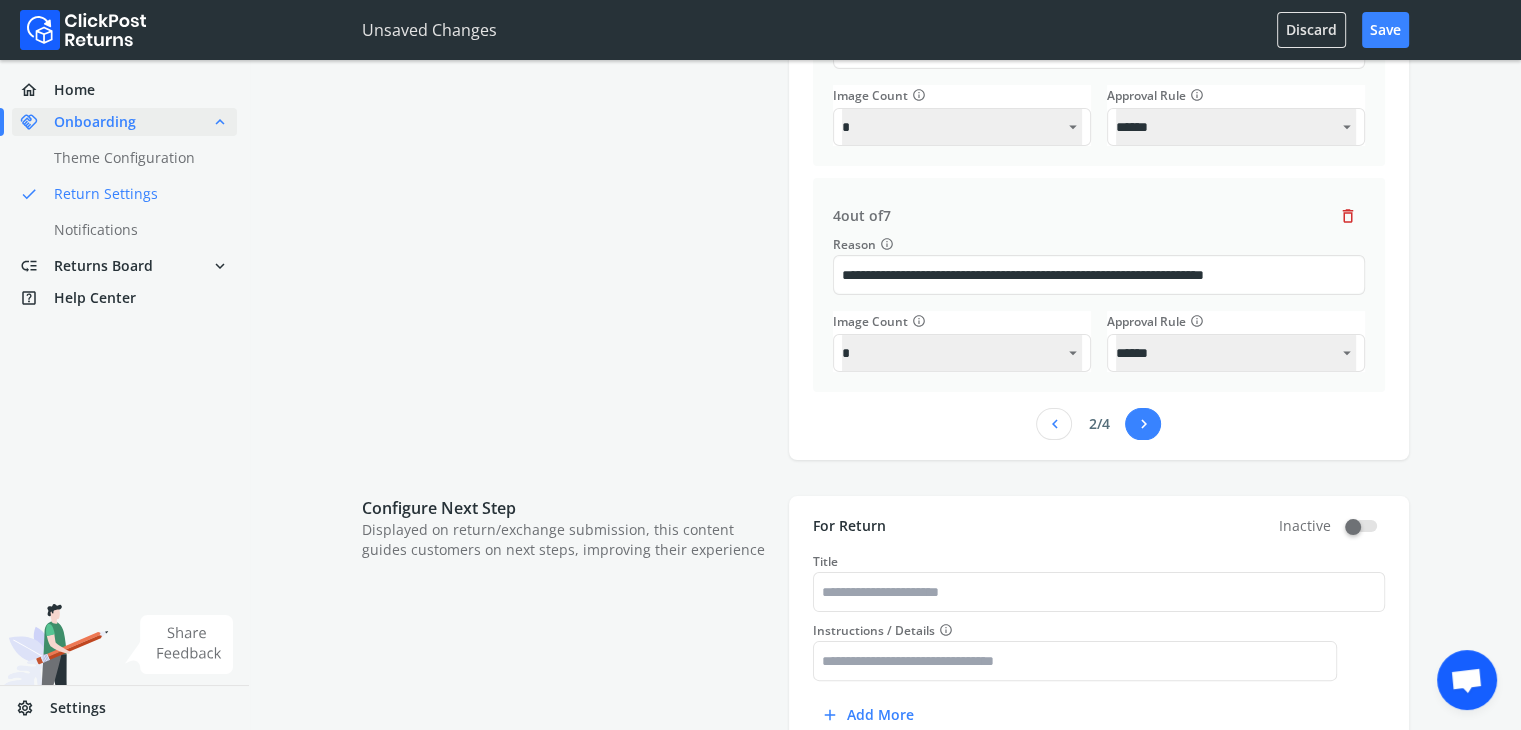click on "chevron_right" at bounding box center [1143, 424] 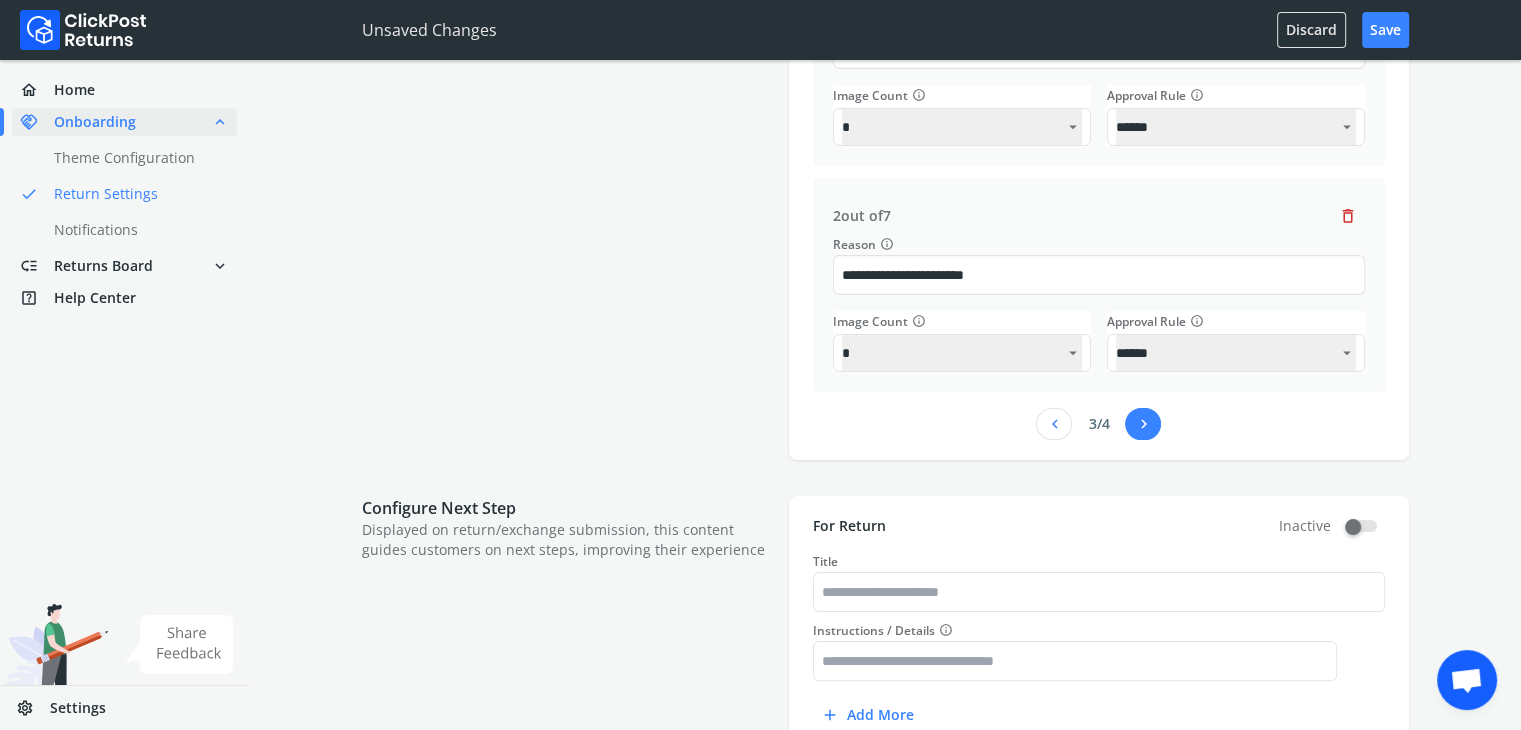 click on "chevron_right" at bounding box center (1143, 424) 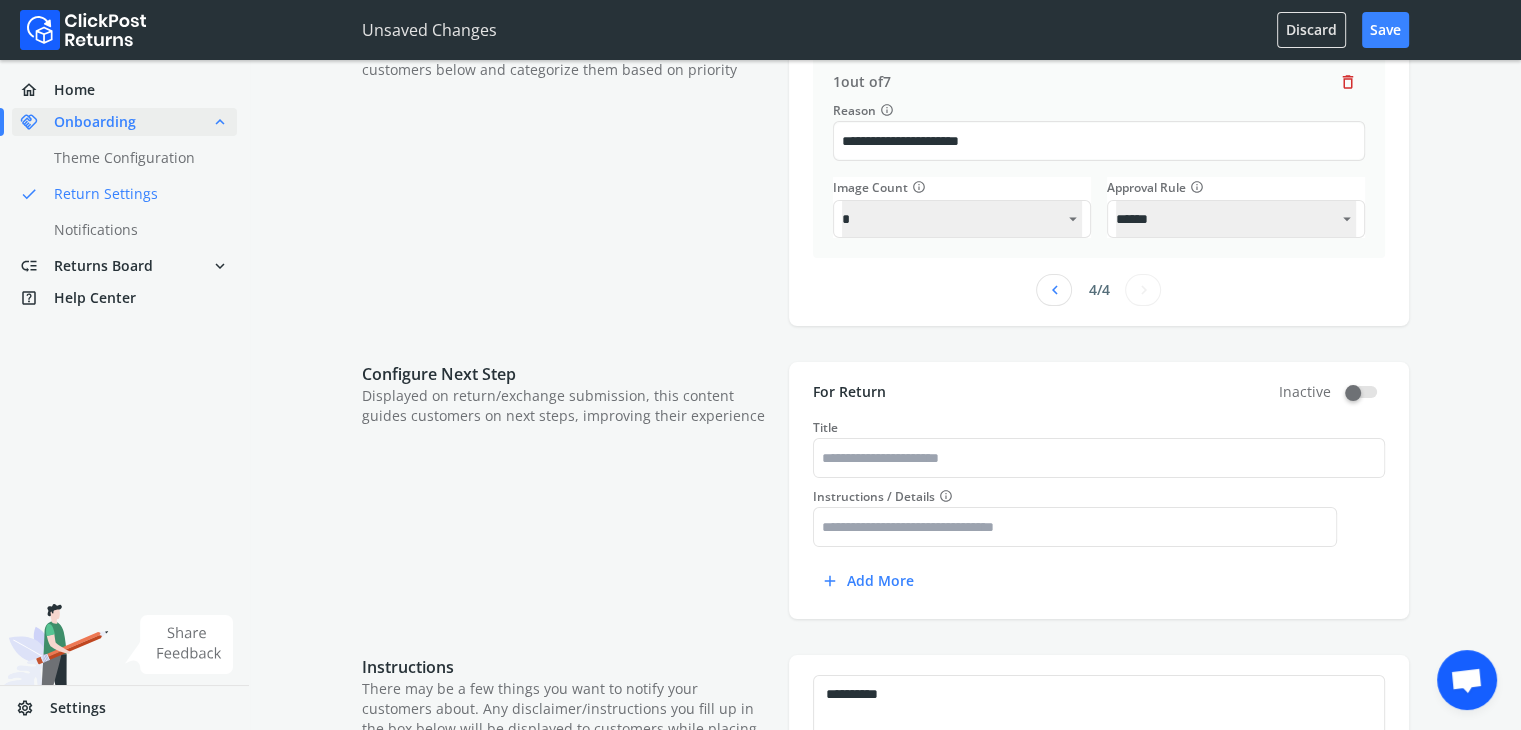 scroll, scrollTop: 100, scrollLeft: 0, axis: vertical 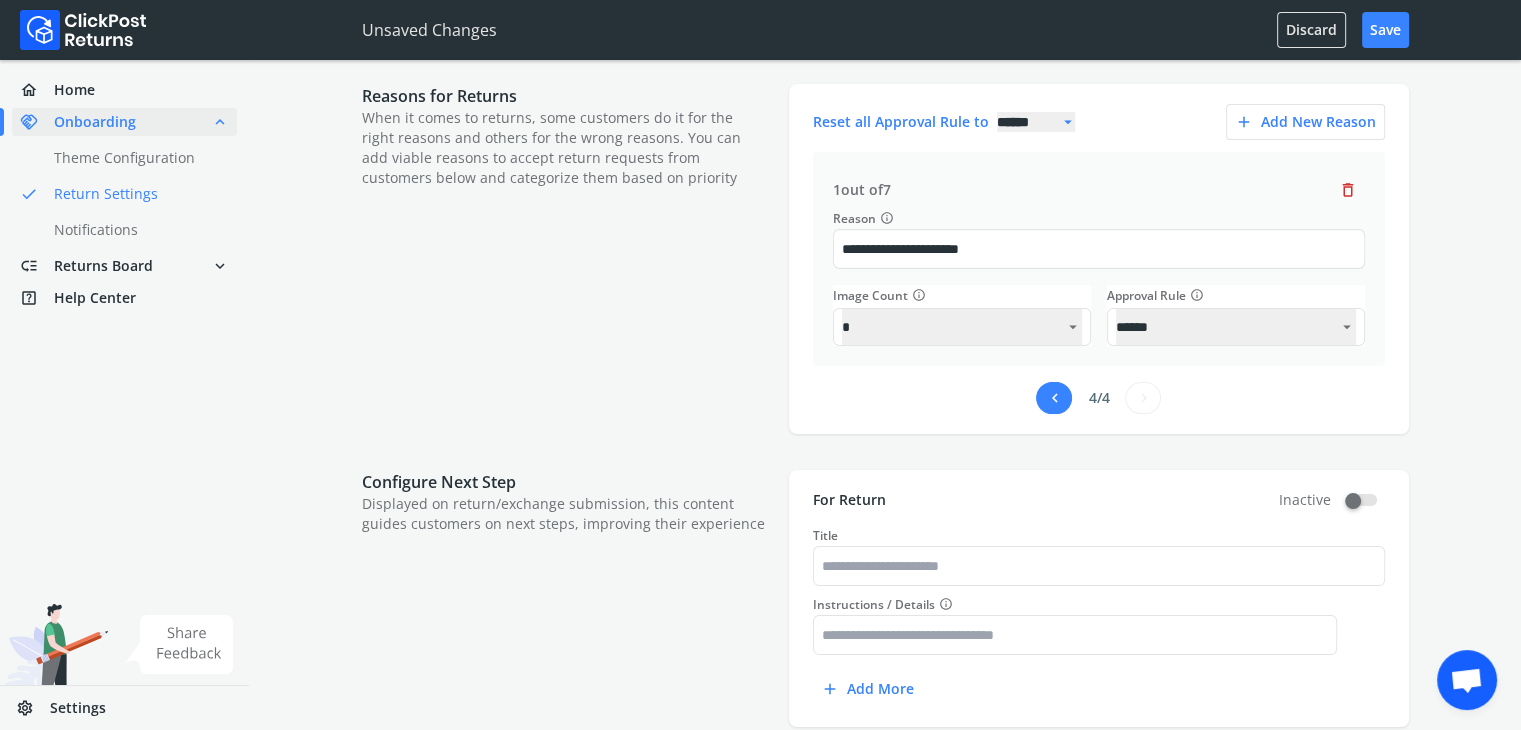 click on "chevron_left" at bounding box center [1054, 398] 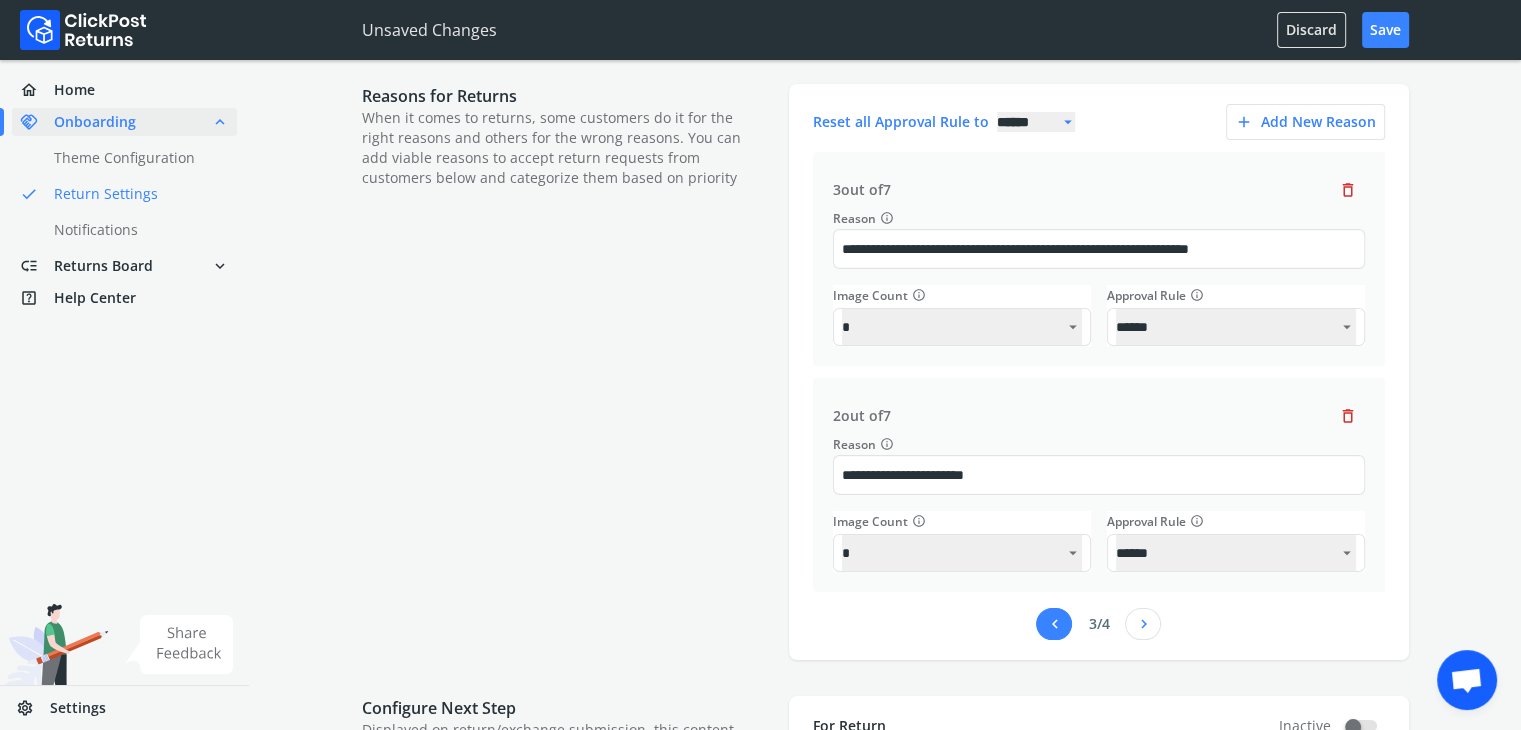 click on "chevron_left" at bounding box center [1054, 624] 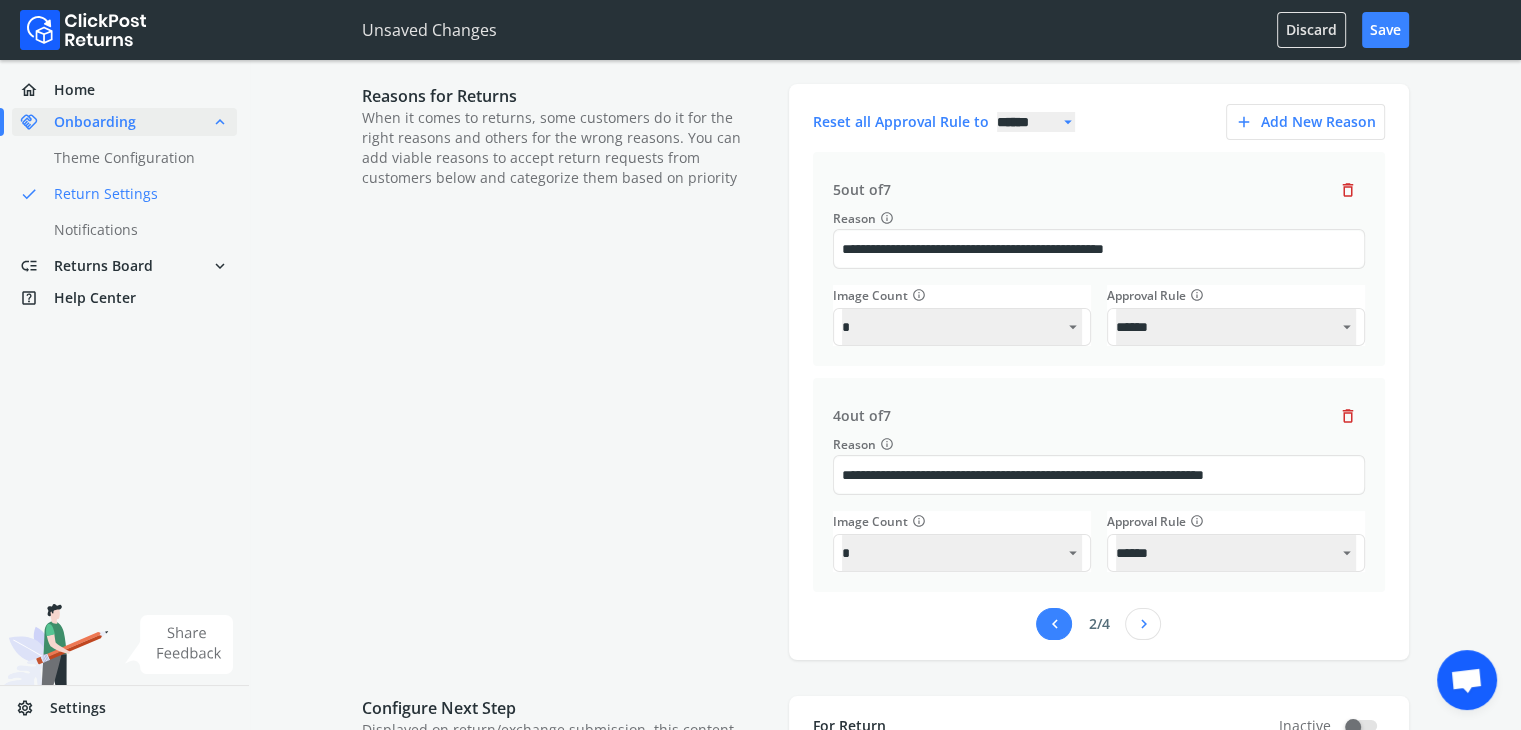 click on "chevron_left" at bounding box center (1054, 624) 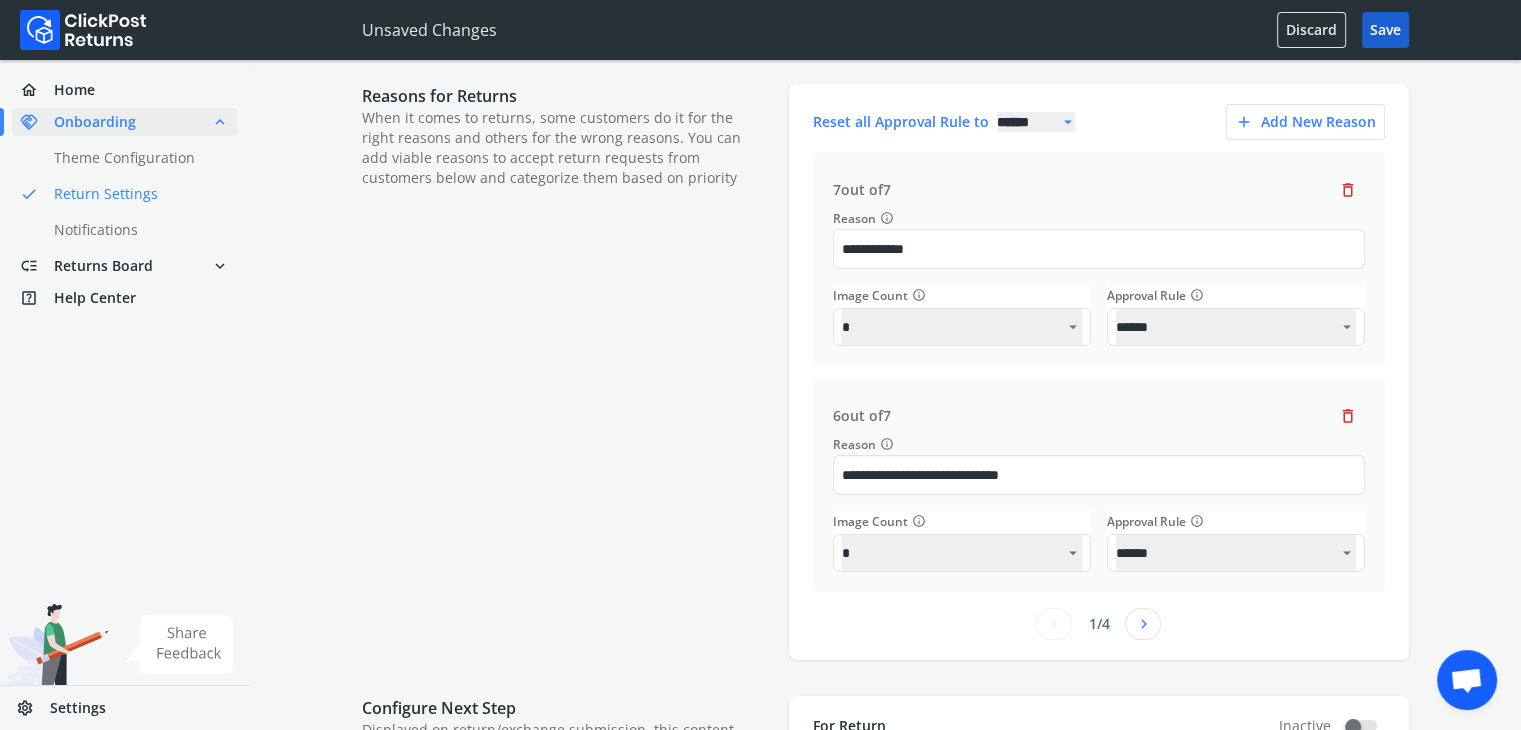 click on "Save" at bounding box center (1385, 30) 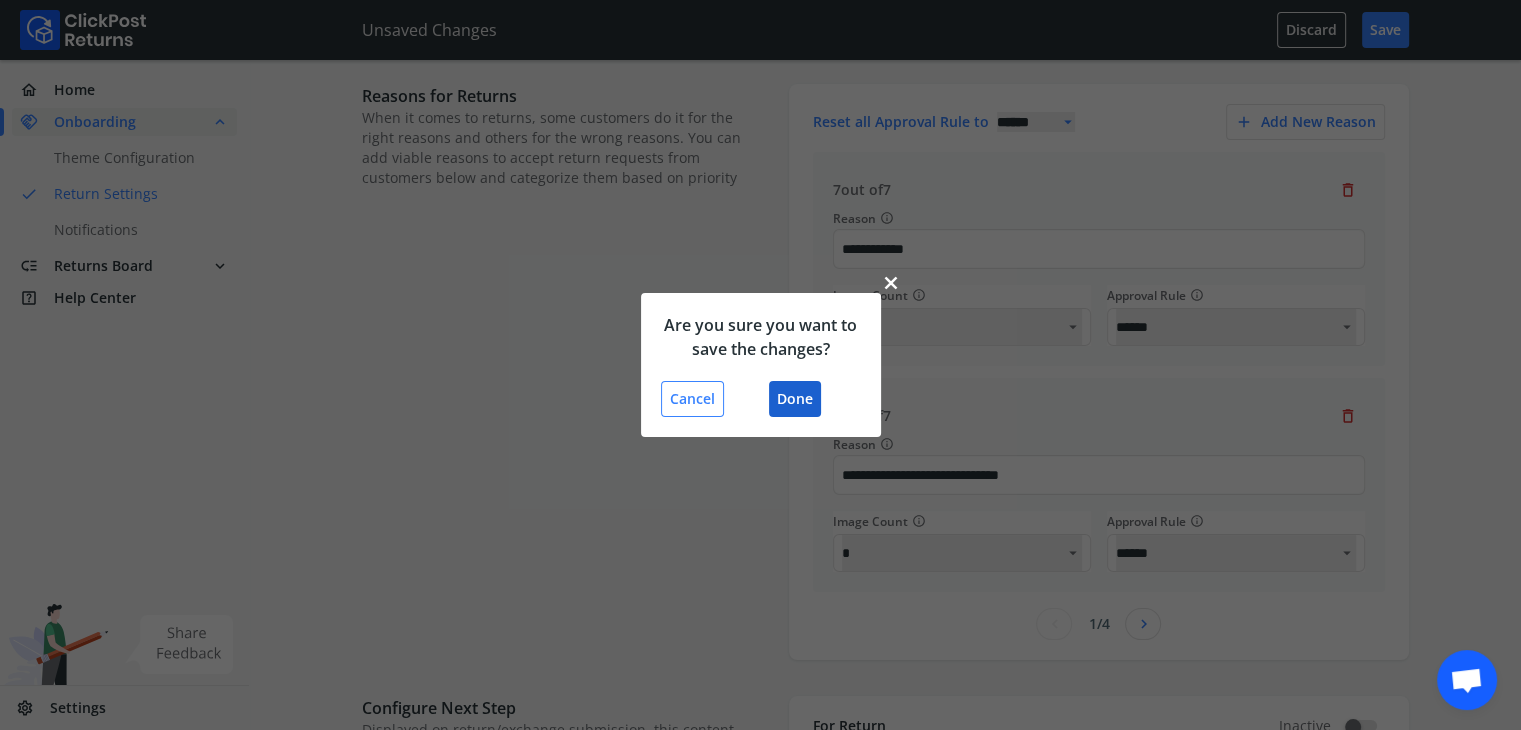 click on "Done" at bounding box center (795, 399) 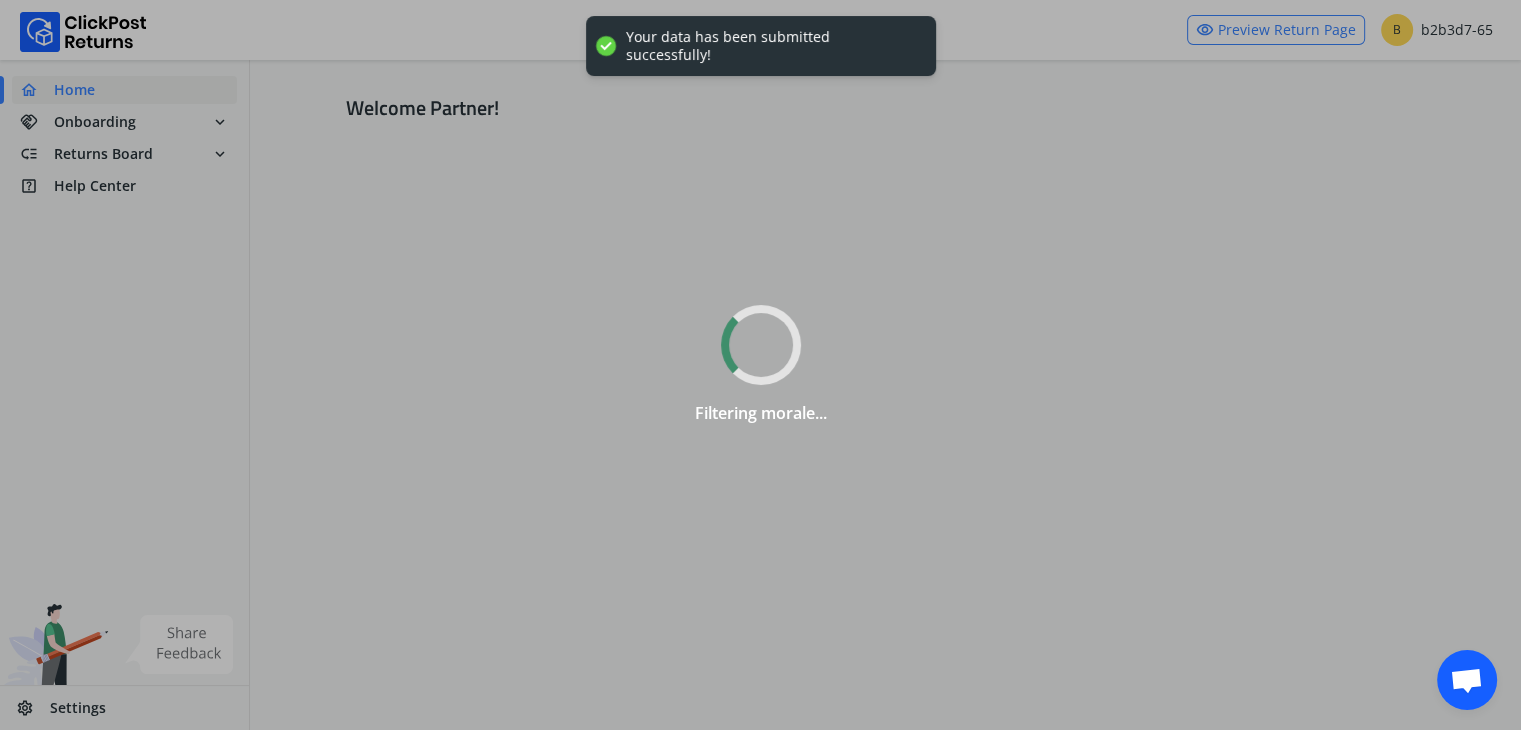 scroll, scrollTop: 0, scrollLeft: 0, axis: both 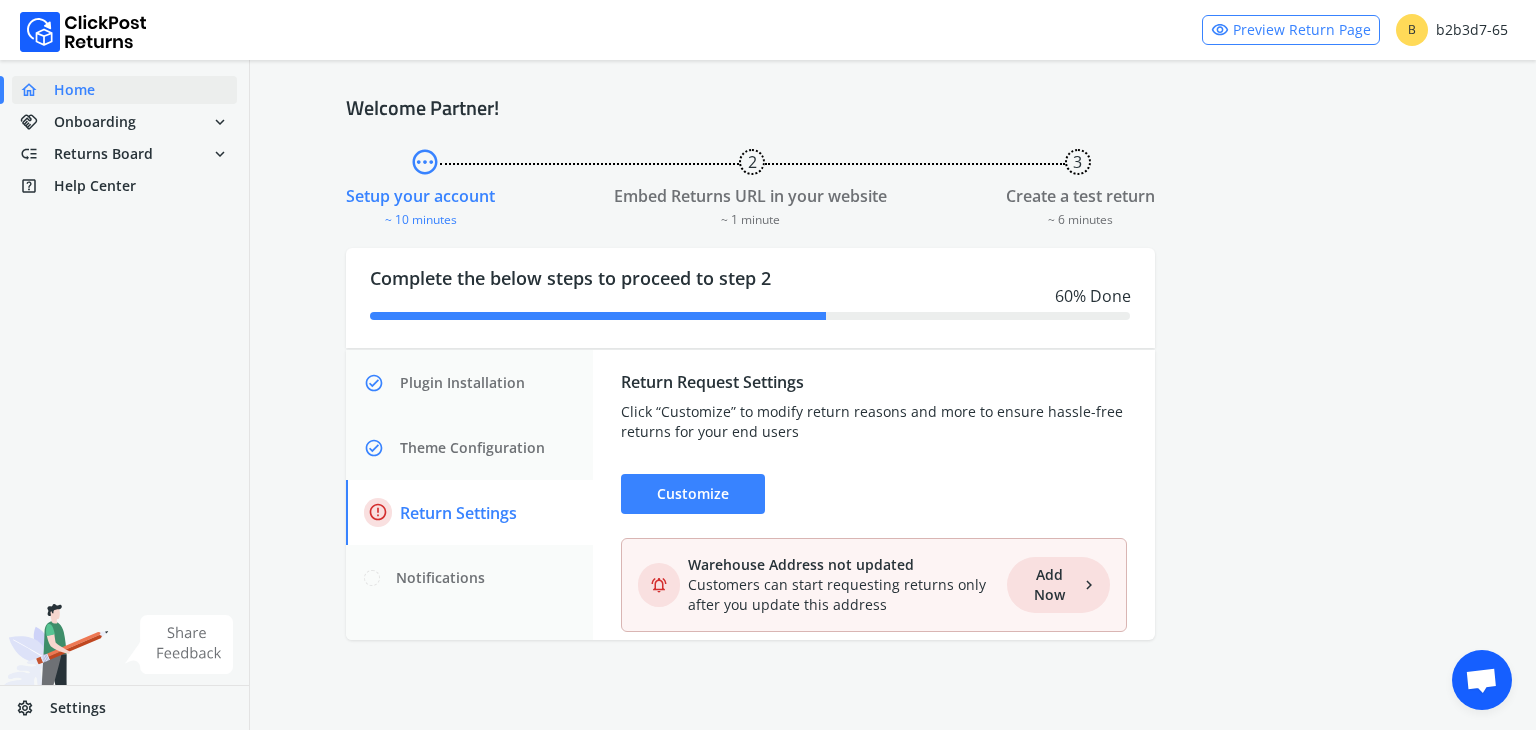 click on "chevron_right" at bounding box center [1089, 585] 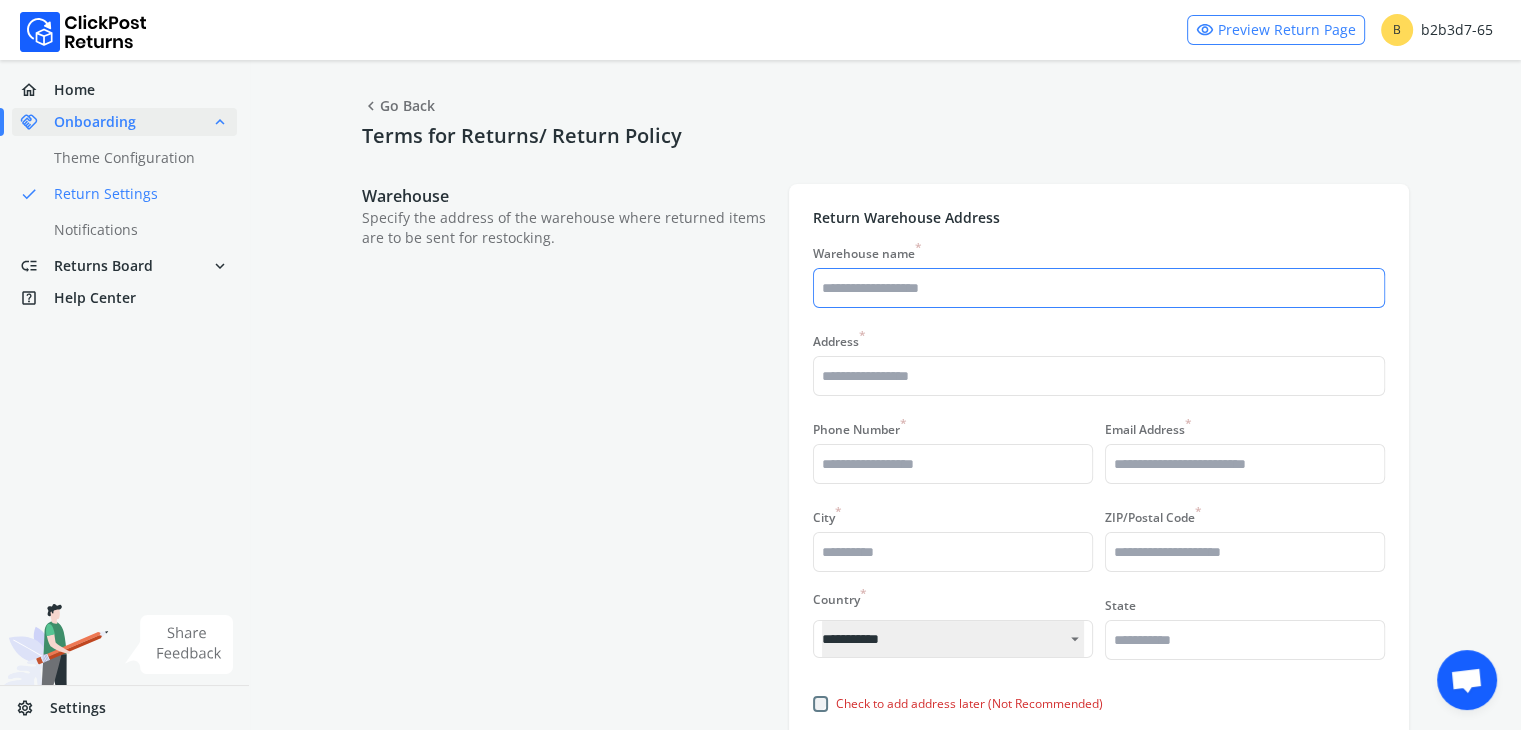 click on "Warehouse name *" at bounding box center [1099, 288] 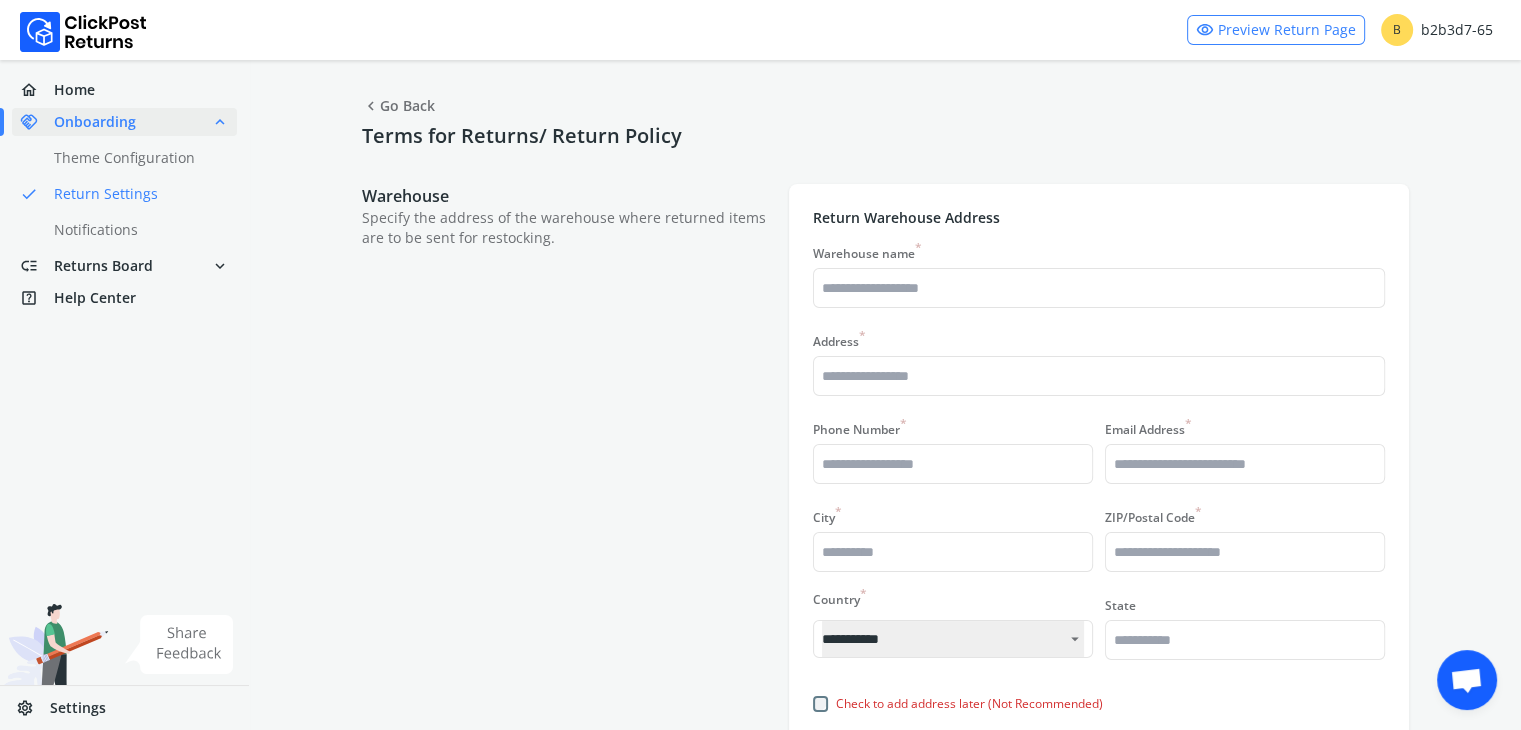 click on "Warehouse Specify the address of the warehouse where returned items are to be sent for restocking." at bounding box center [565, 466] 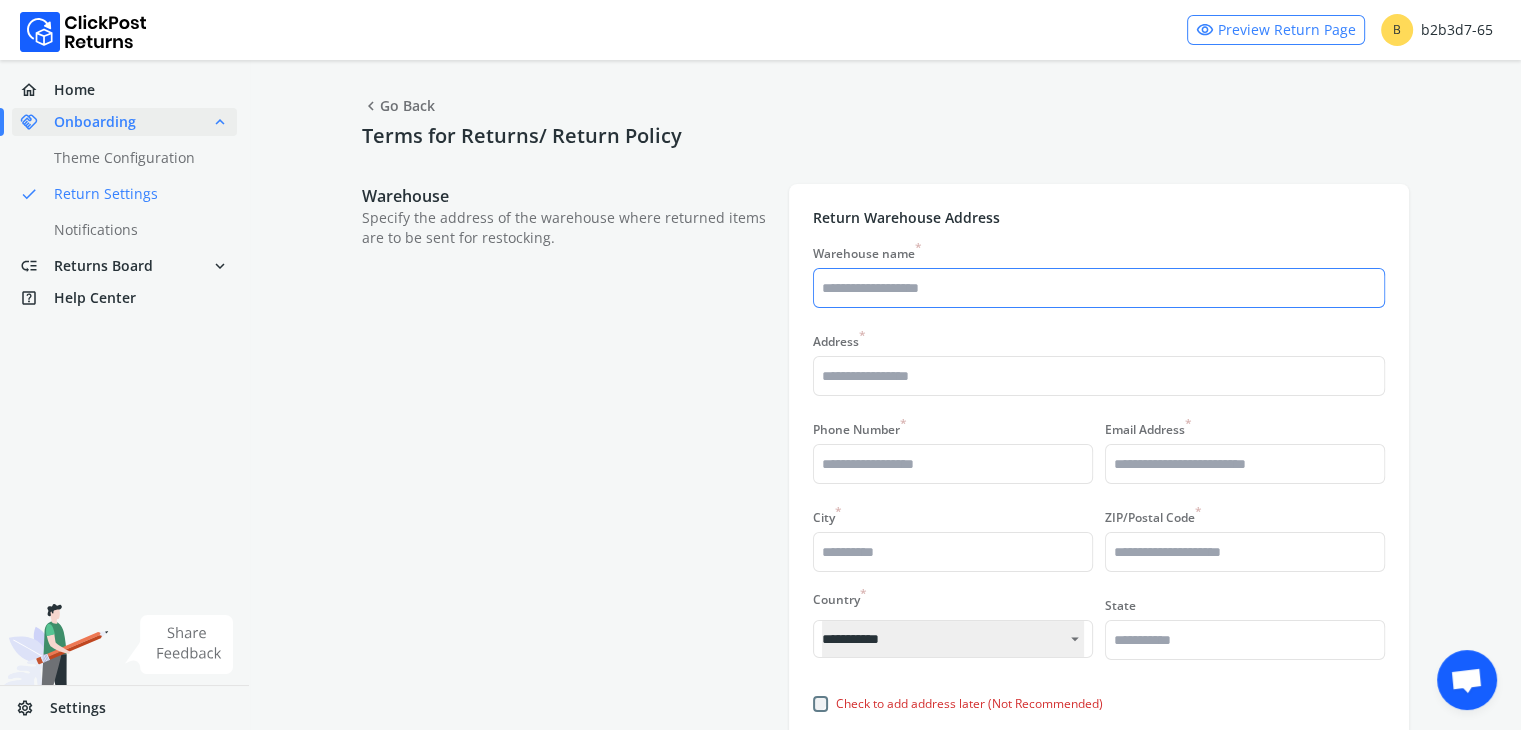 scroll, scrollTop: 0, scrollLeft: 0, axis: both 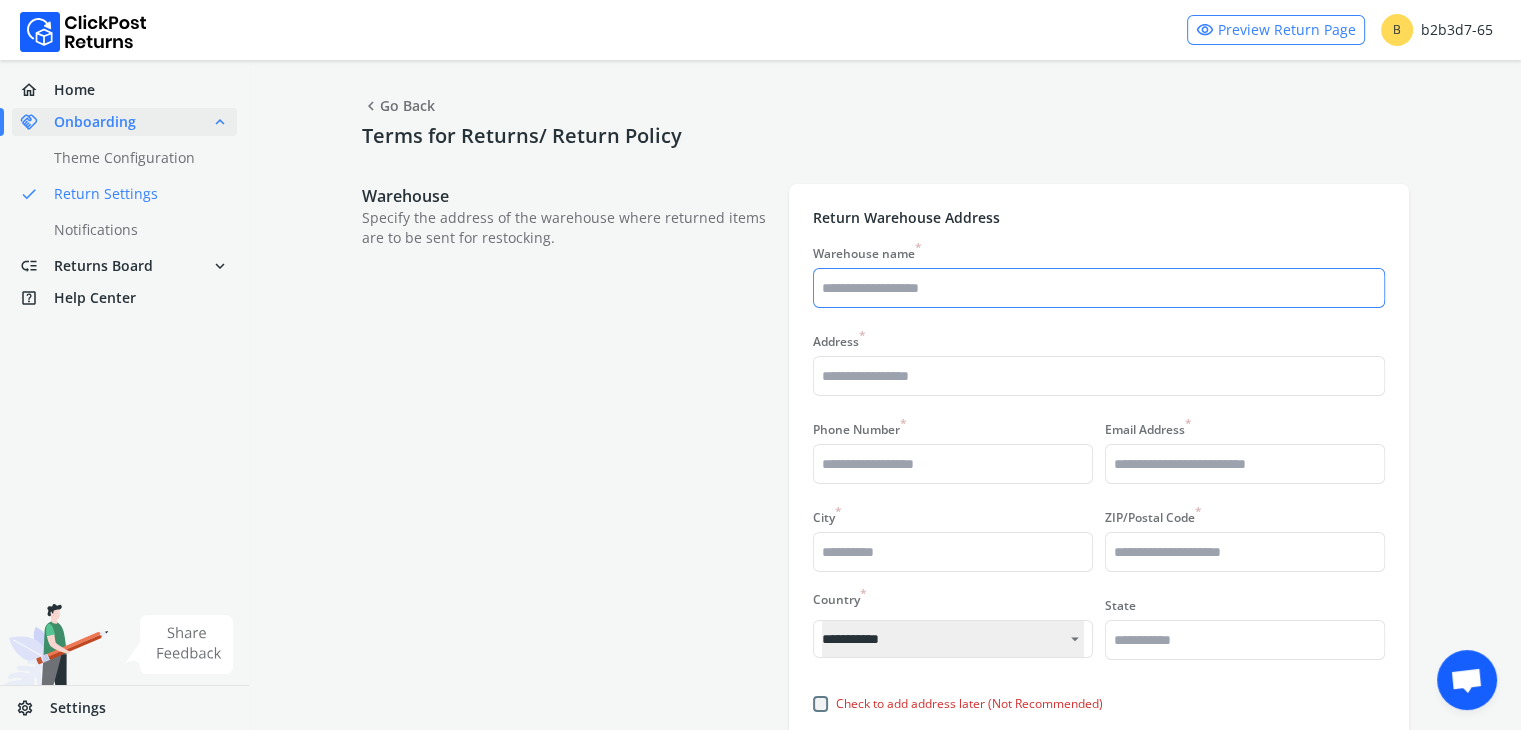click on "Warehouse name *" at bounding box center [1099, 288] 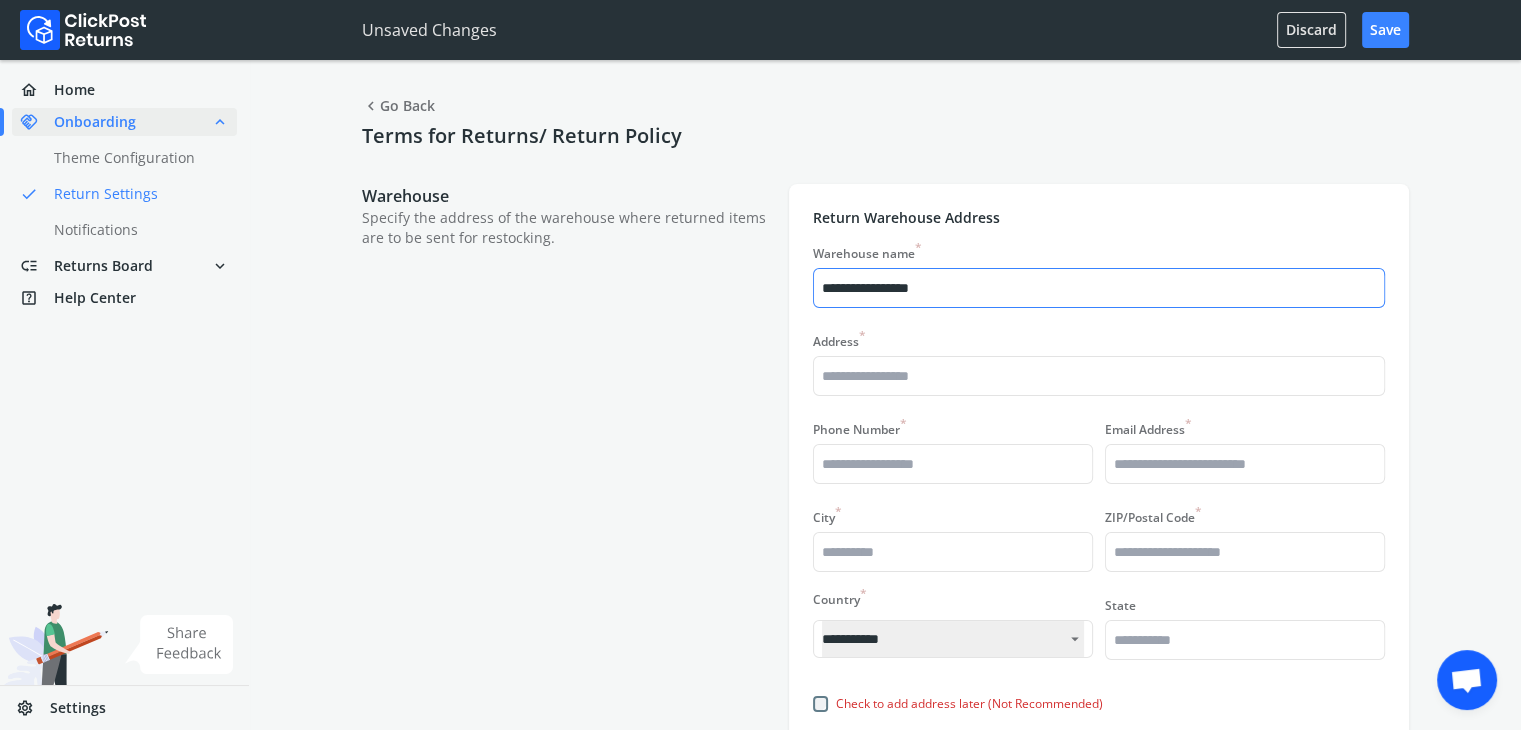 type on "**********" 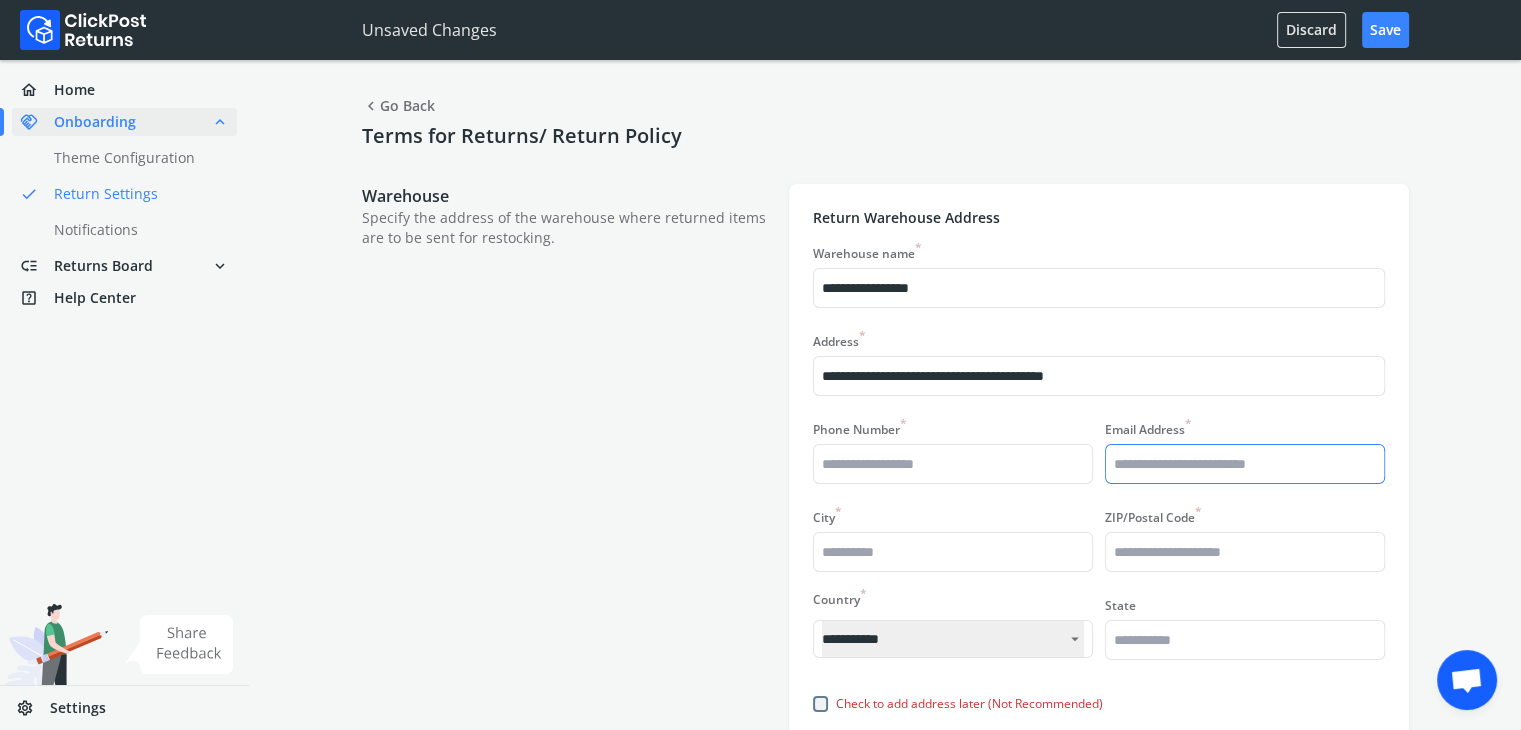 type on "**********" 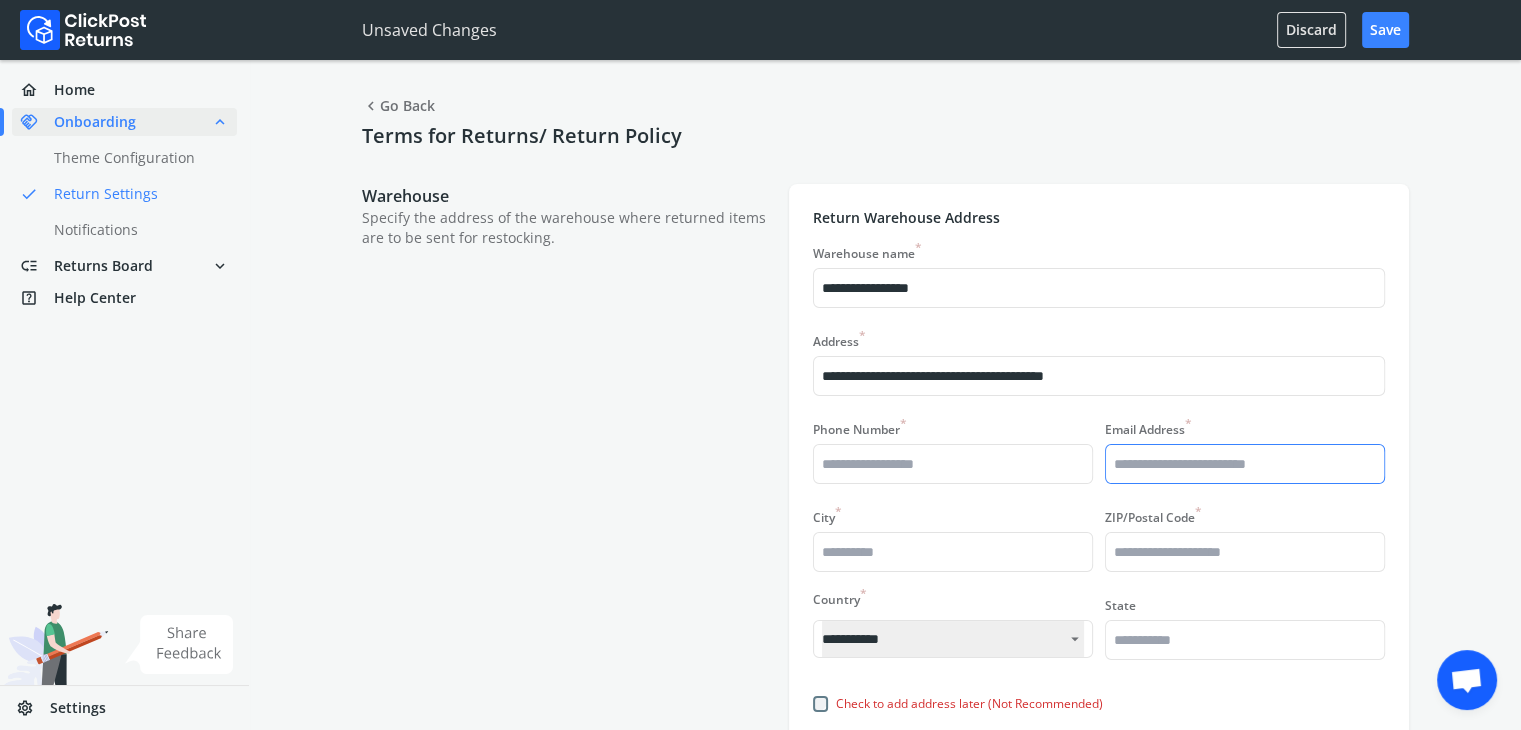 click on "Email Address *" at bounding box center [1245, 464] 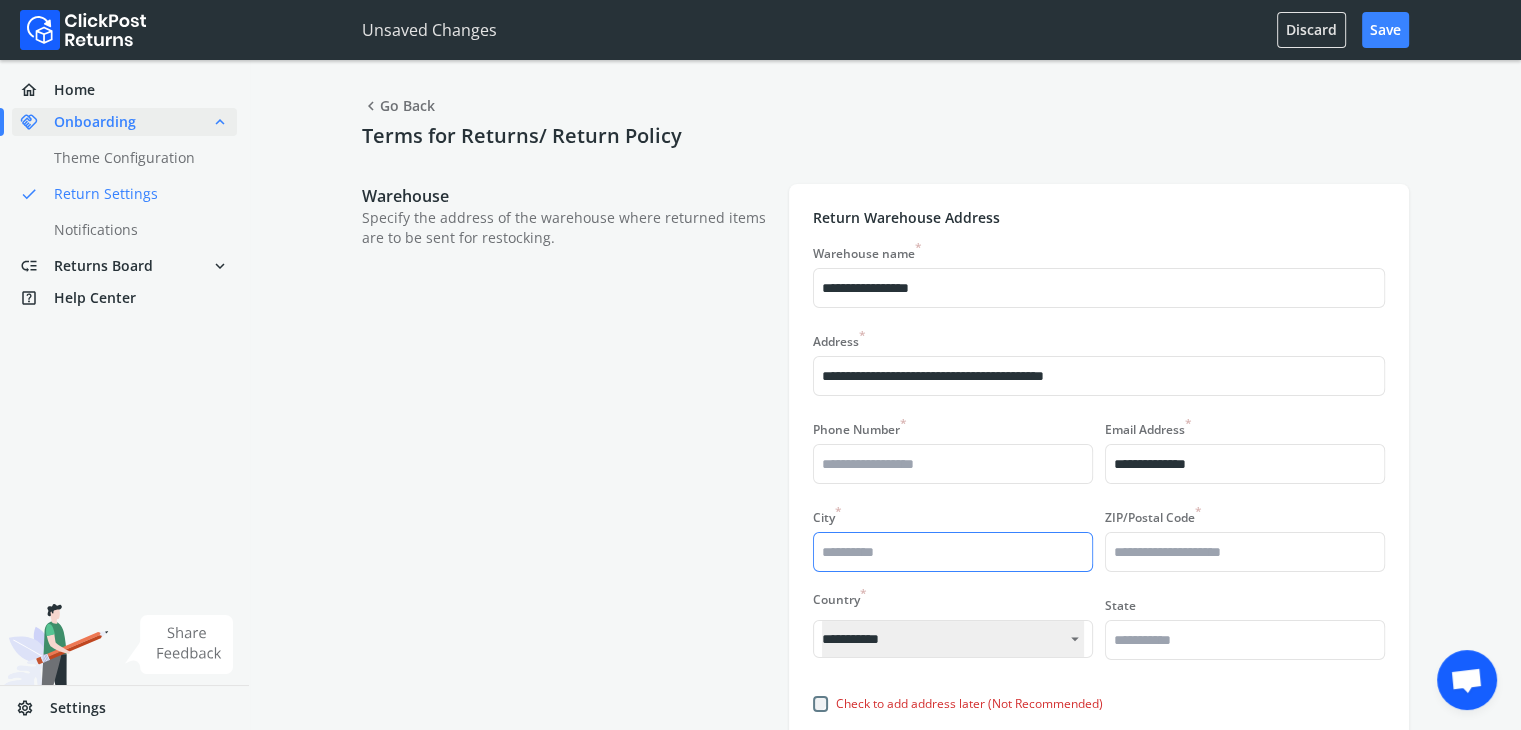 type on "**********" 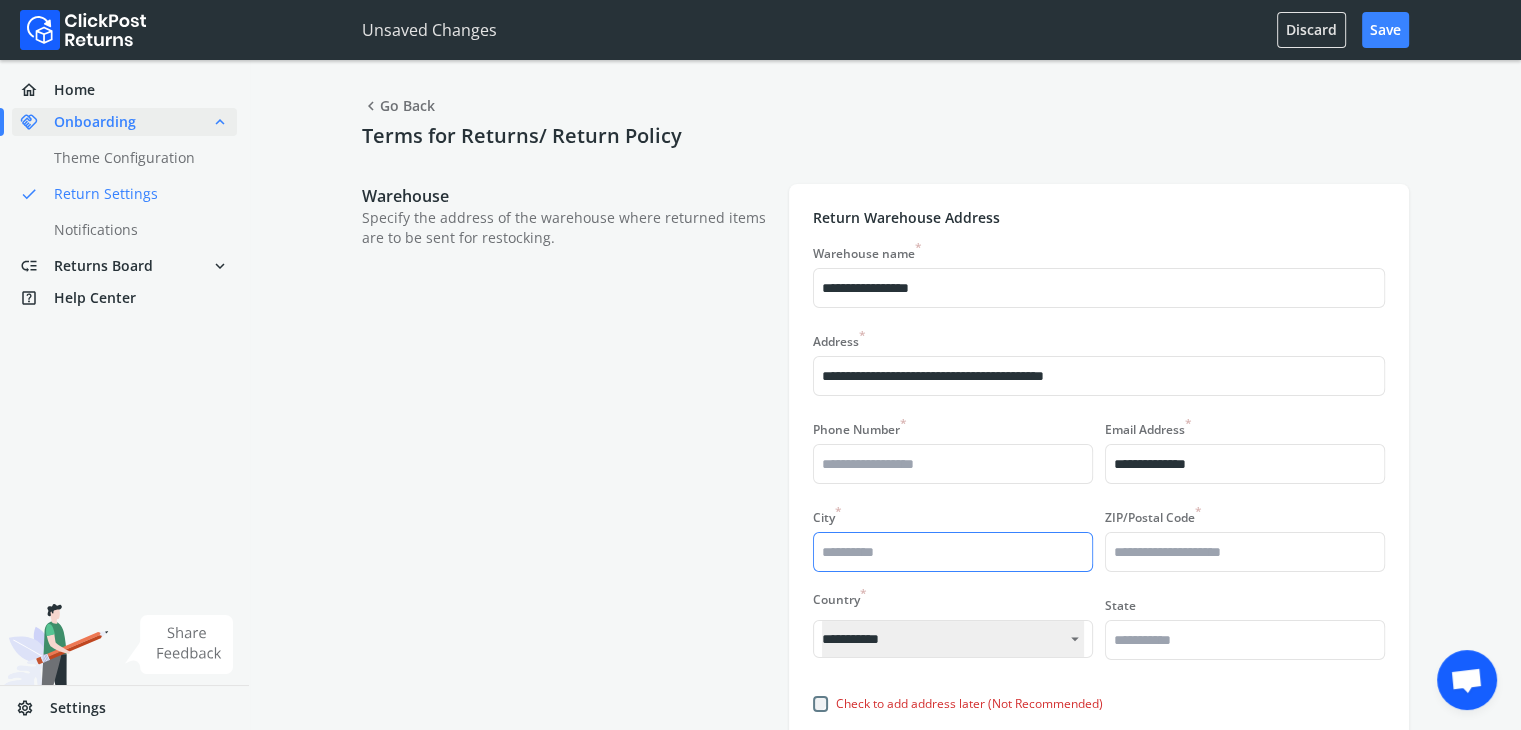 click on "City *" at bounding box center [953, 552] 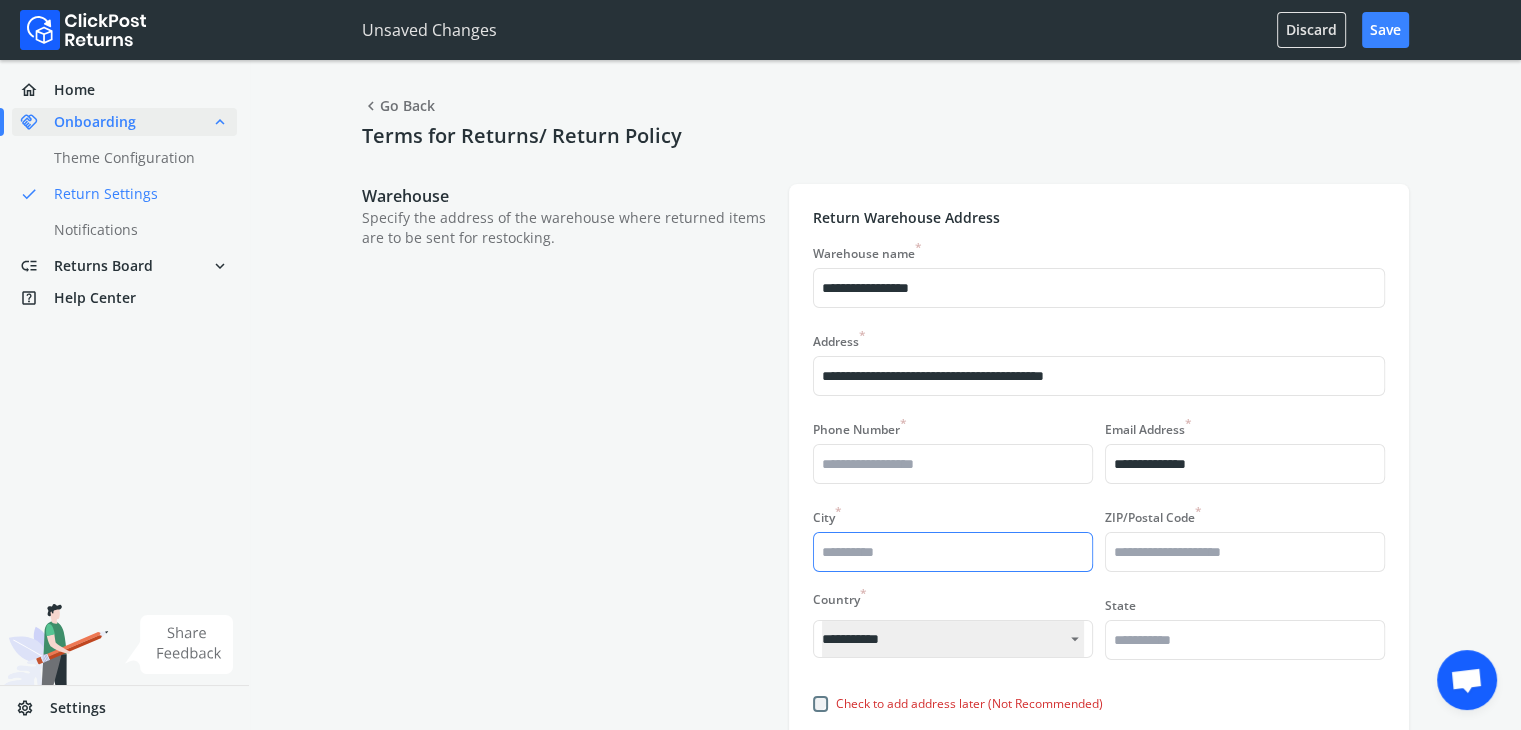 type on "*********" 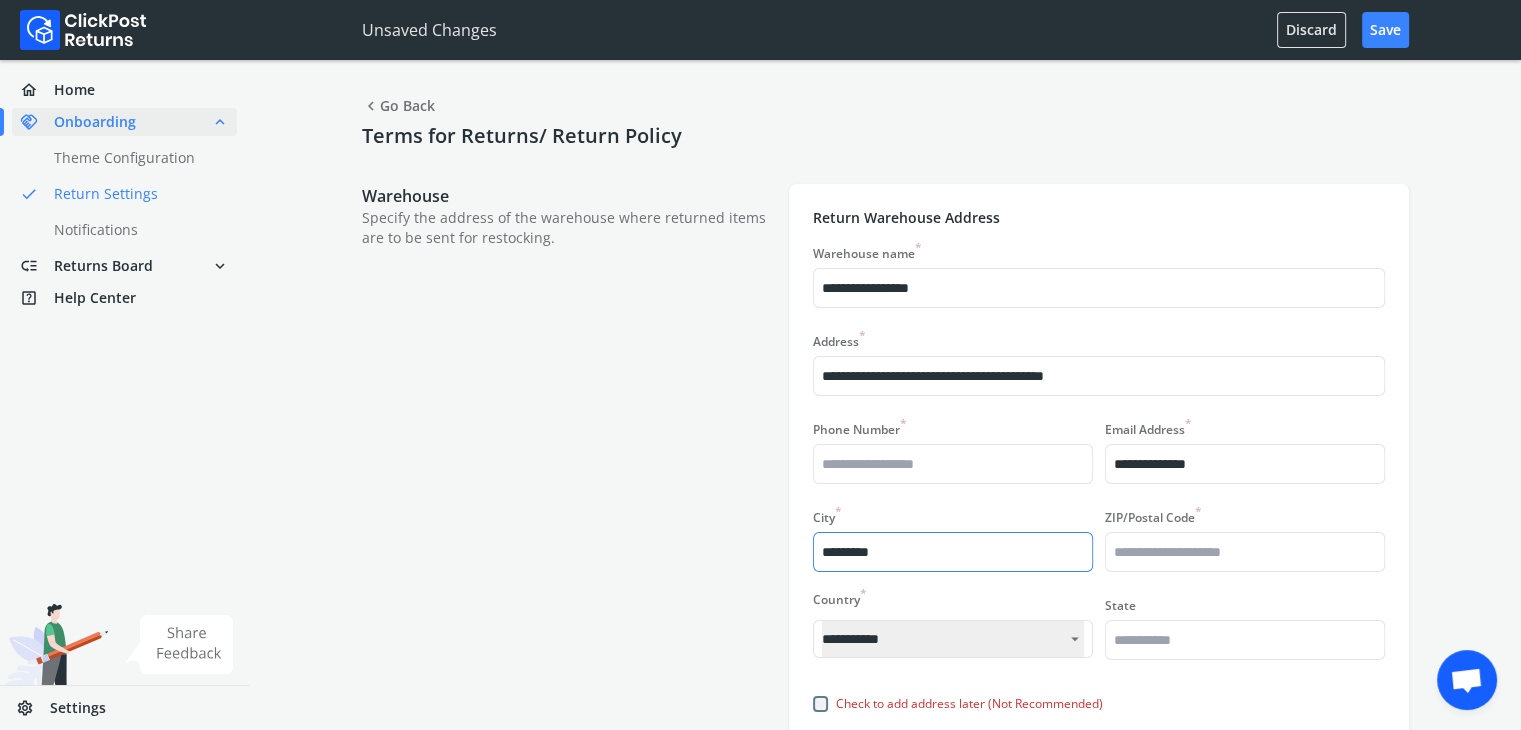 type on "**********" 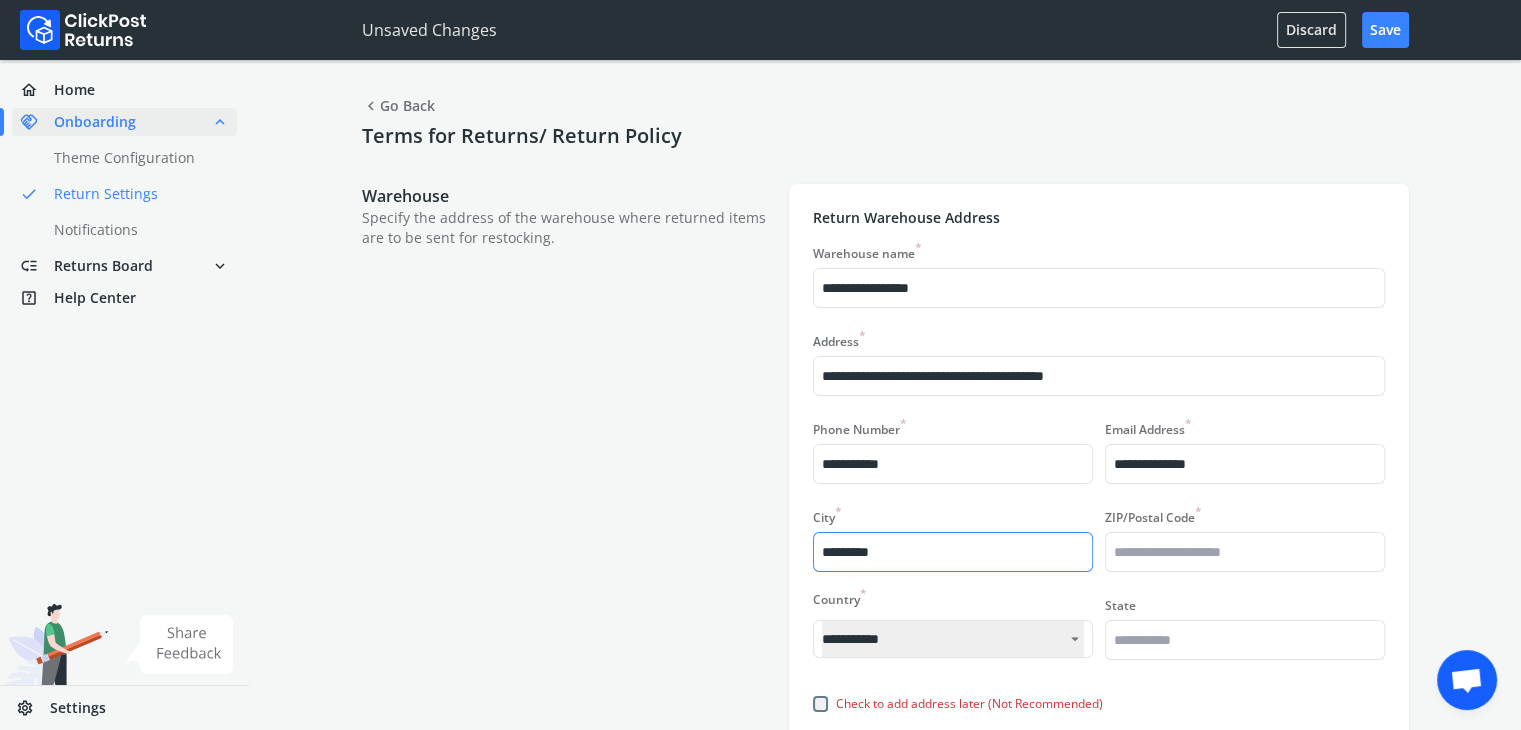 type on "******" 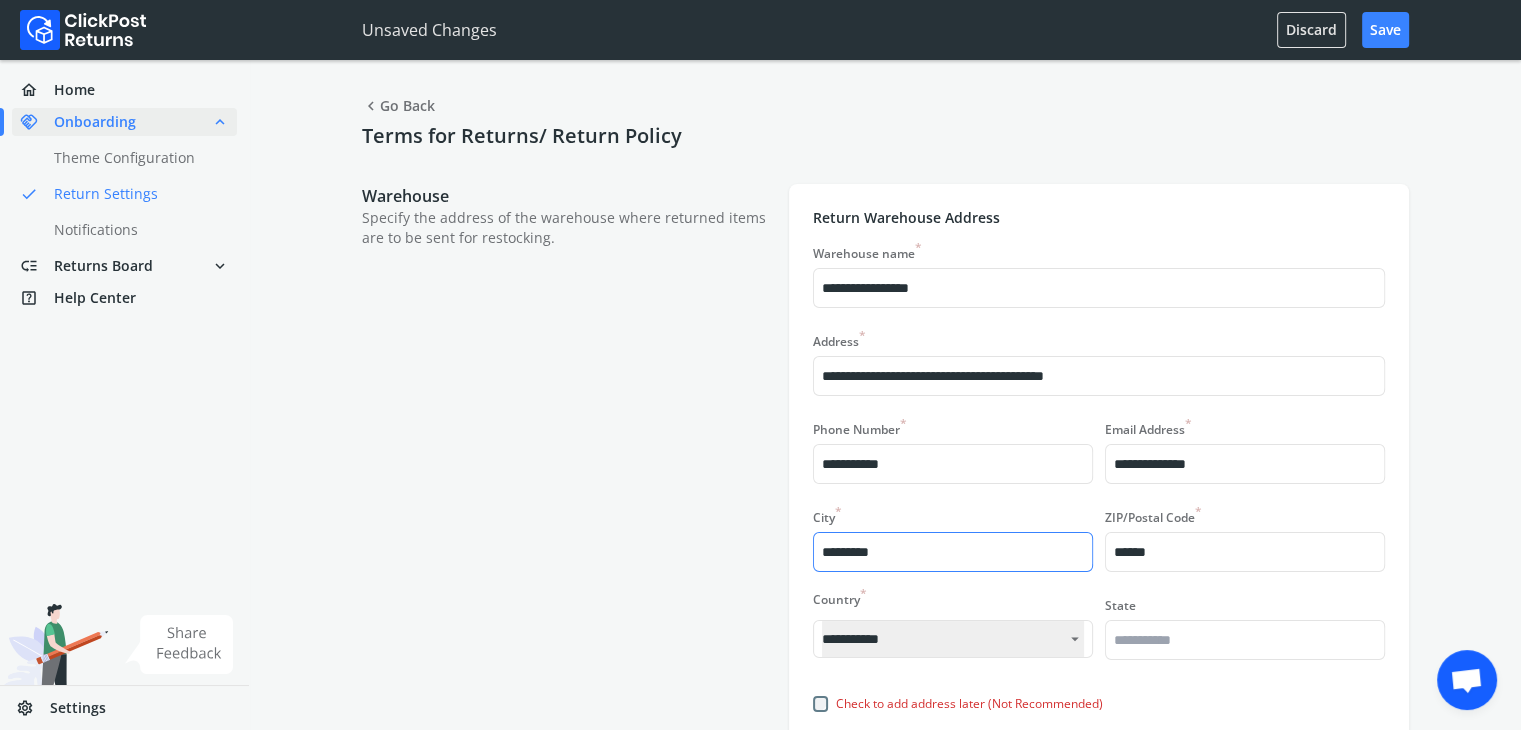 select on "**" 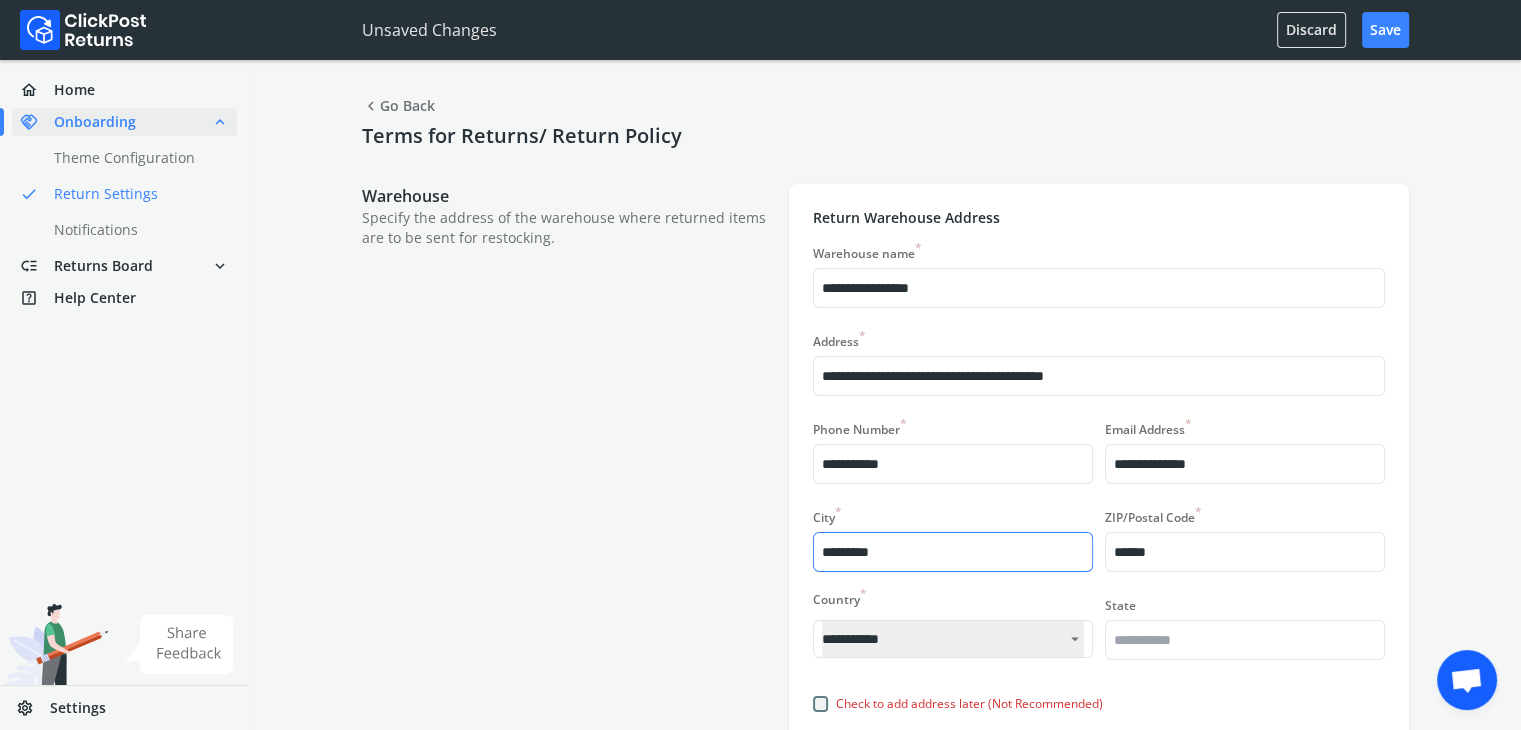 type on "**********" 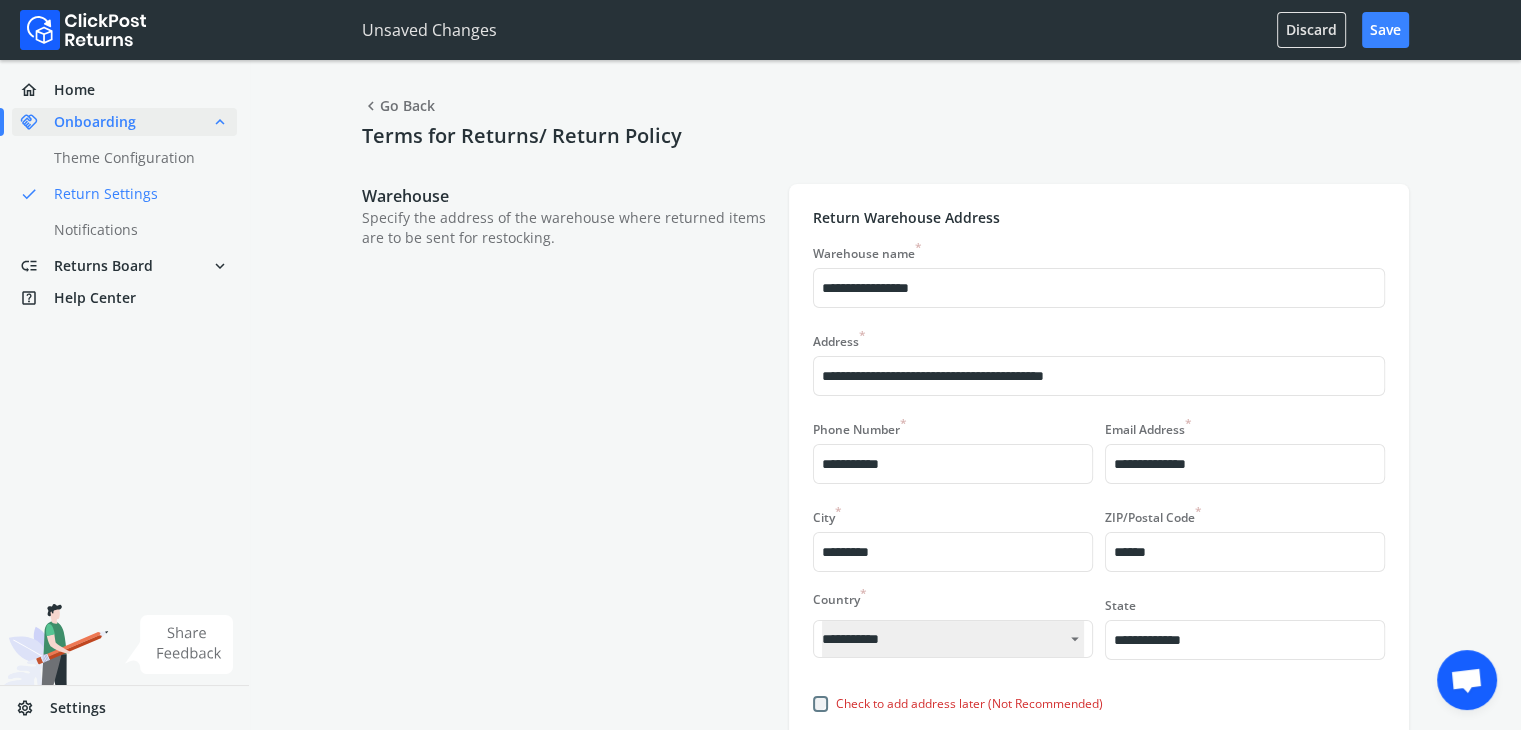 click on "Warehouse Specify the address of the warehouse where returned items are to be sent for restocking." at bounding box center (565, 466) 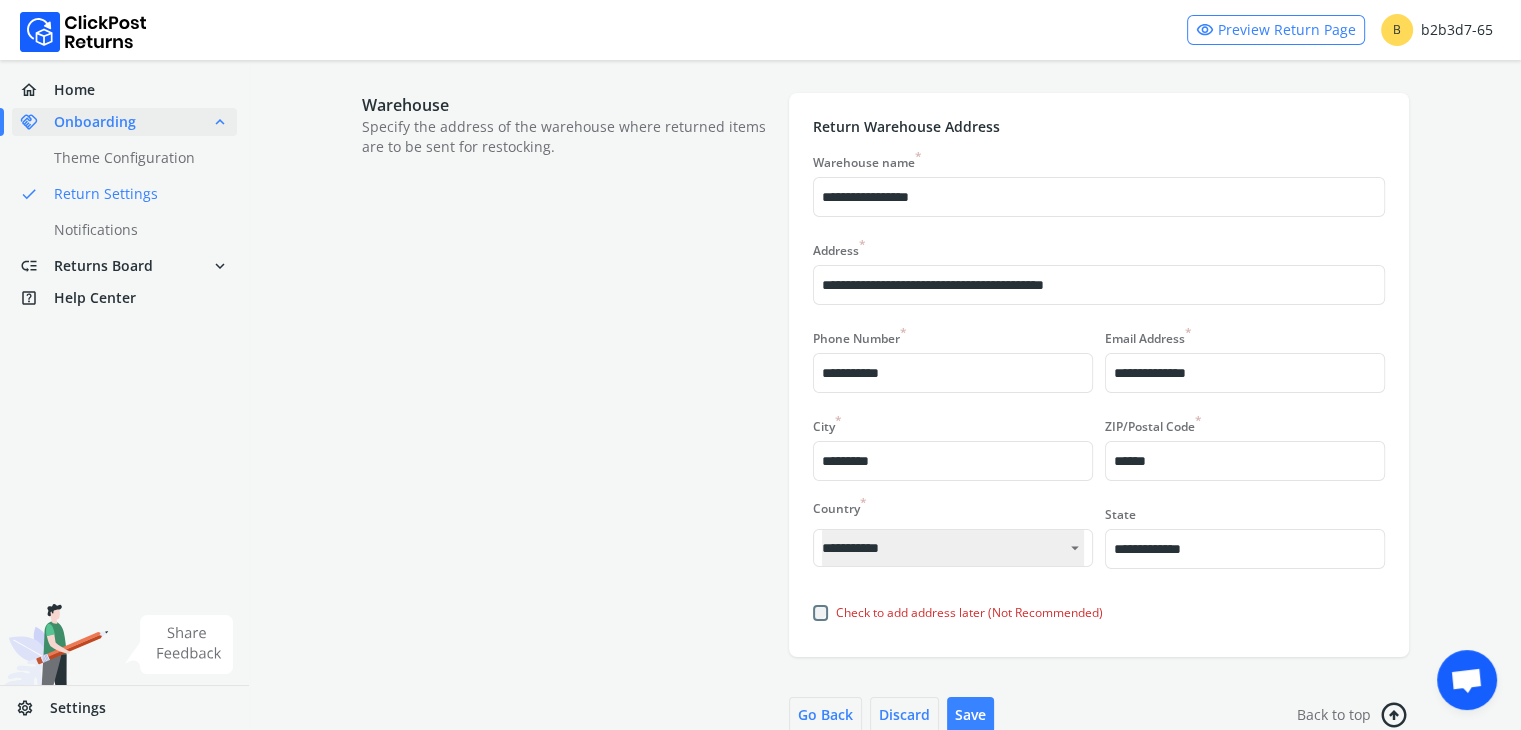 scroll, scrollTop: 166, scrollLeft: 0, axis: vertical 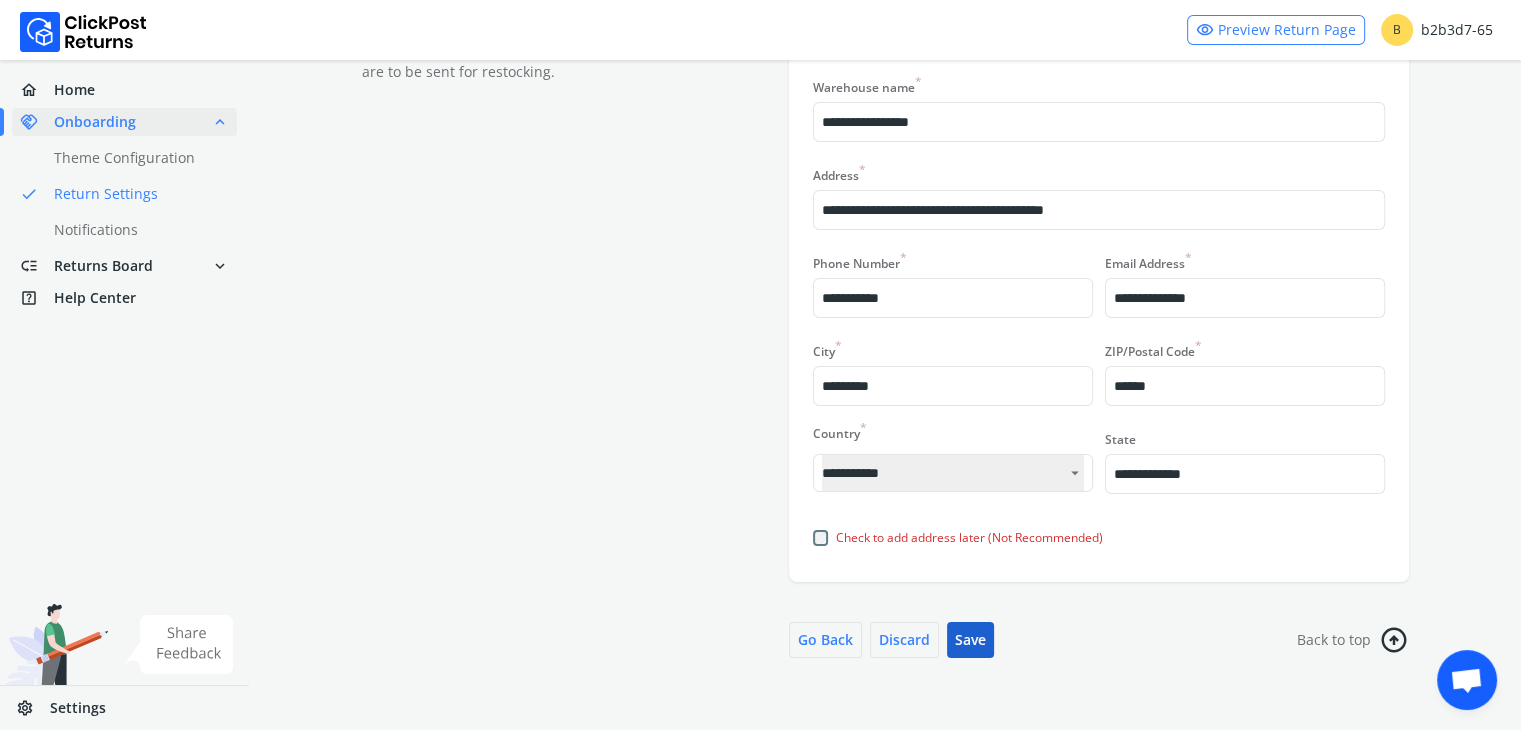 click on "Save" at bounding box center (970, 640) 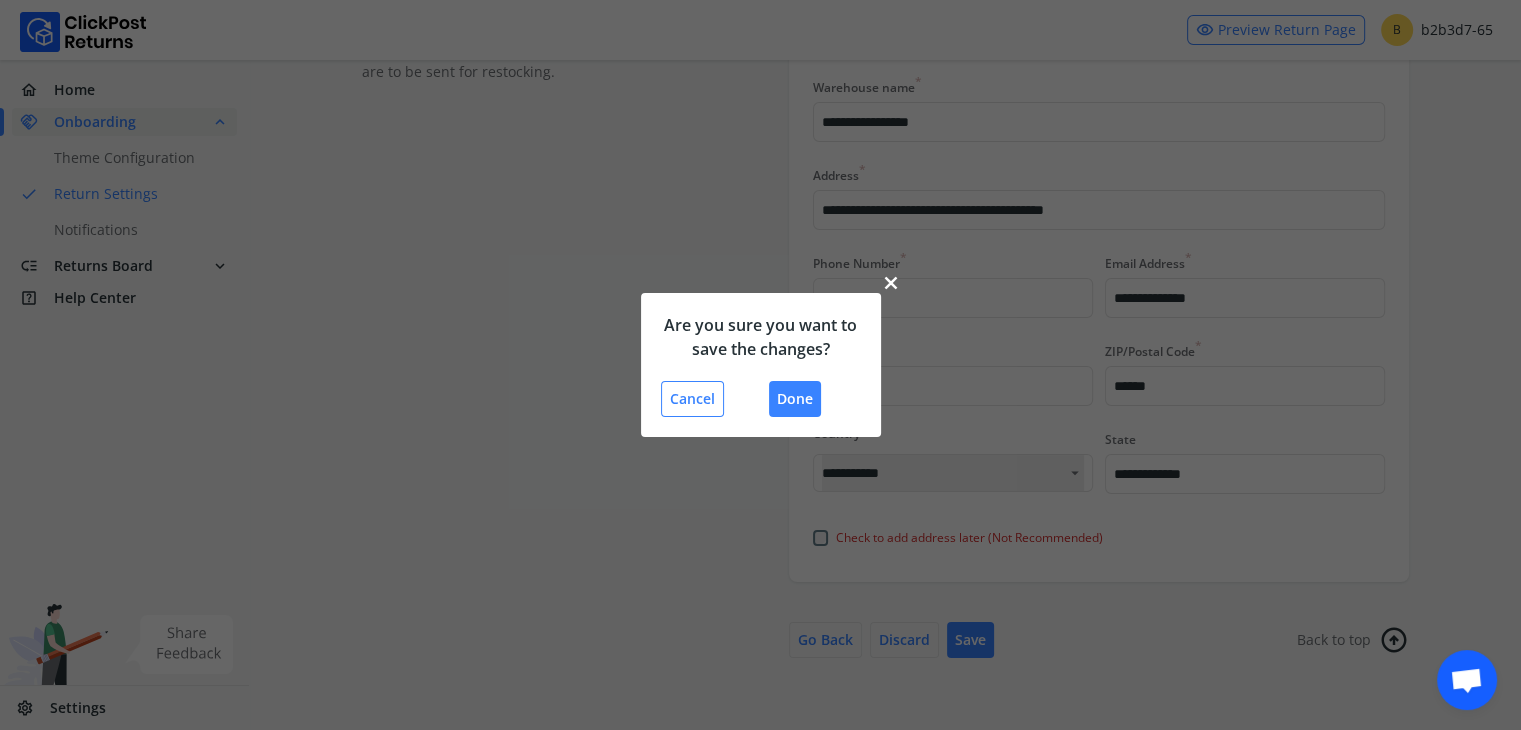 click on "Done" at bounding box center (795, 399) 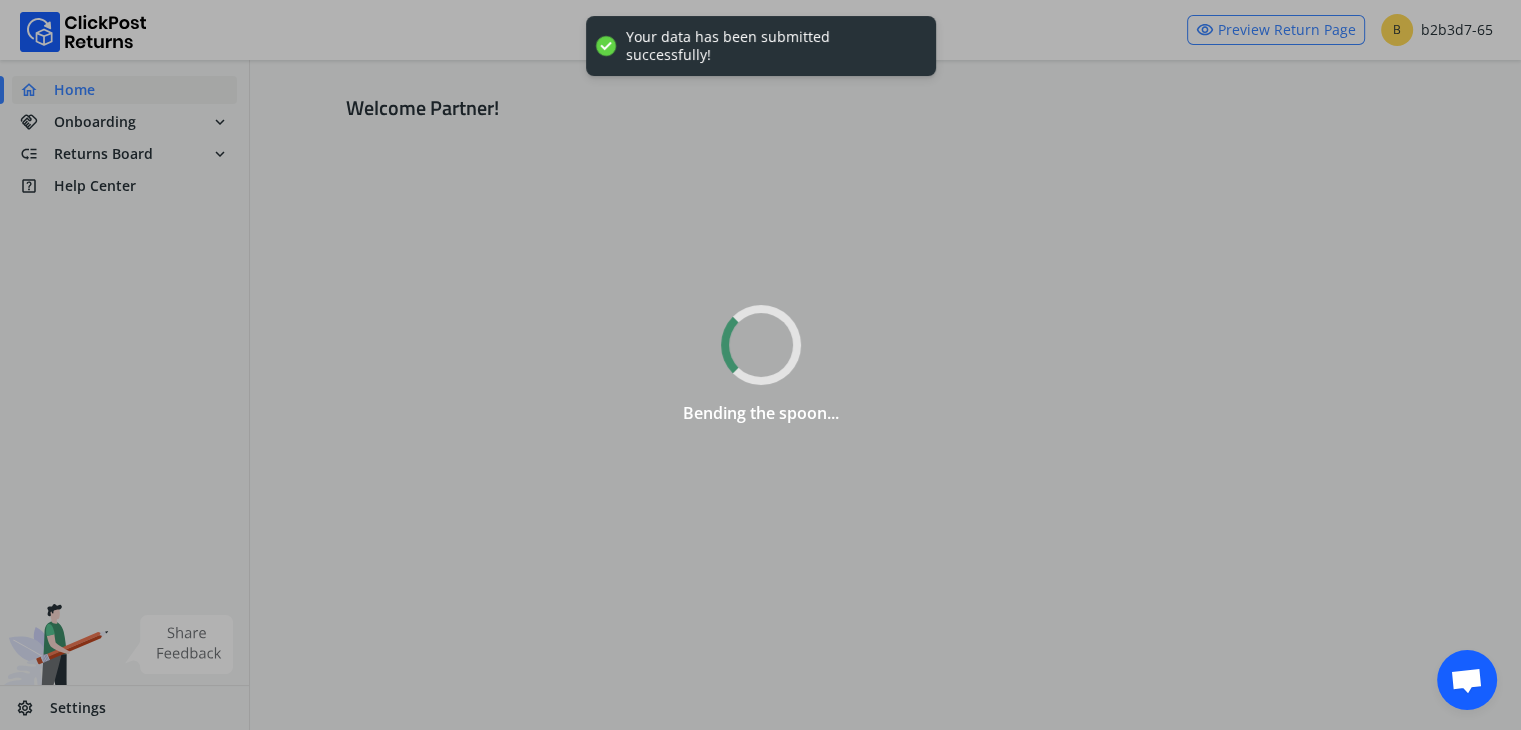 scroll, scrollTop: 0, scrollLeft: 0, axis: both 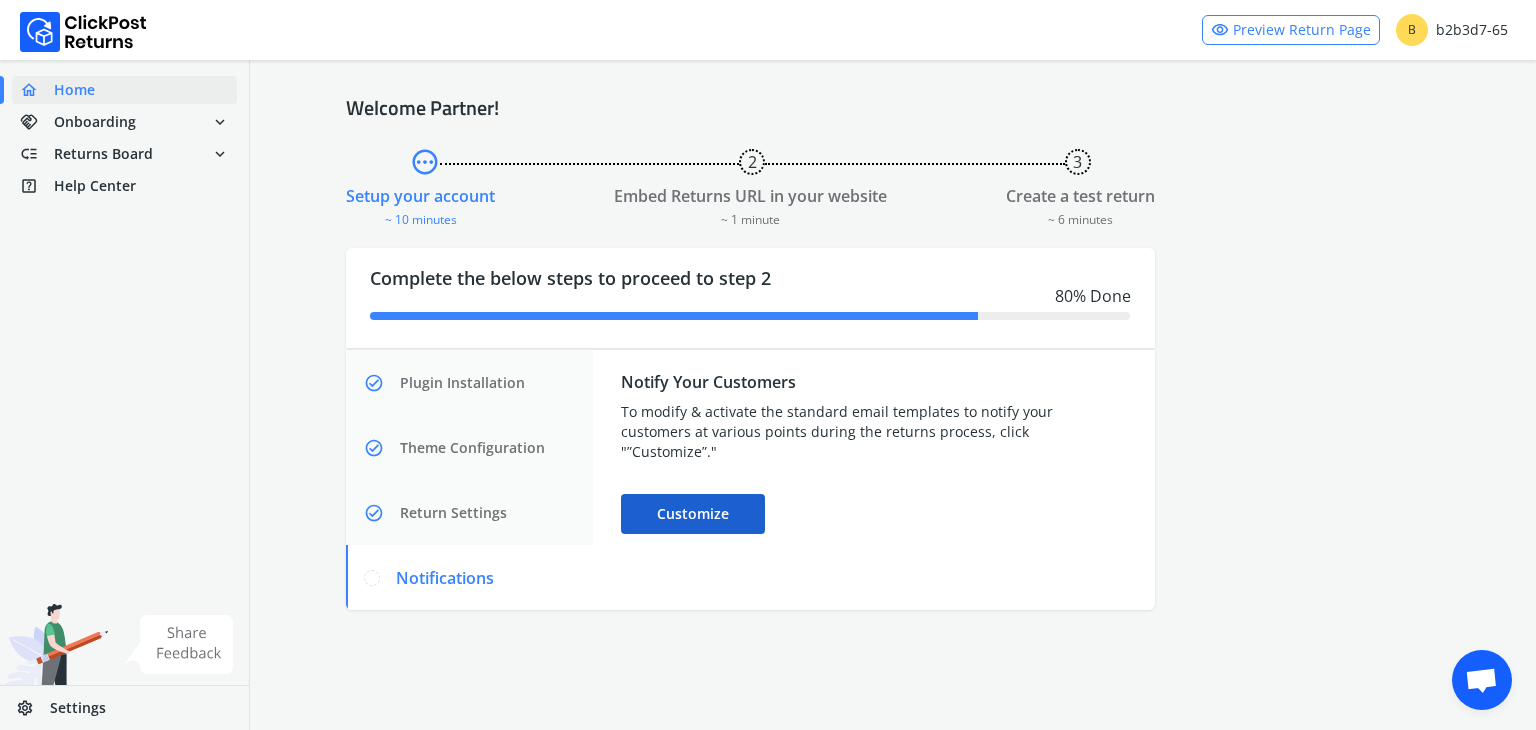 click on "Customize" at bounding box center (693, 514) 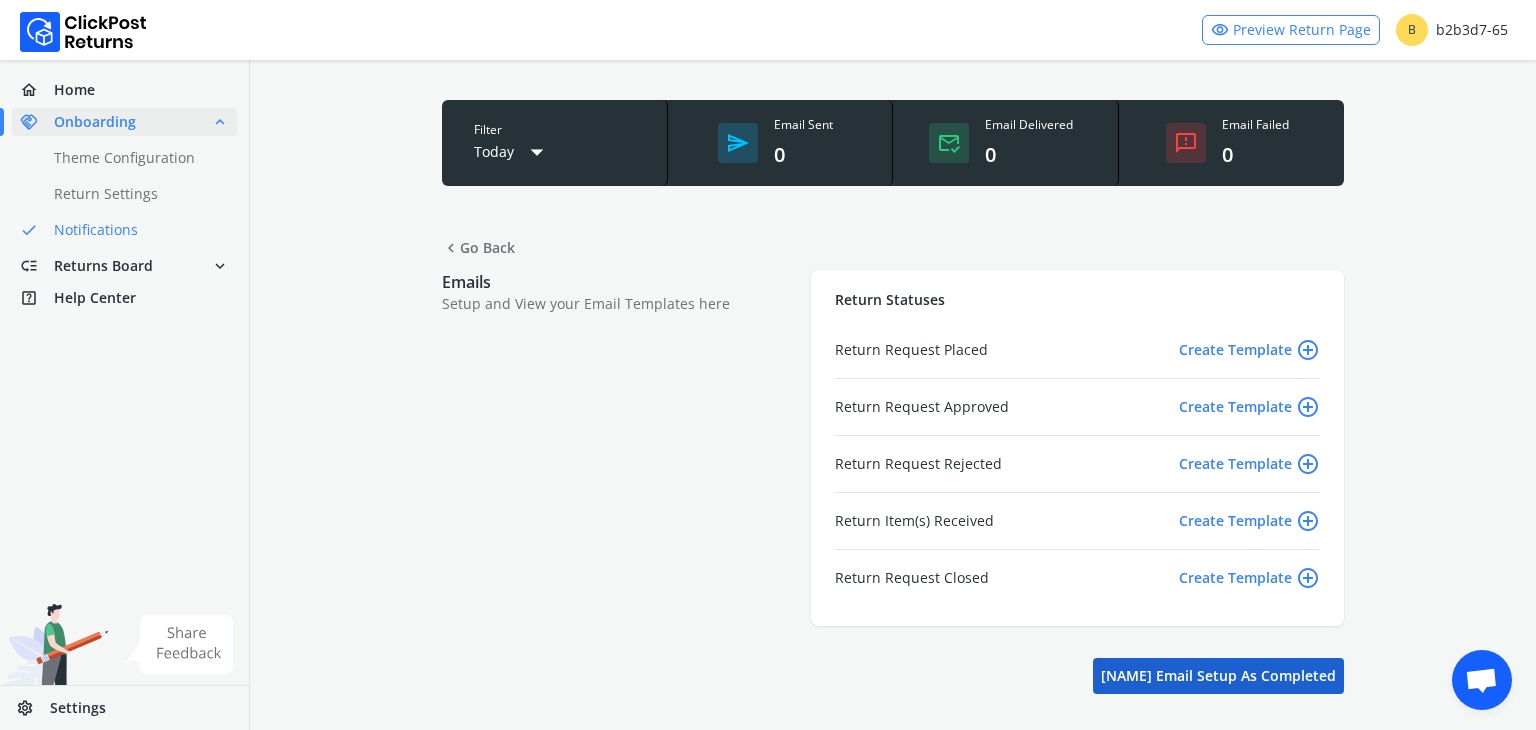 click on "[NAME] Email setup as completed" at bounding box center (1218, 676) 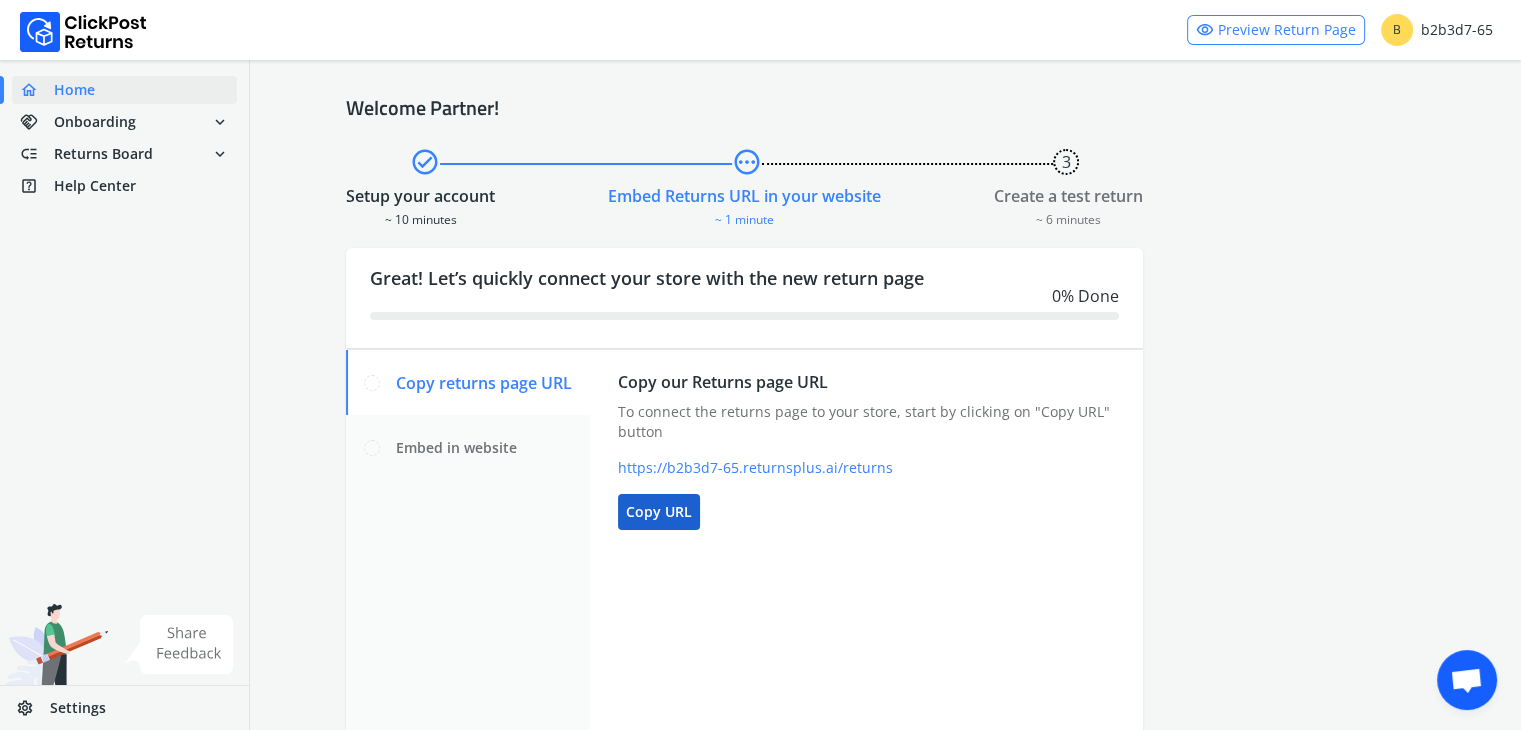 click on "Copy URL" at bounding box center [659, 512] 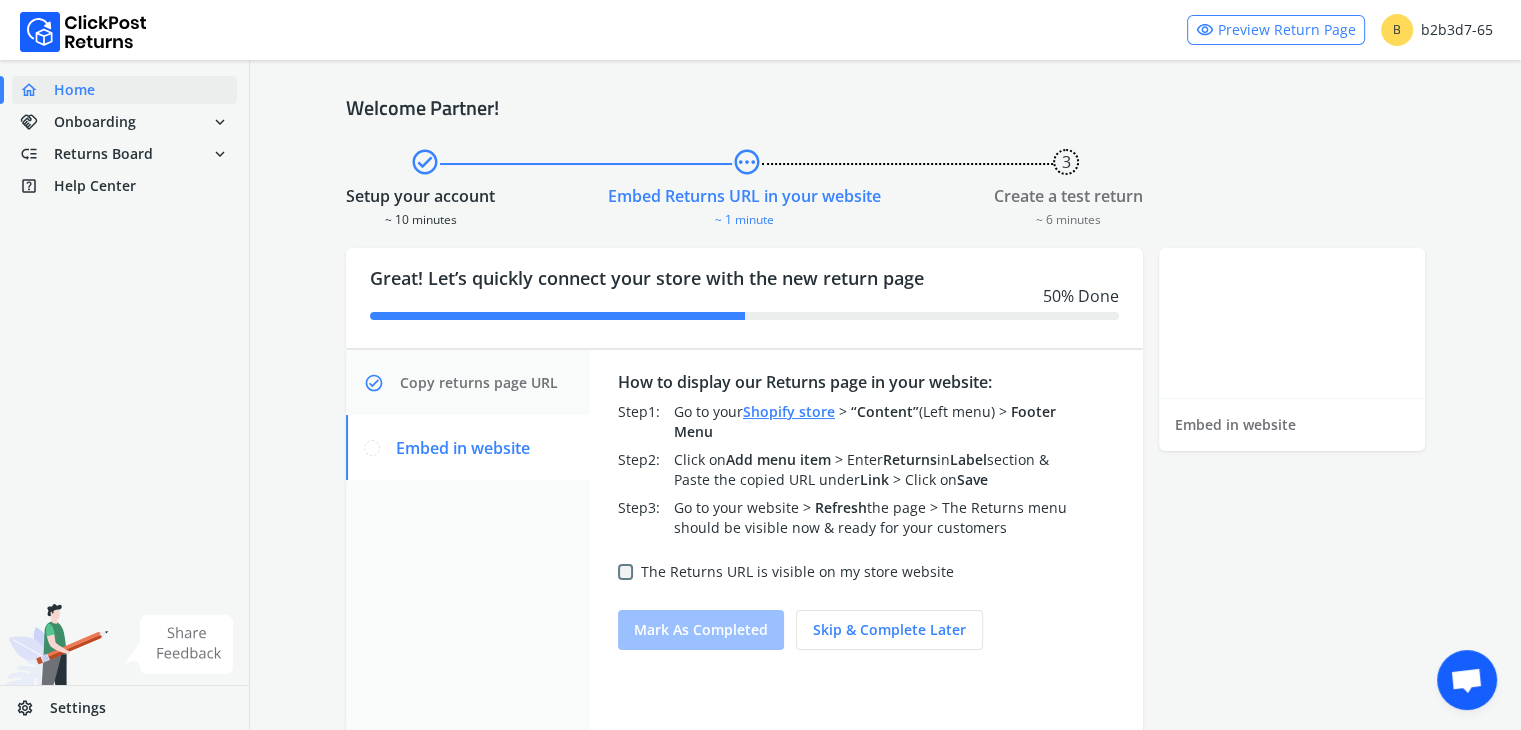 scroll, scrollTop: 40, scrollLeft: 0, axis: vertical 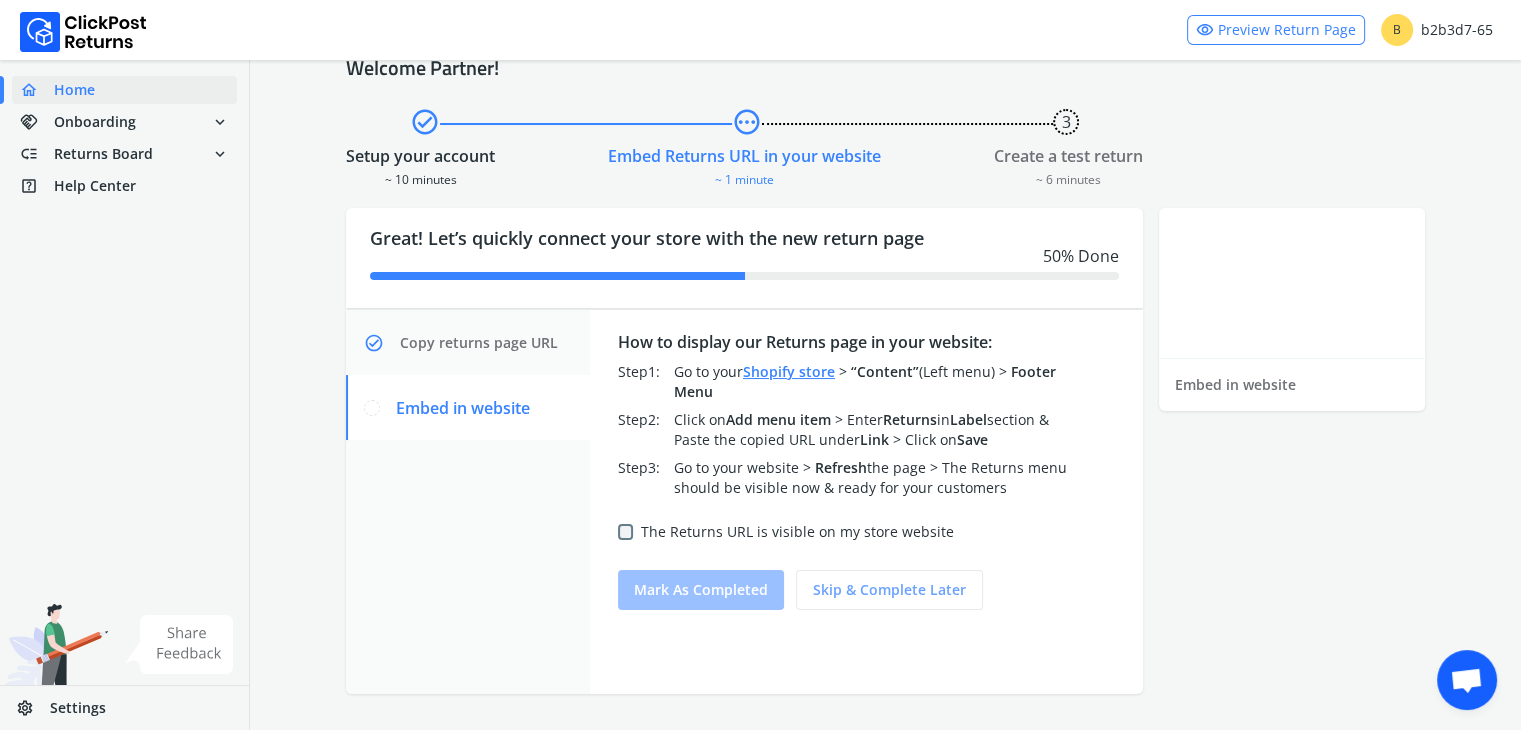 click on "Skip & complete later" at bounding box center (889, 590) 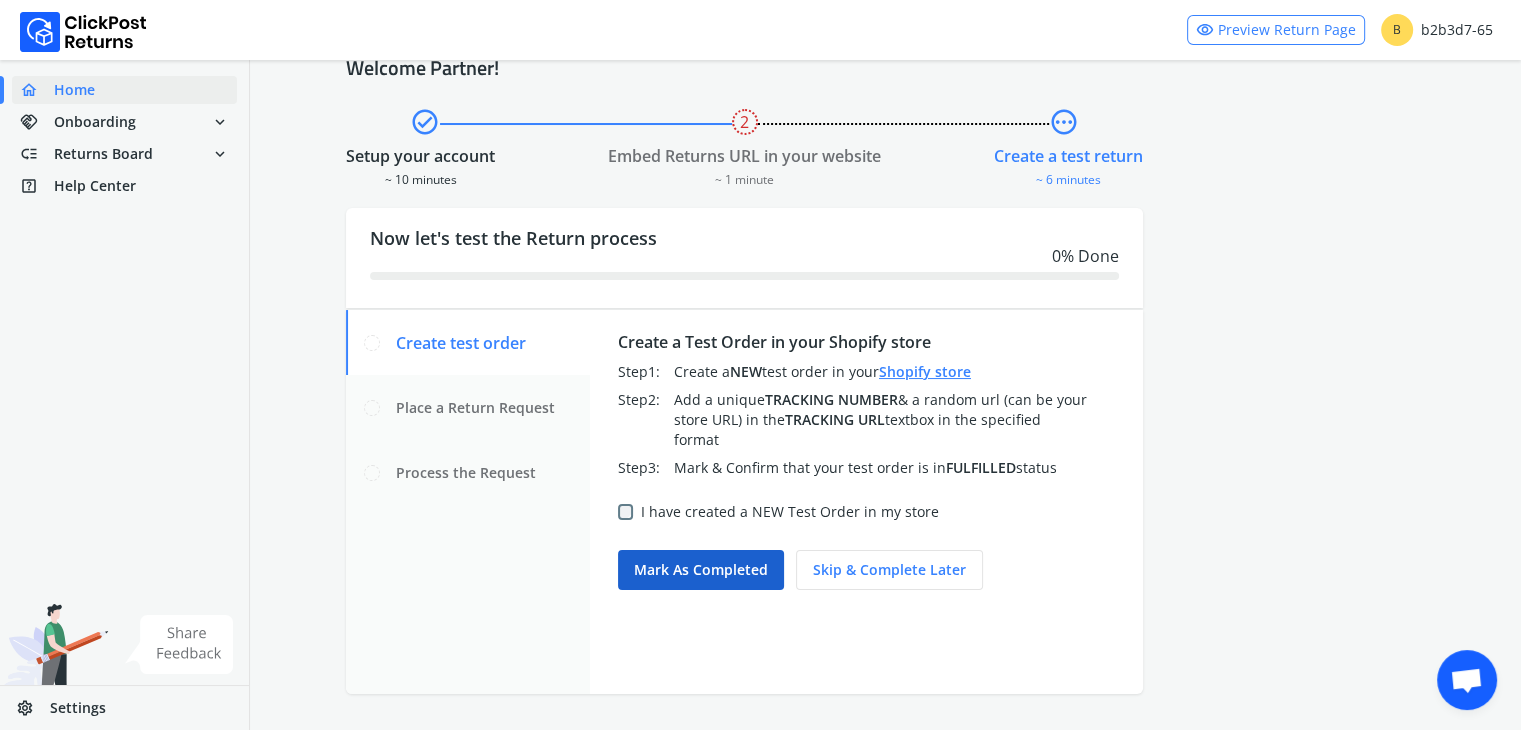 click on "Mark as completed" at bounding box center (701, 570) 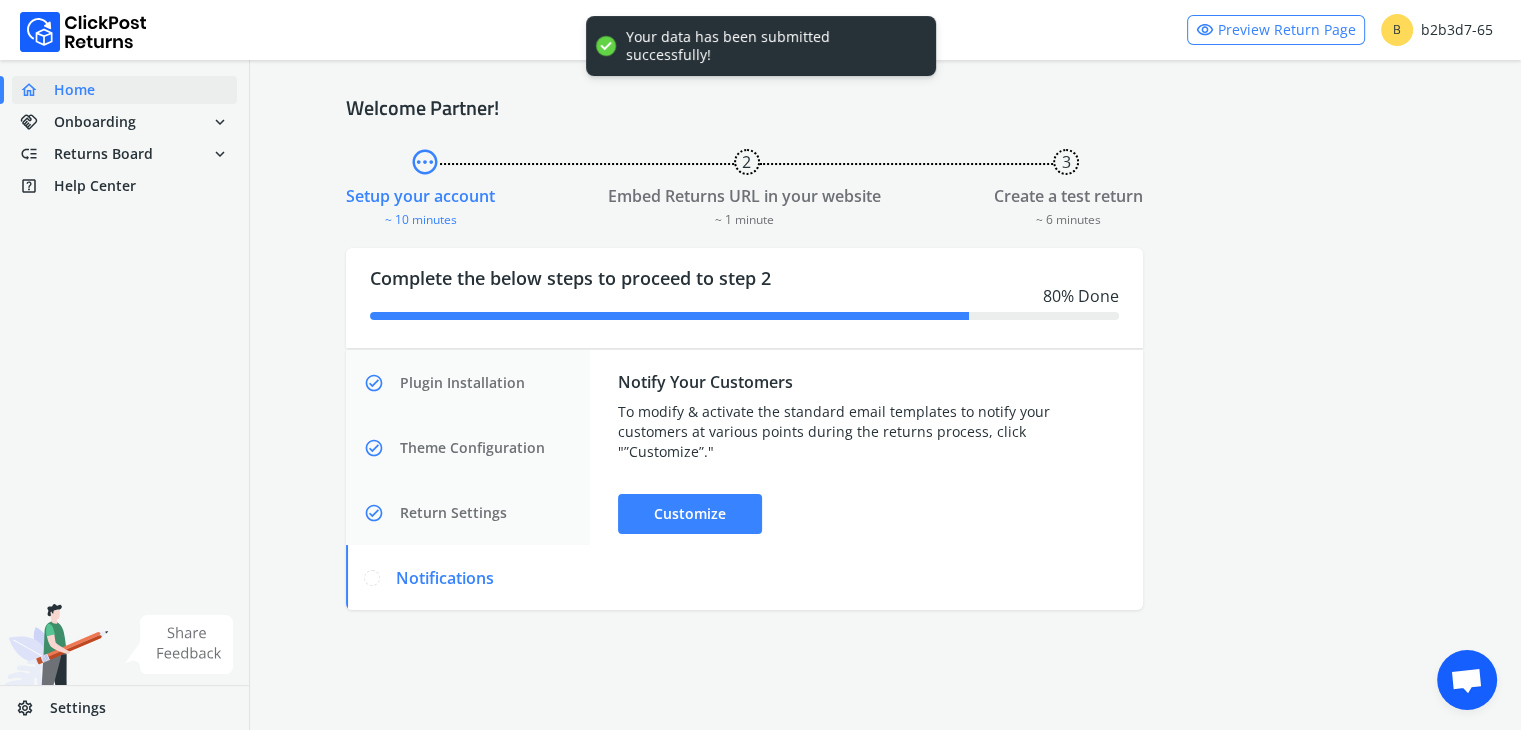 scroll, scrollTop: 0, scrollLeft: 0, axis: both 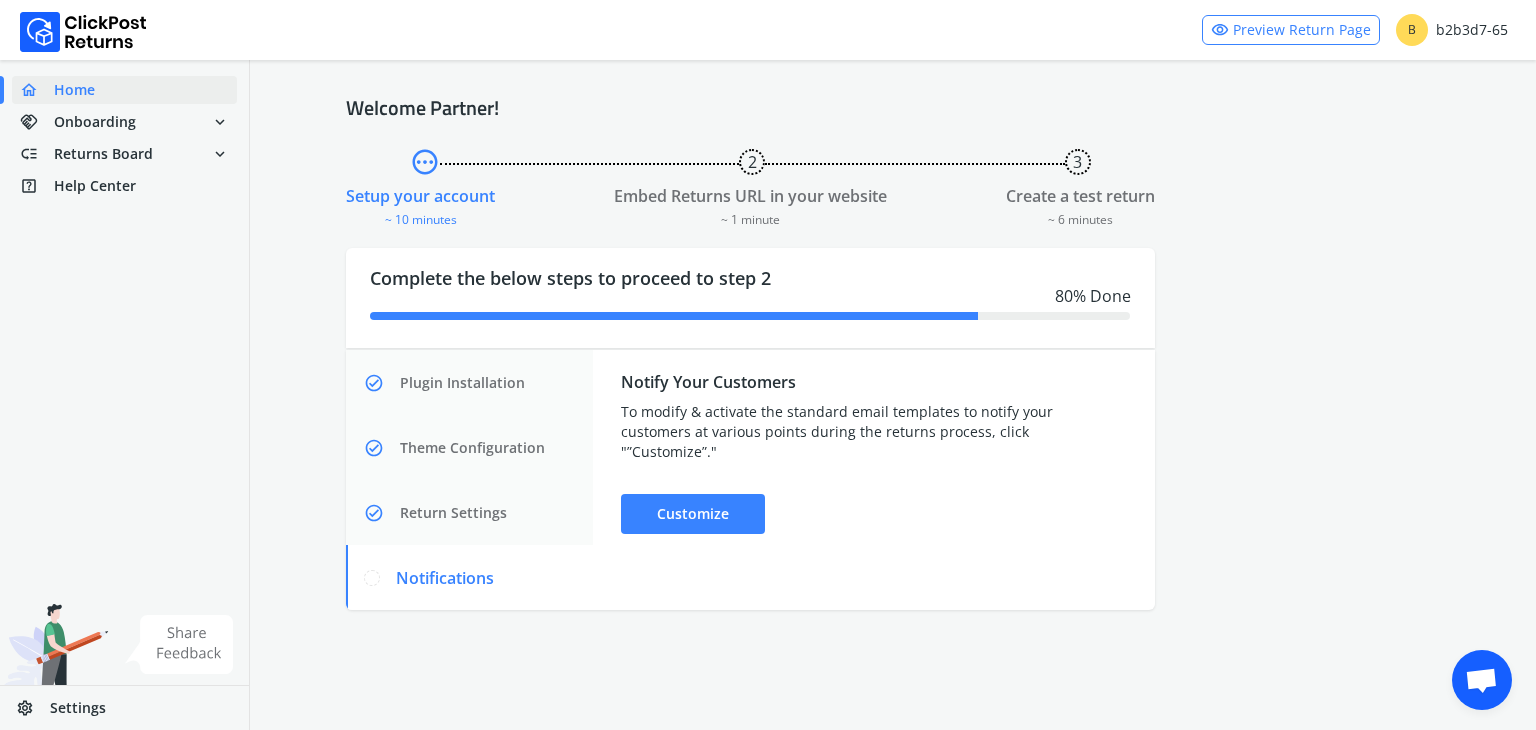 click on "Settings" at bounding box center [78, 708] 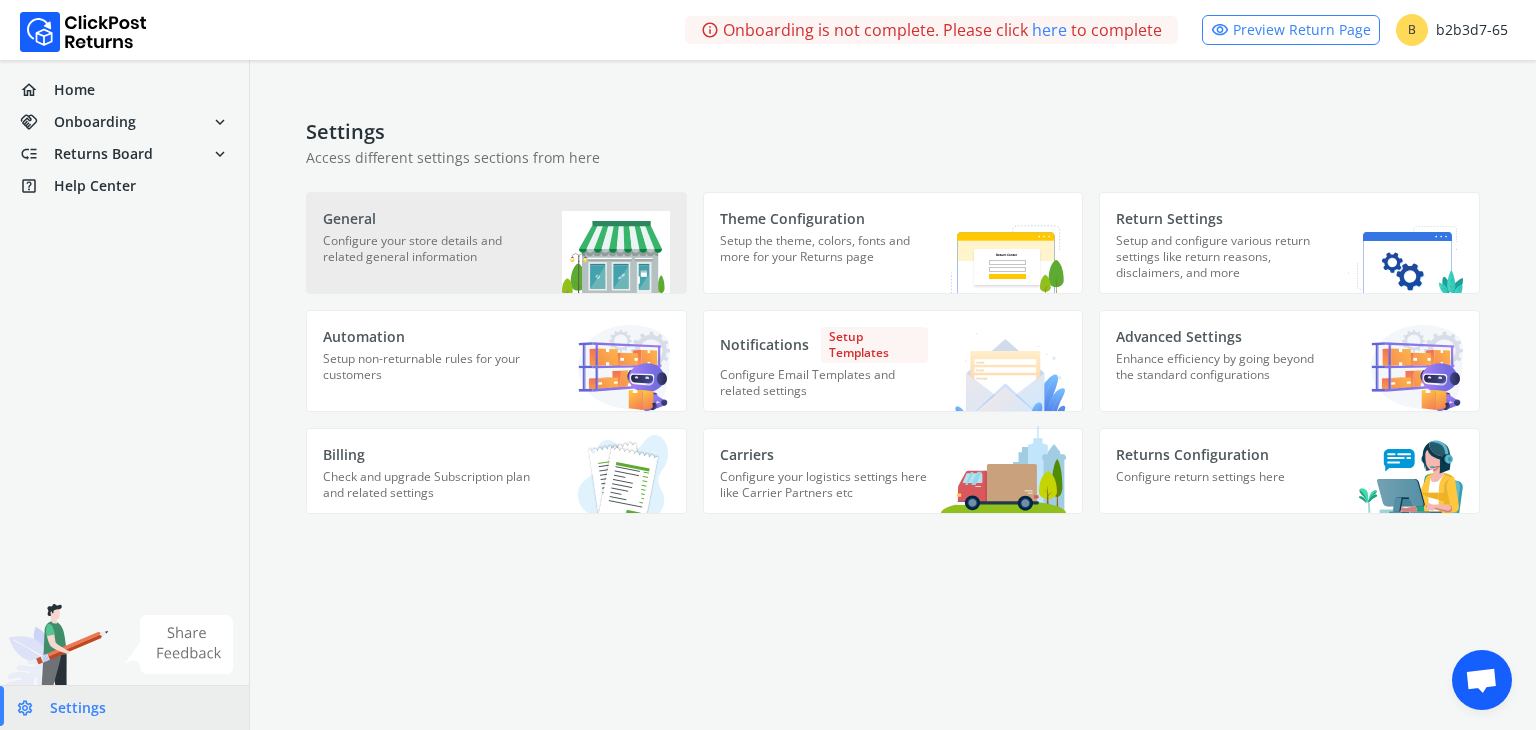 click at bounding box center (600, 251) 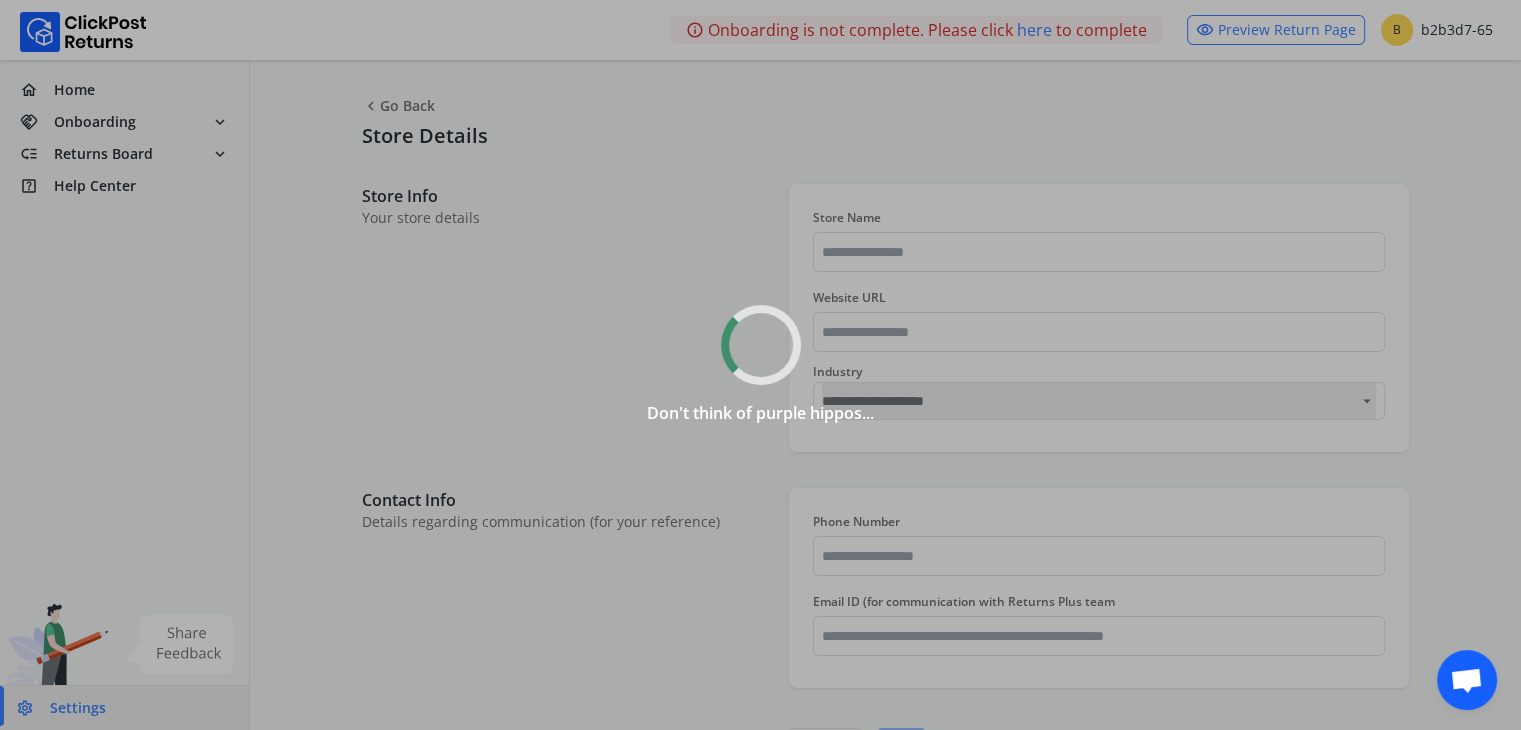 type on "*********" 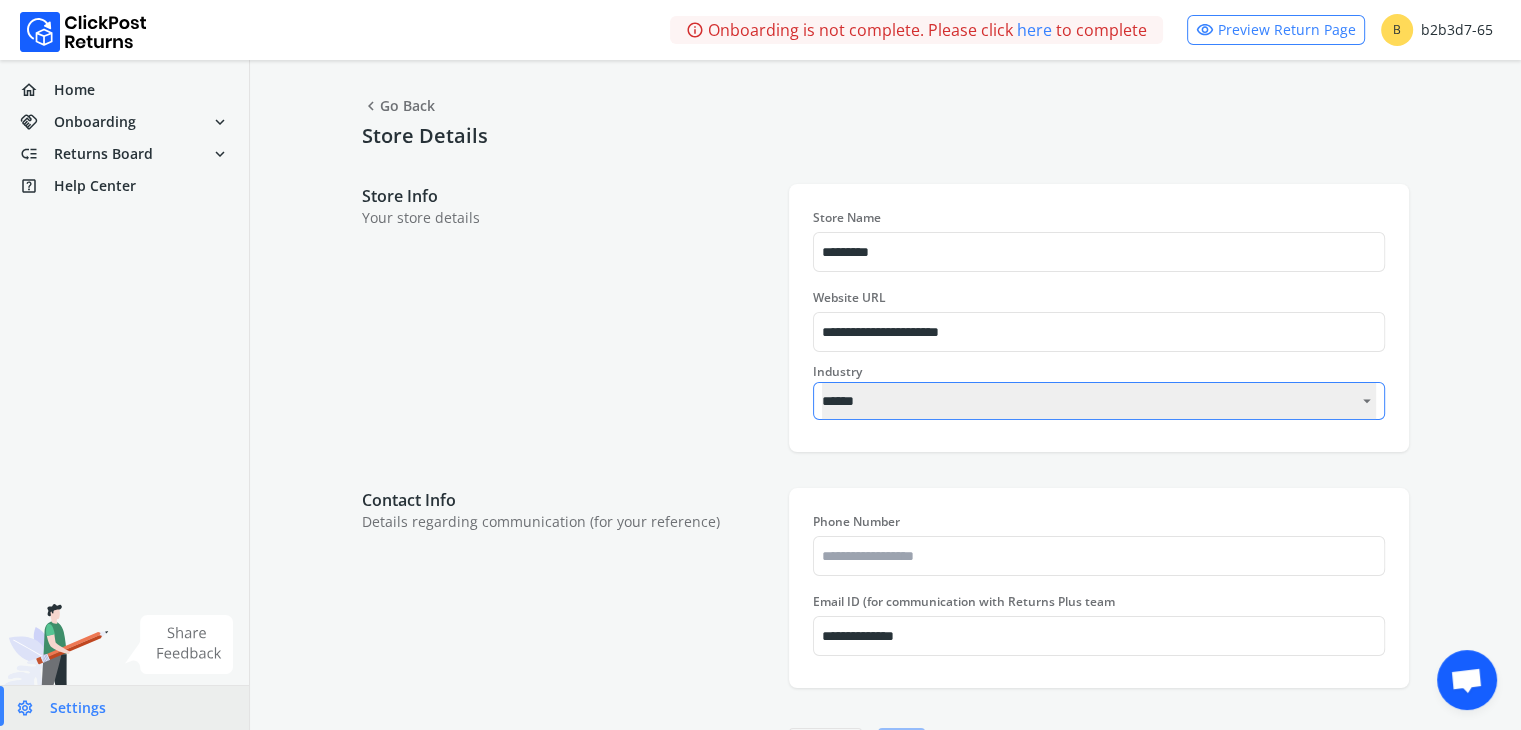 click on "**********" at bounding box center [1099, 401] 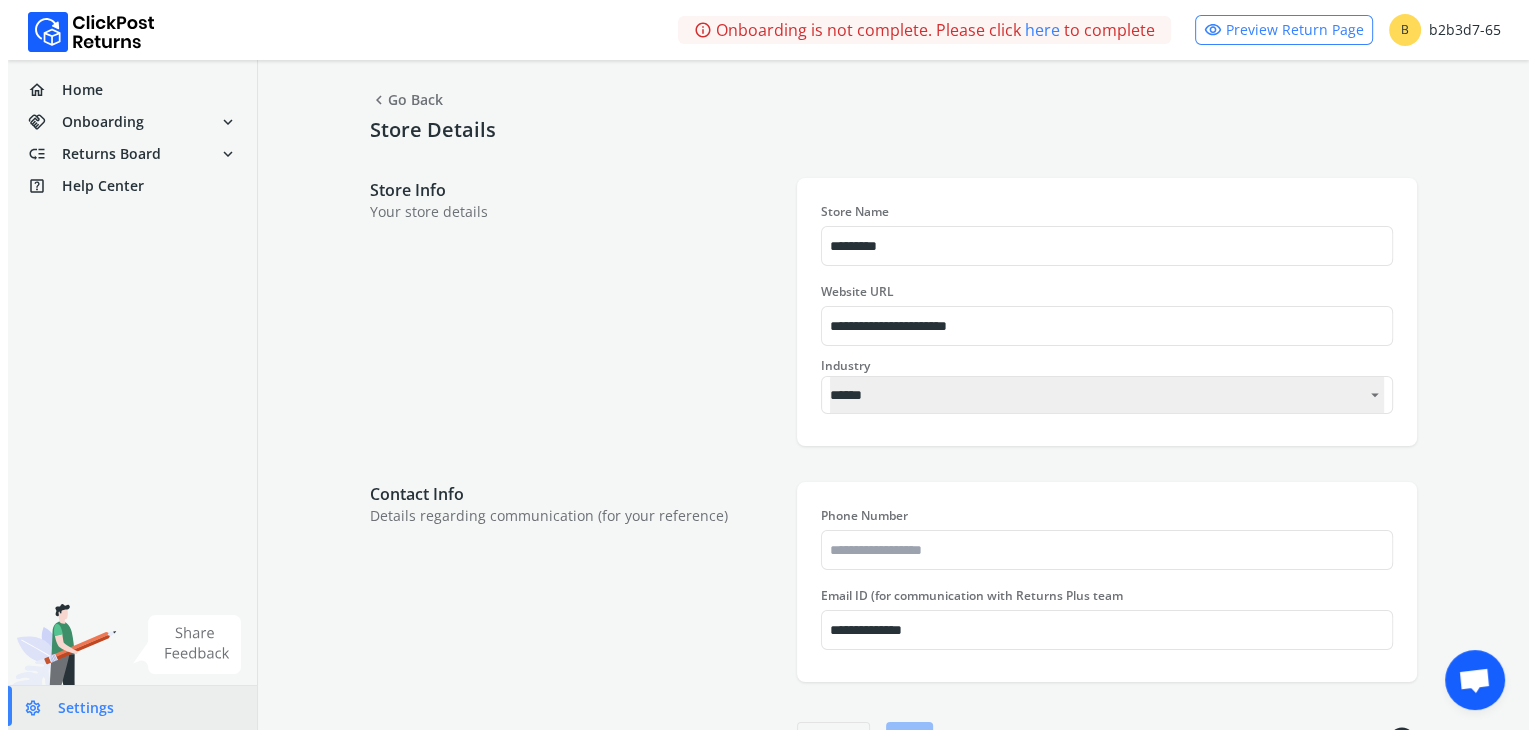 scroll, scrollTop: 0, scrollLeft: 0, axis: both 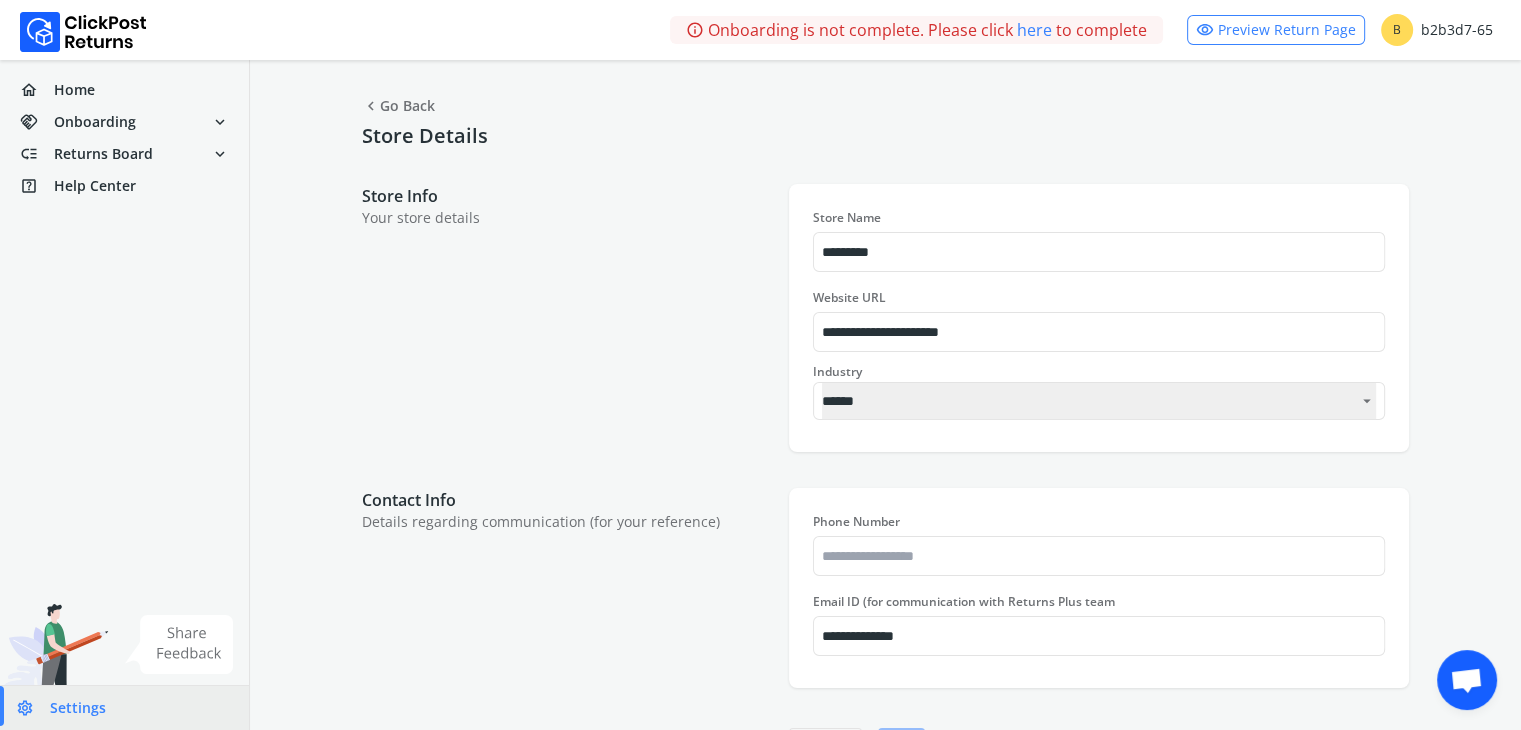click on "chevron_left Go Back" at bounding box center (398, 106) 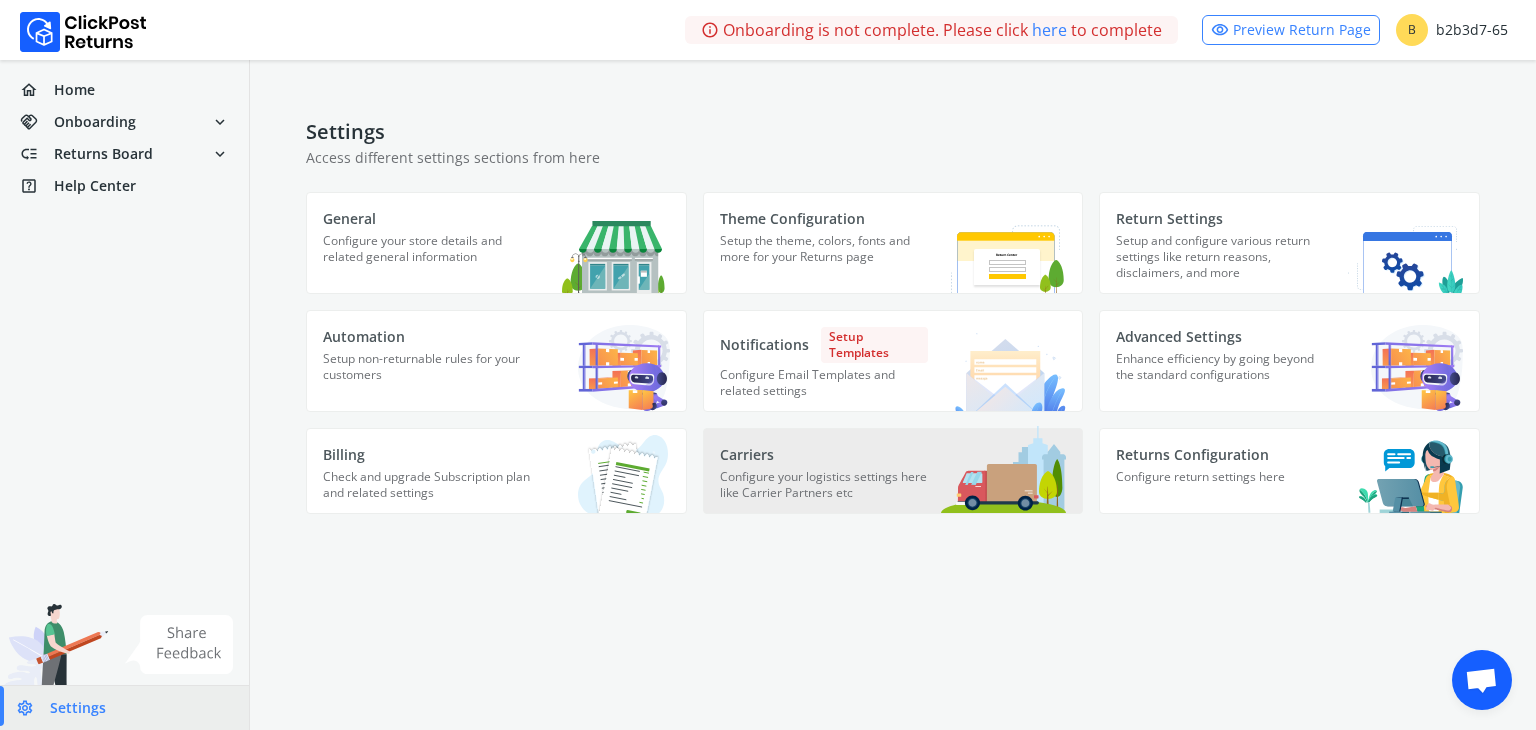 click on "Configure your logistics settings here like Carrier Partners etc" at bounding box center [824, 491] 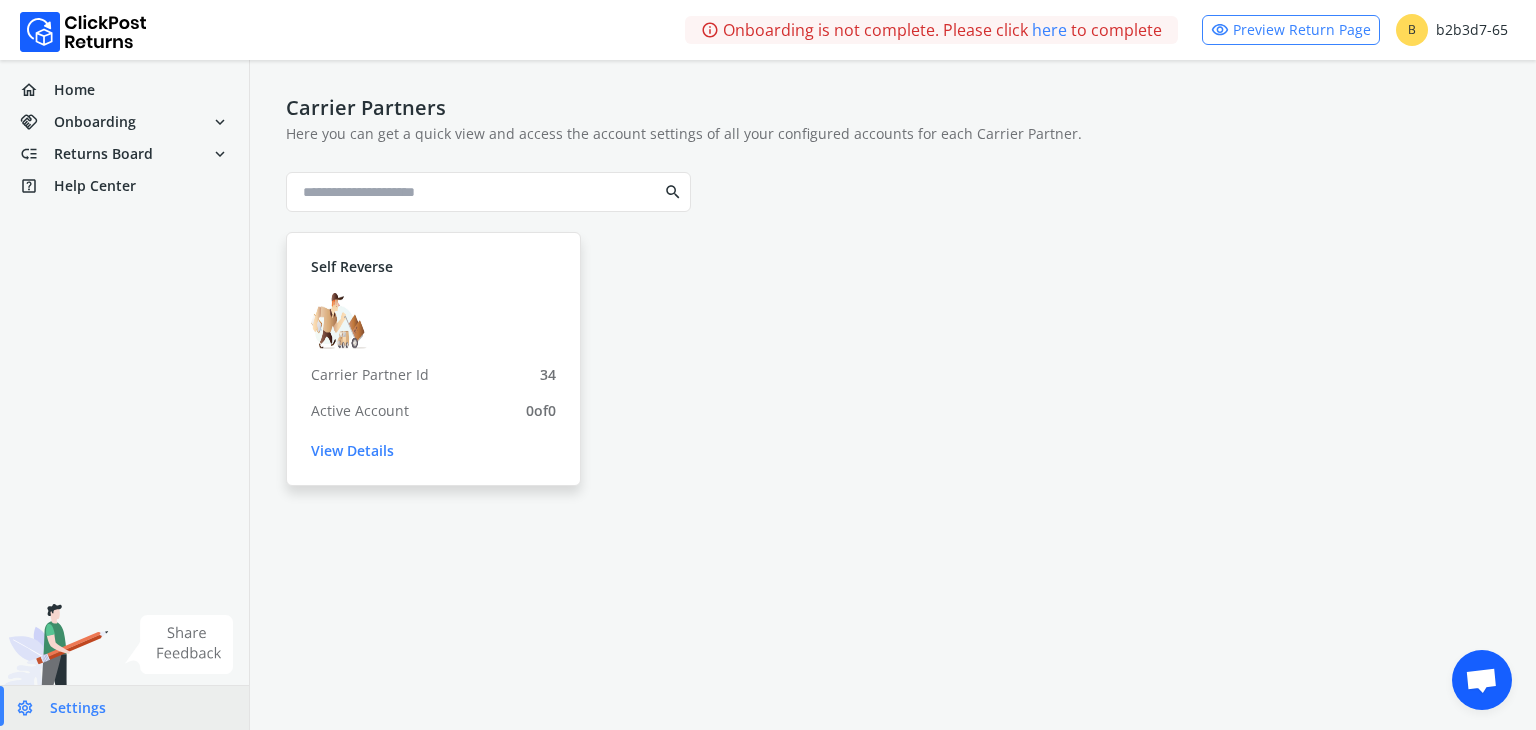 click on "Self Reverse Carrier Partner Id 34 Active Account 0 of 0 View Details" at bounding box center [433, 359] 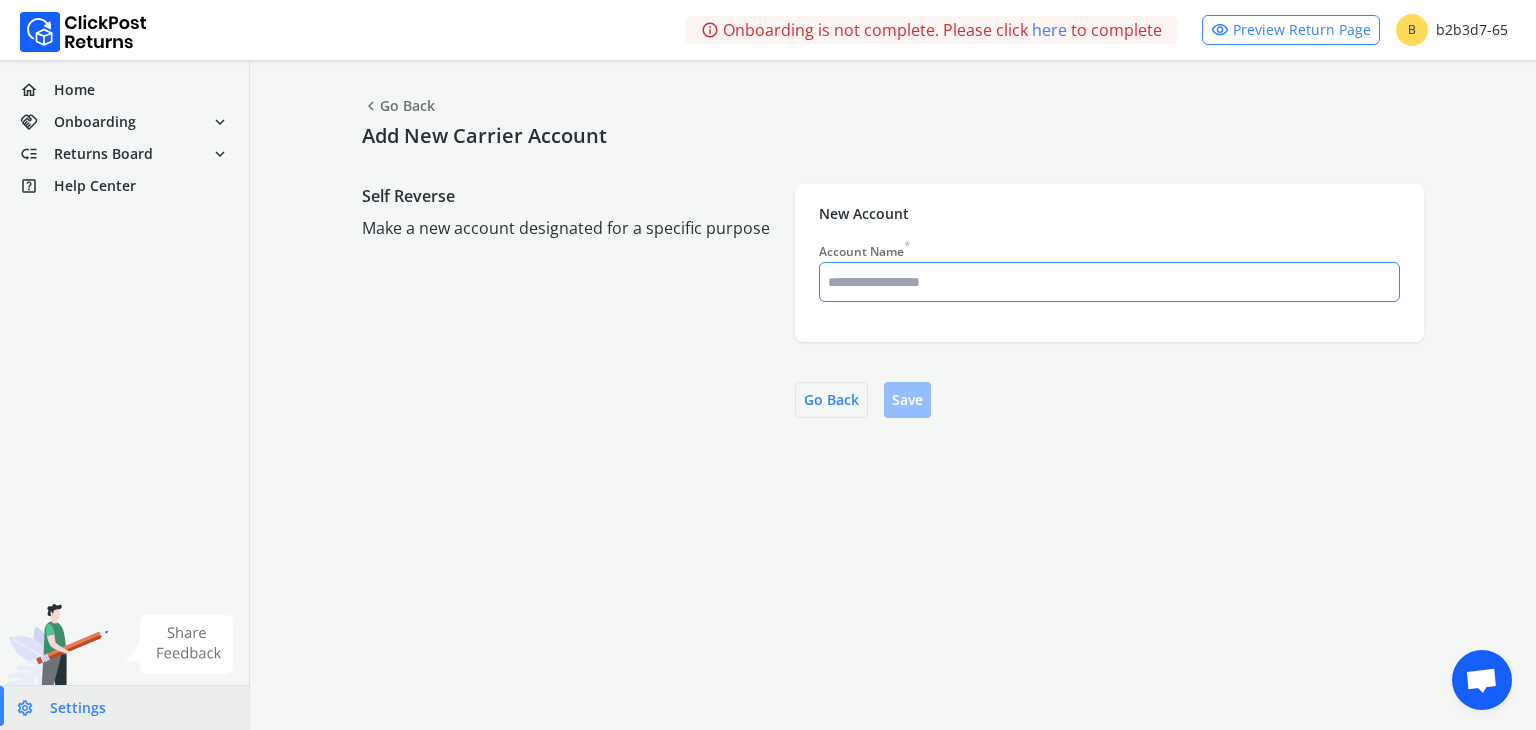 click on "Account Name *" at bounding box center (1109, 282) 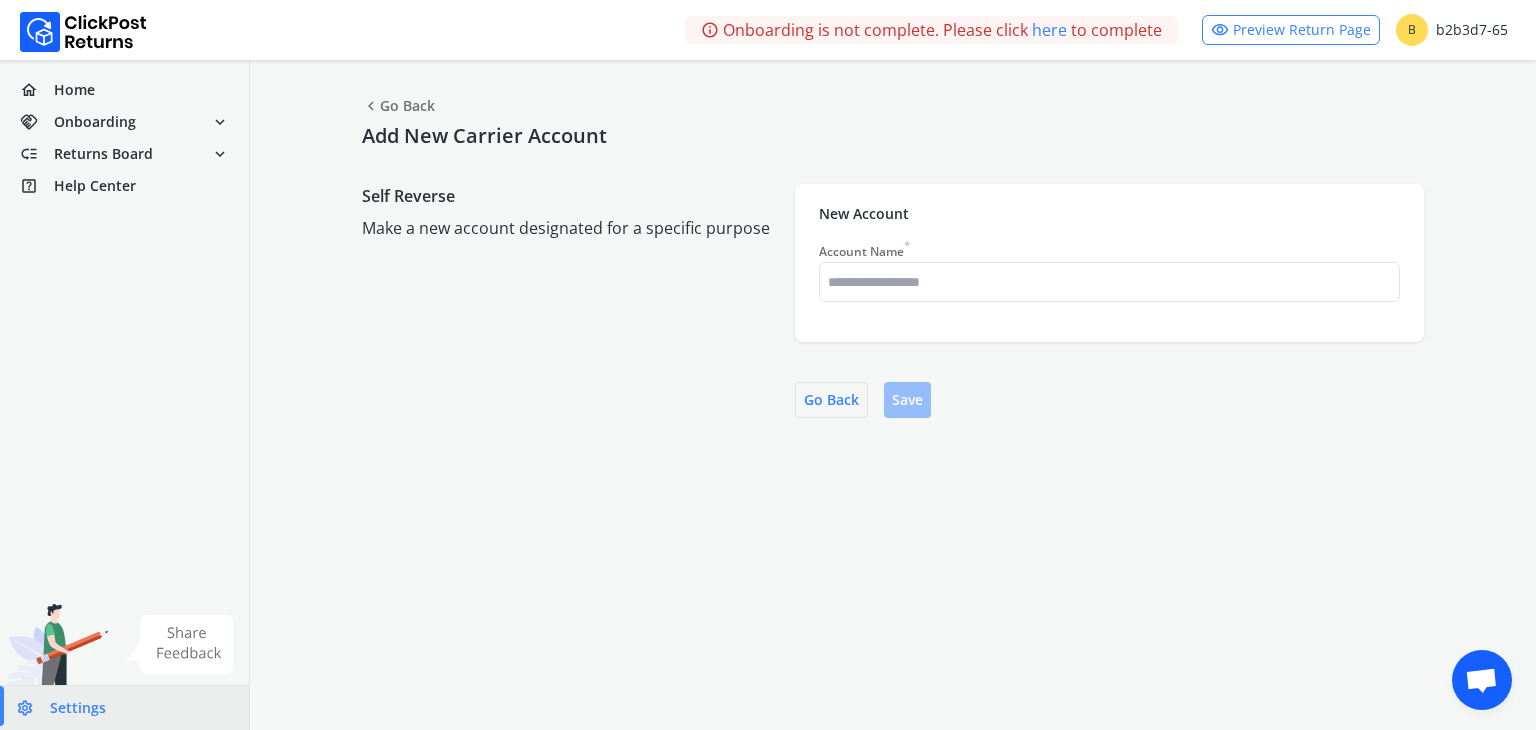 click on "chevron_left" at bounding box center [371, 106] 